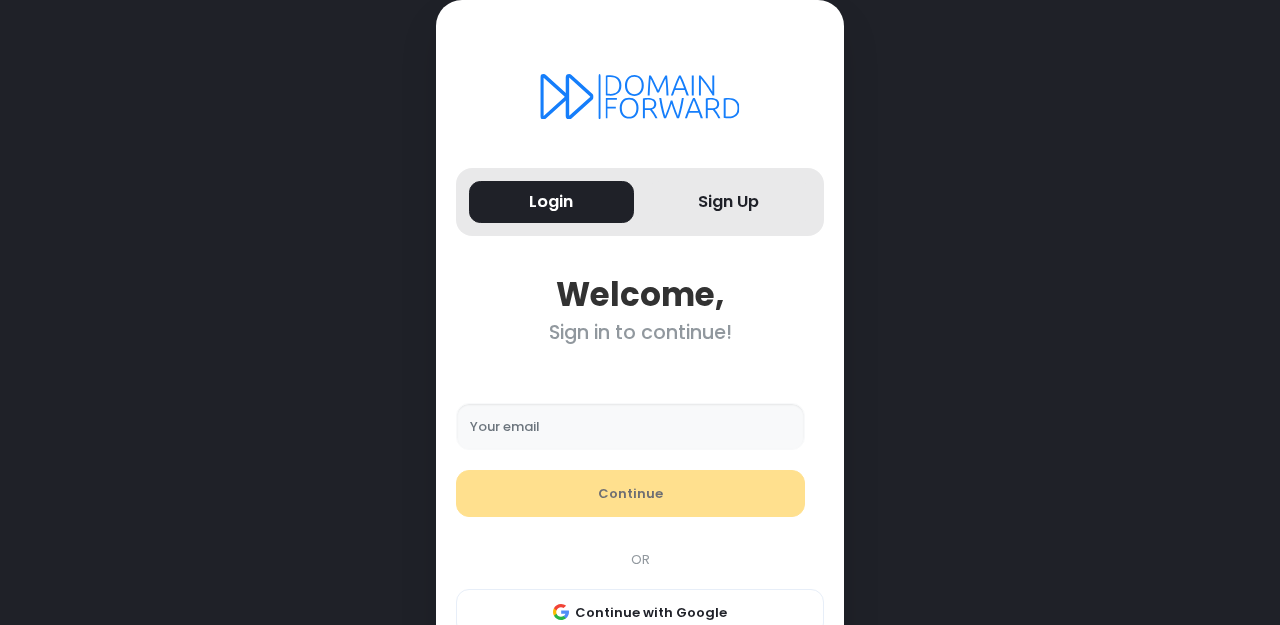 scroll, scrollTop: 69, scrollLeft: 0, axis: vertical 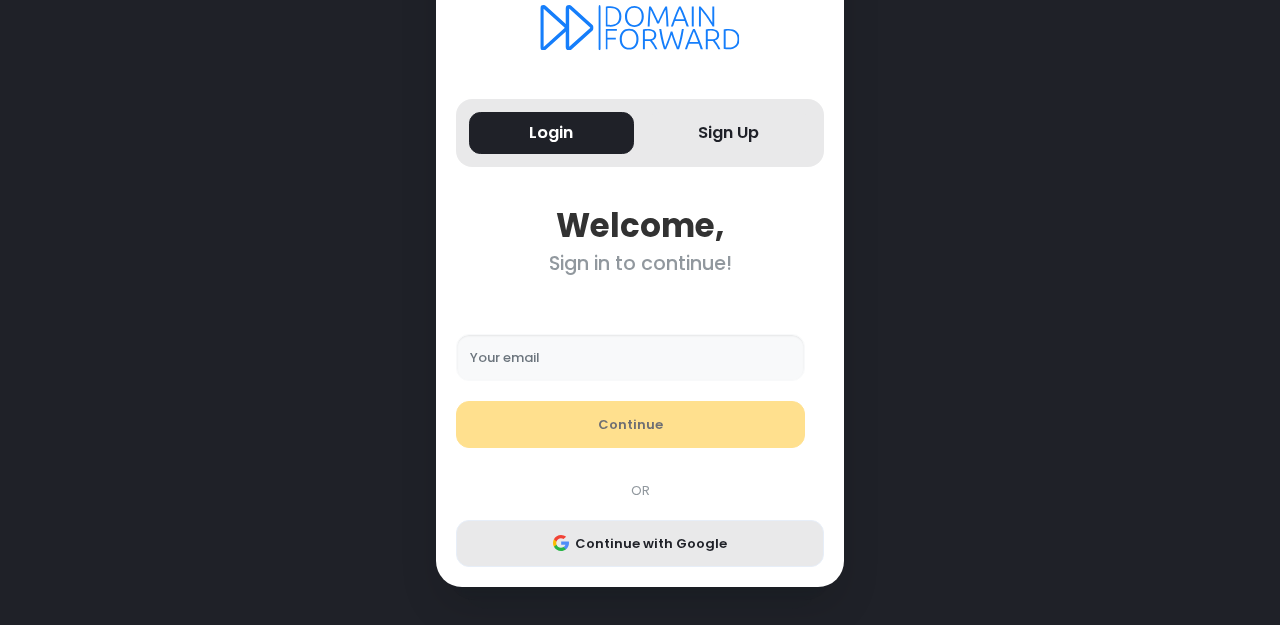 click on "Continue with Google" at bounding box center [640, 544] 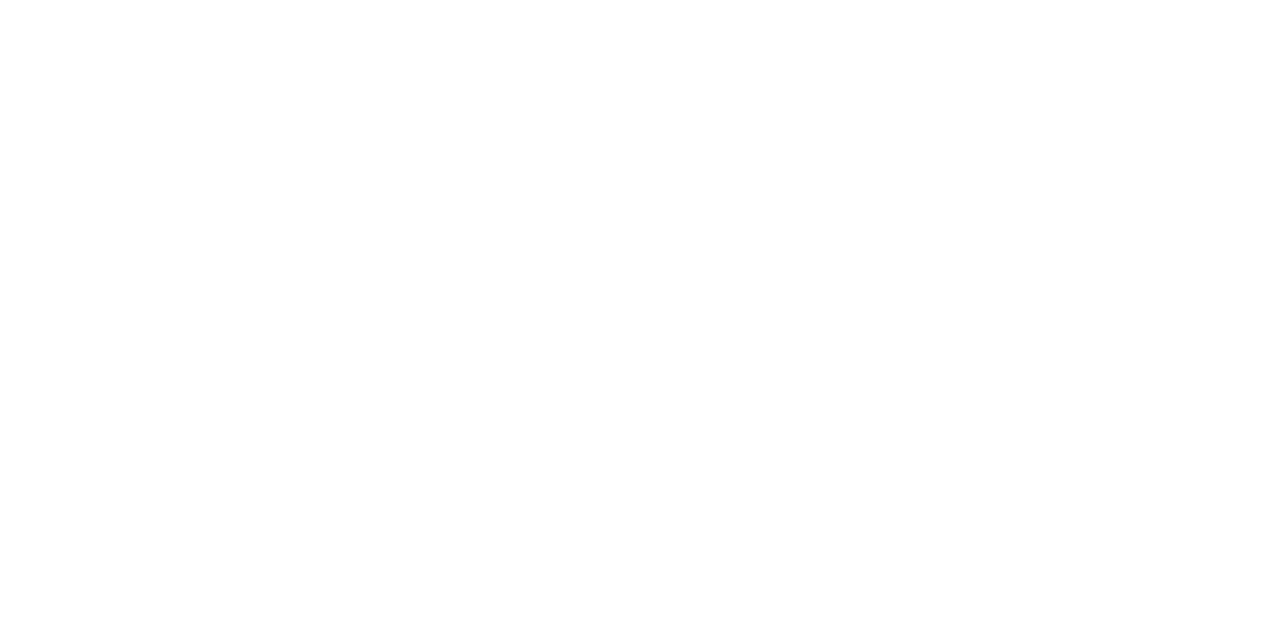scroll, scrollTop: 0, scrollLeft: 0, axis: both 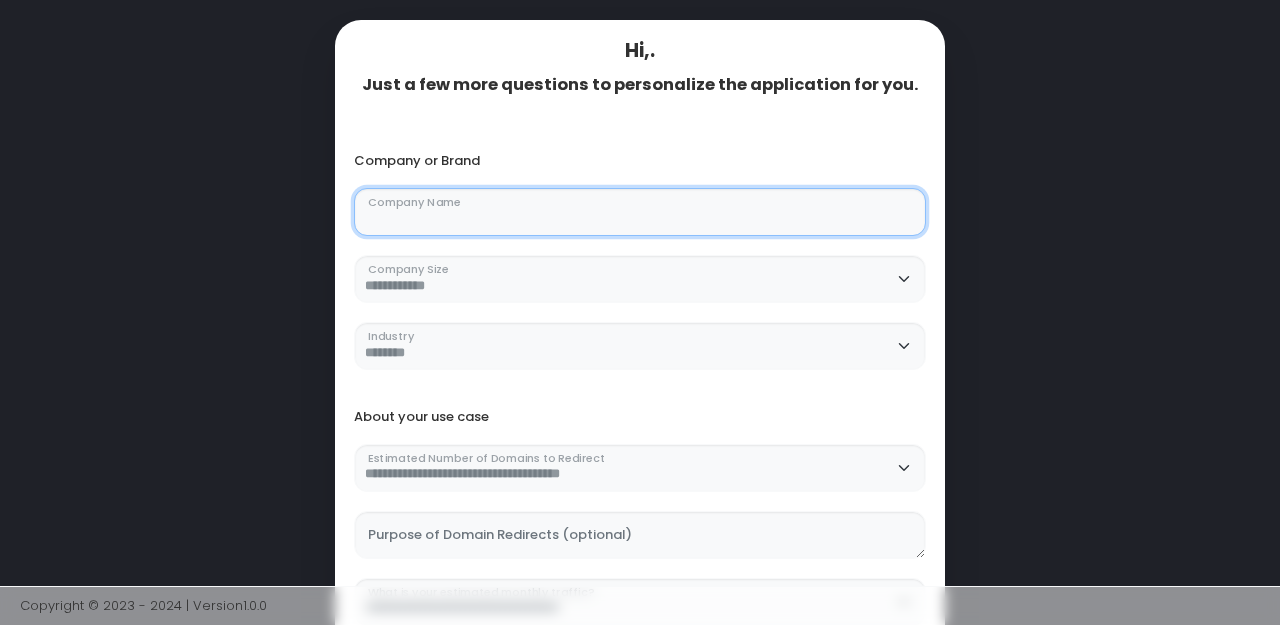 click on "Company Name" at bounding box center (640, 212) 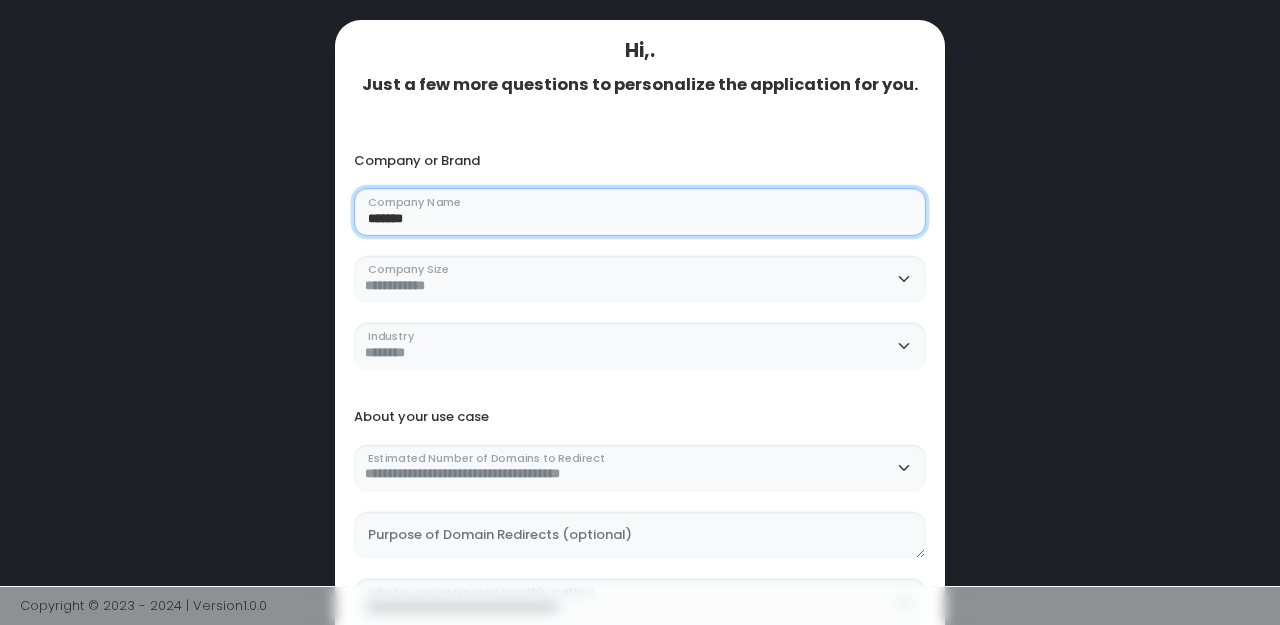 type on "******" 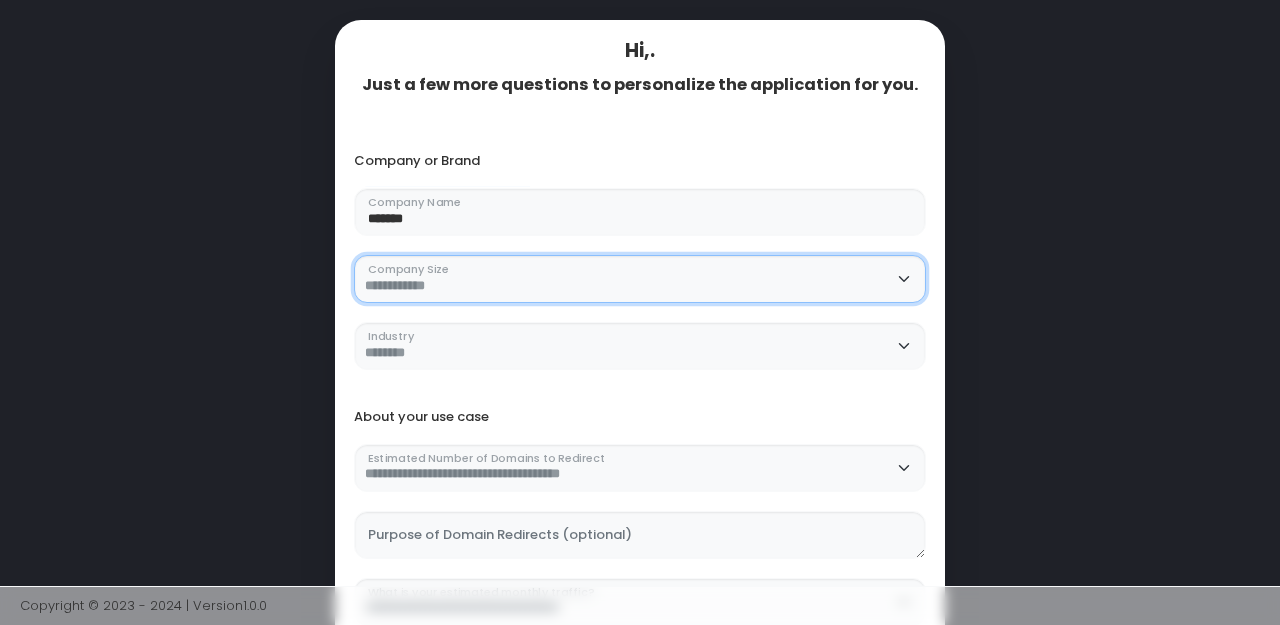 click on "**********" at bounding box center [640, 279] 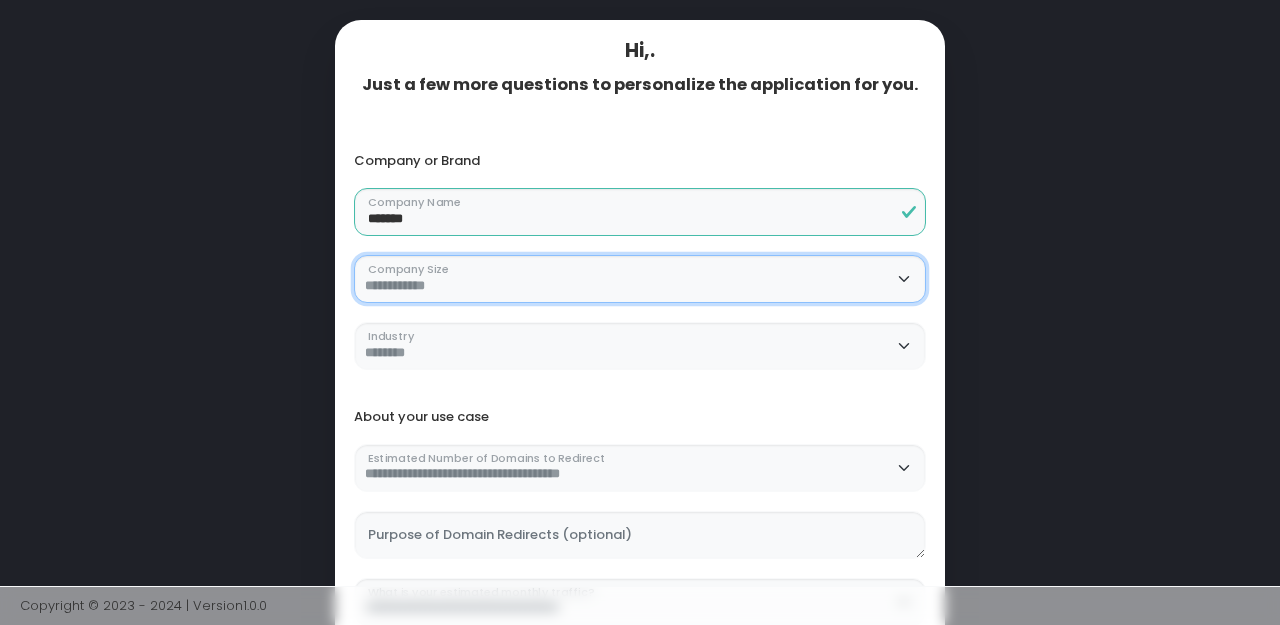 select on "**********" 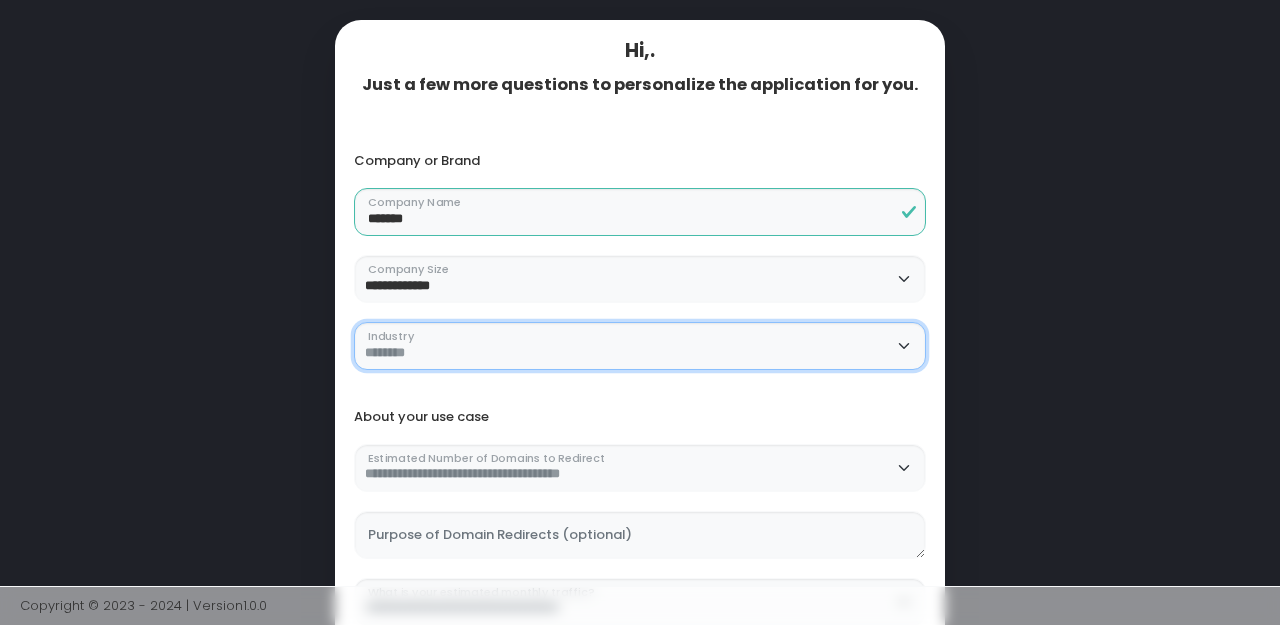 click on "**********" at bounding box center [640, 346] 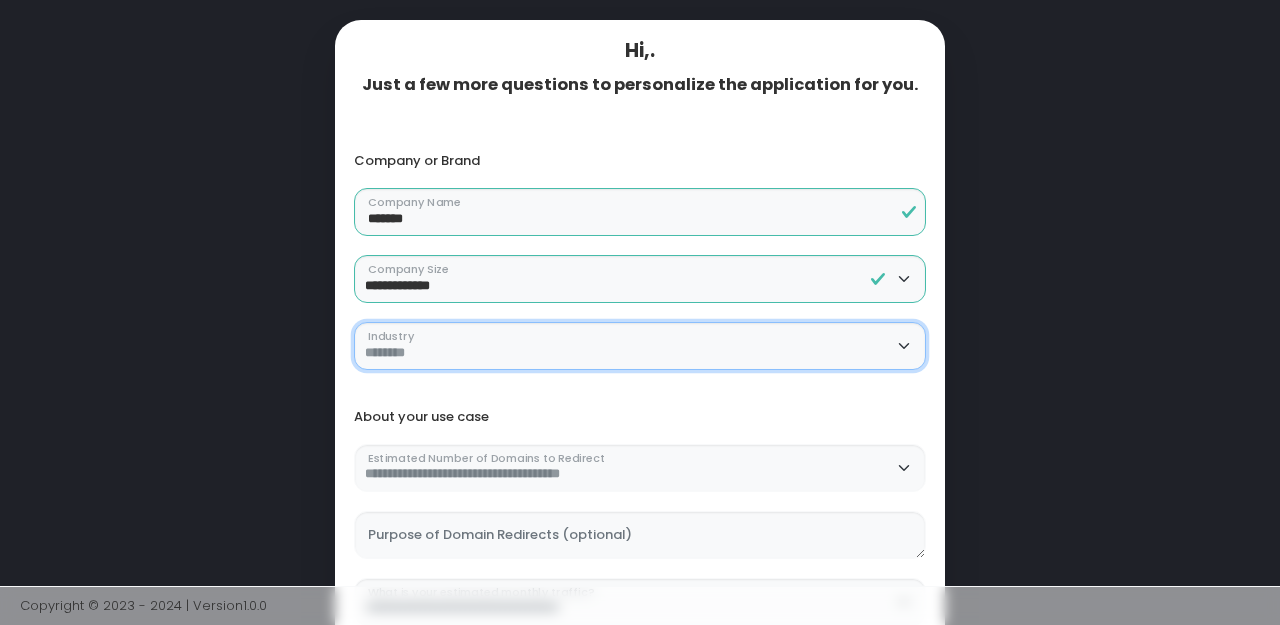 select on "******" 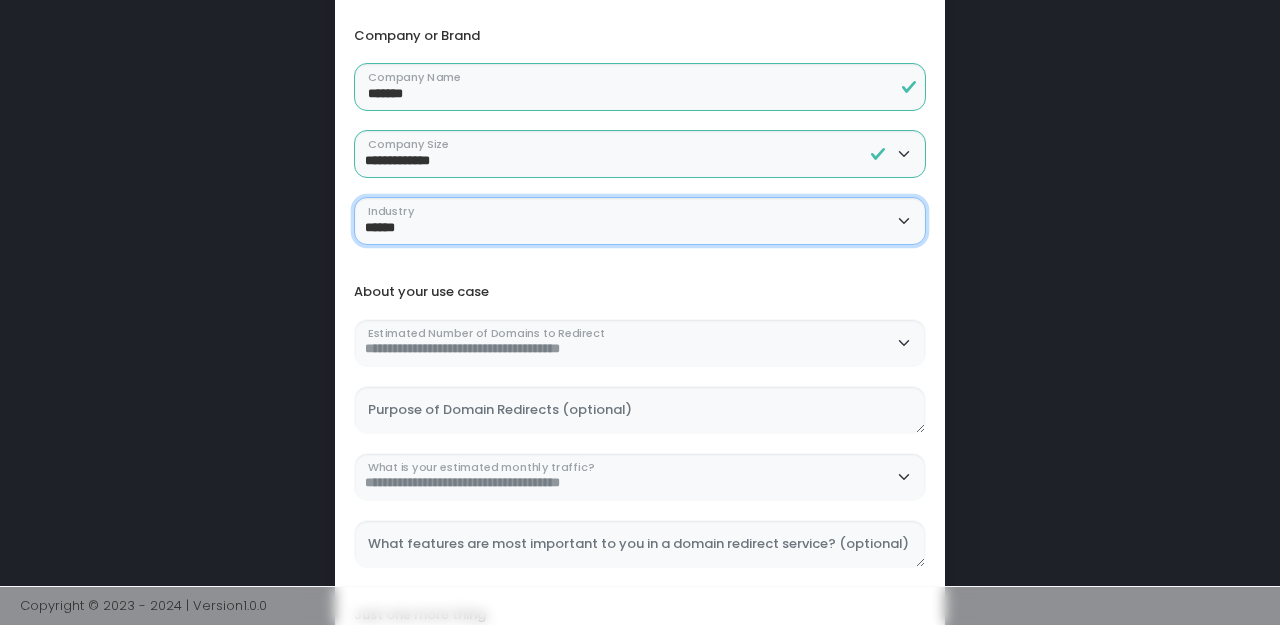 scroll, scrollTop: 133, scrollLeft: 0, axis: vertical 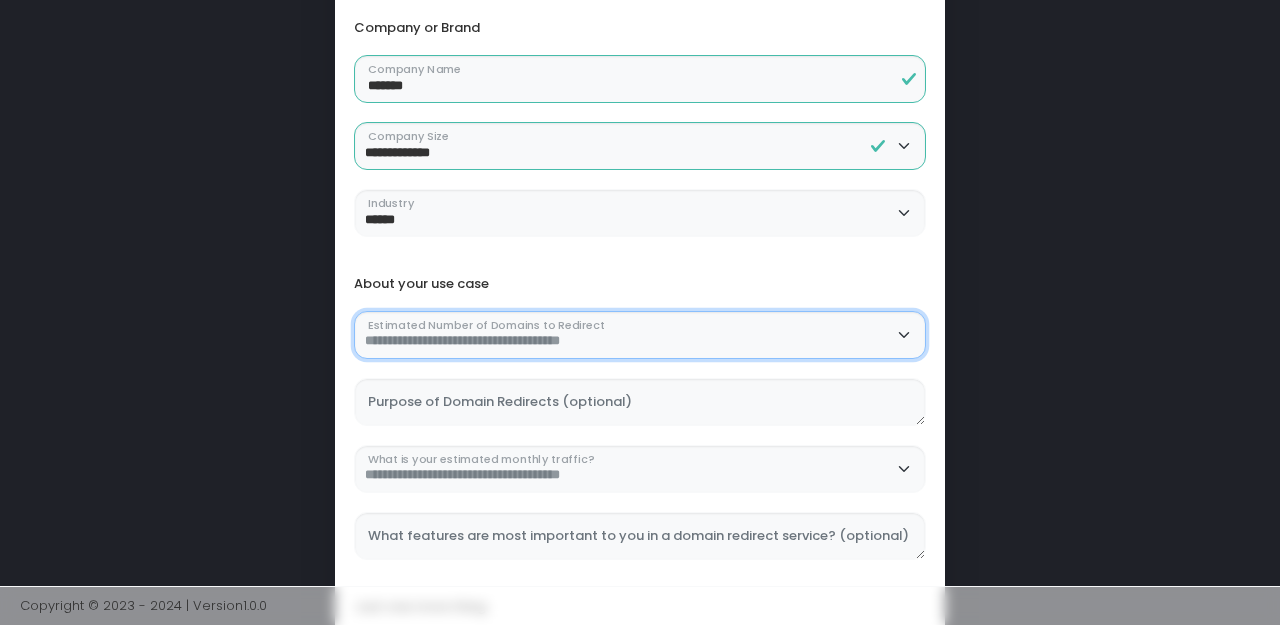 click on "**********" at bounding box center (640, 335) 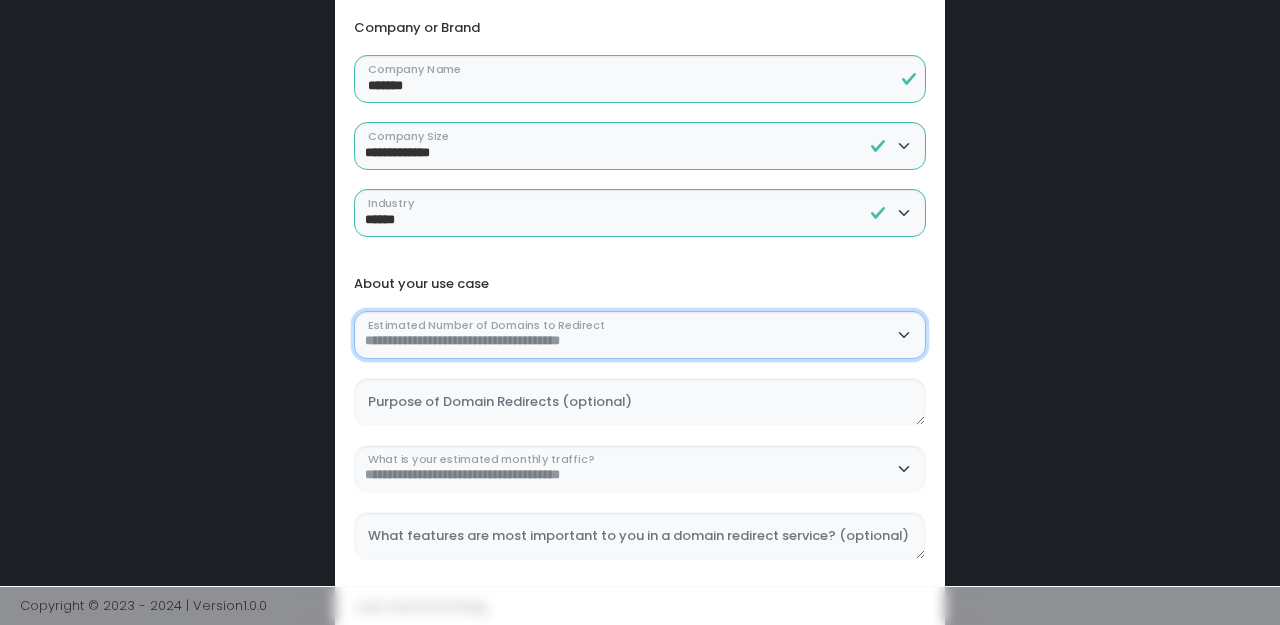 select on "********" 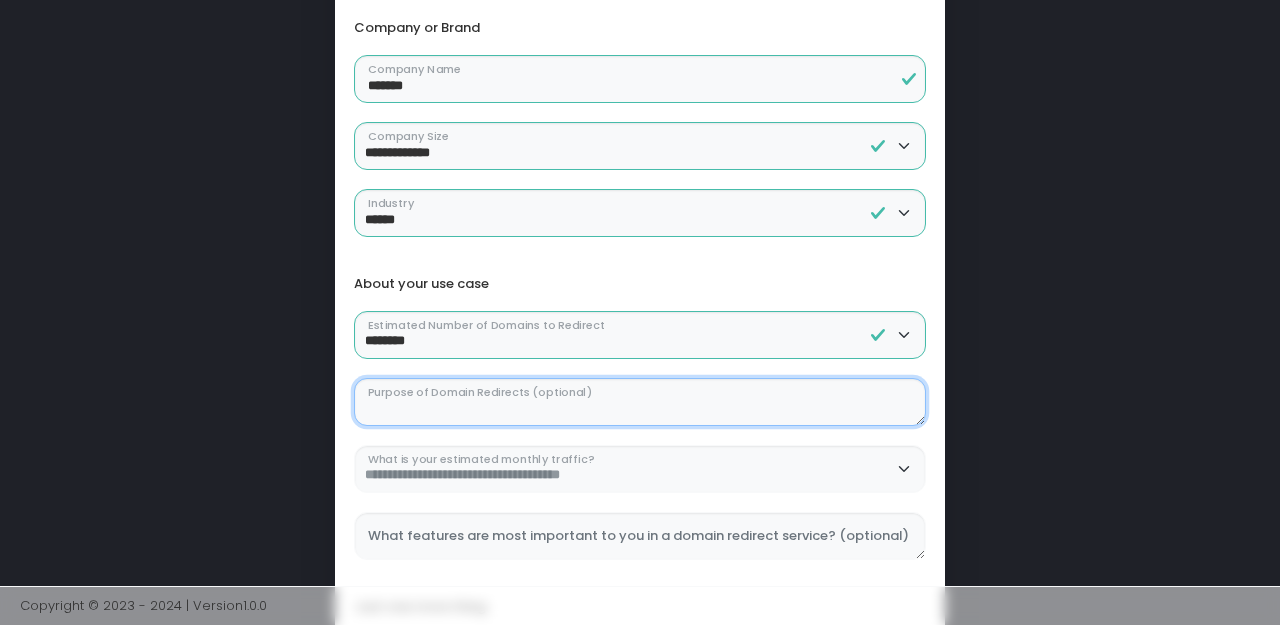 click on "Purpose of Domain Redirects (optional)" at bounding box center [640, 402] 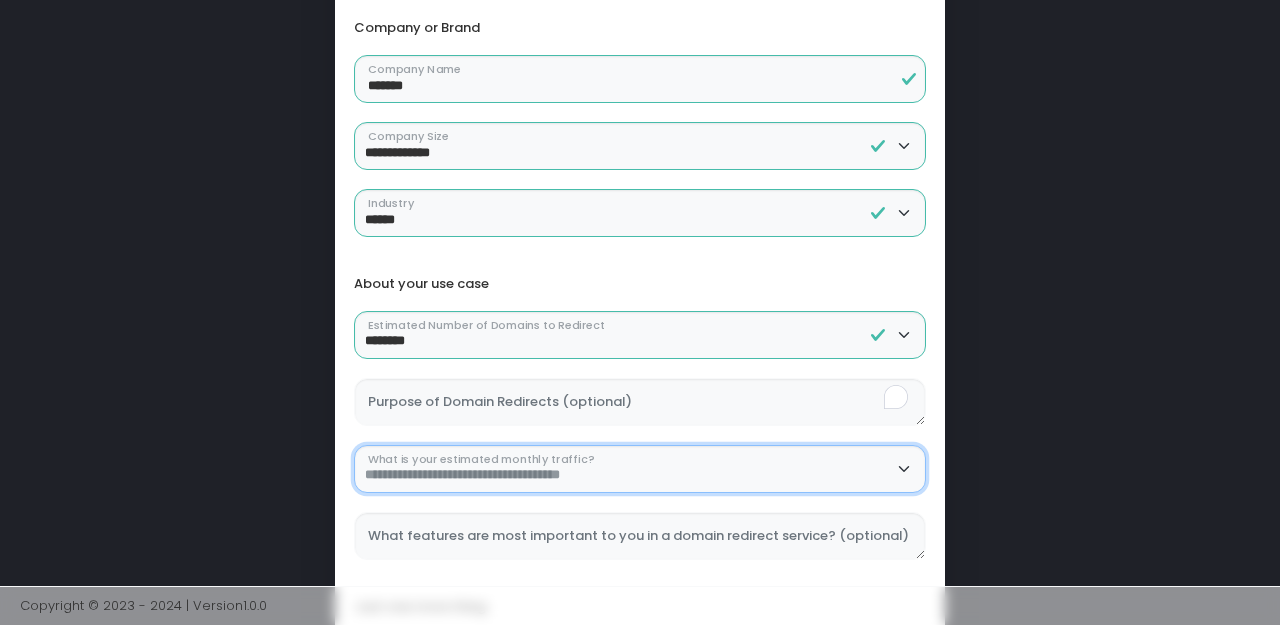 click on "**********" at bounding box center [640, 469] 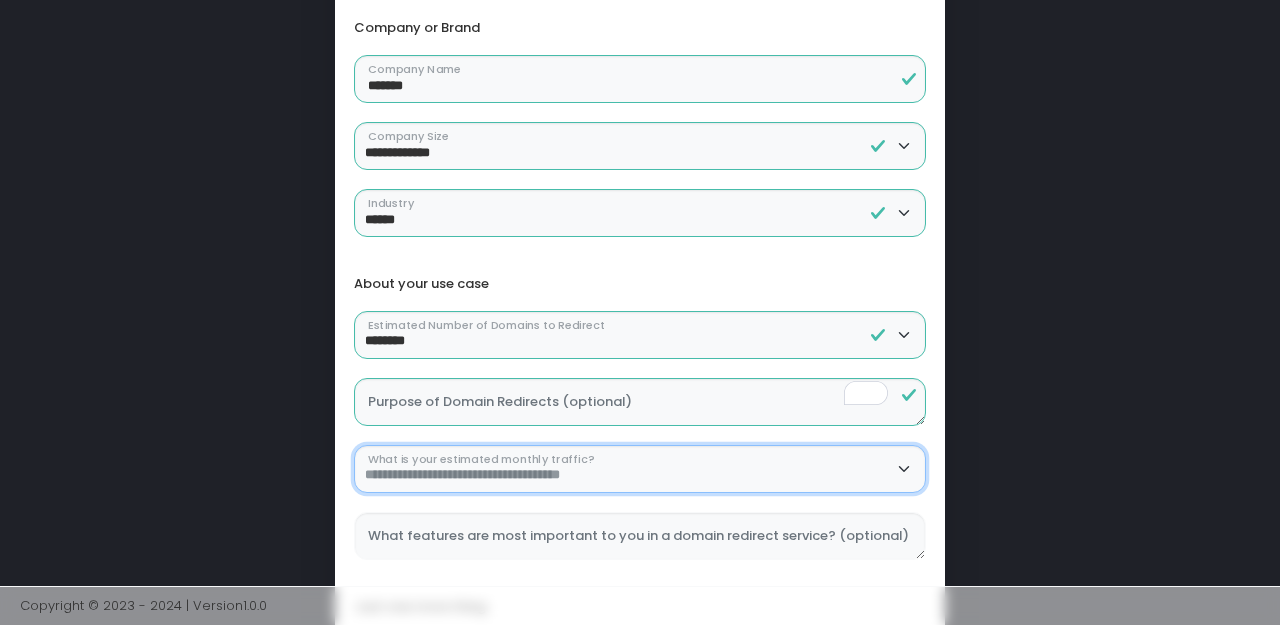 select on "**********" 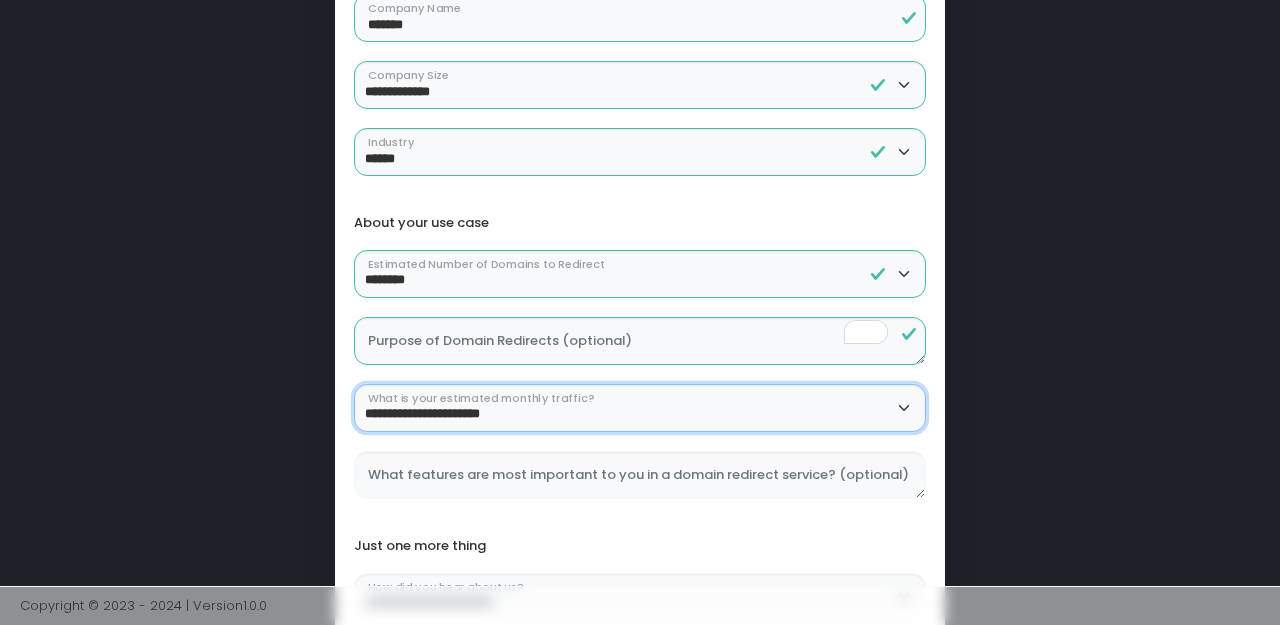 scroll, scrollTop: 195, scrollLeft: 0, axis: vertical 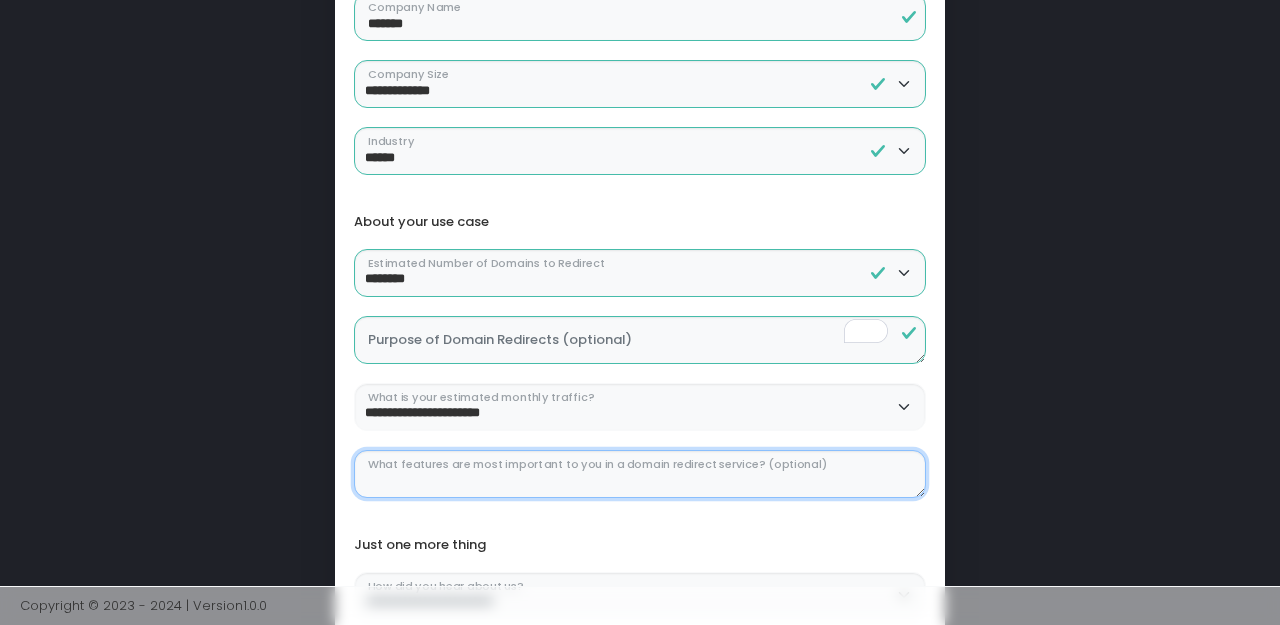 click on "What features are most important to you in a domain redirect service? (optional)" at bounding box center [640, 474] 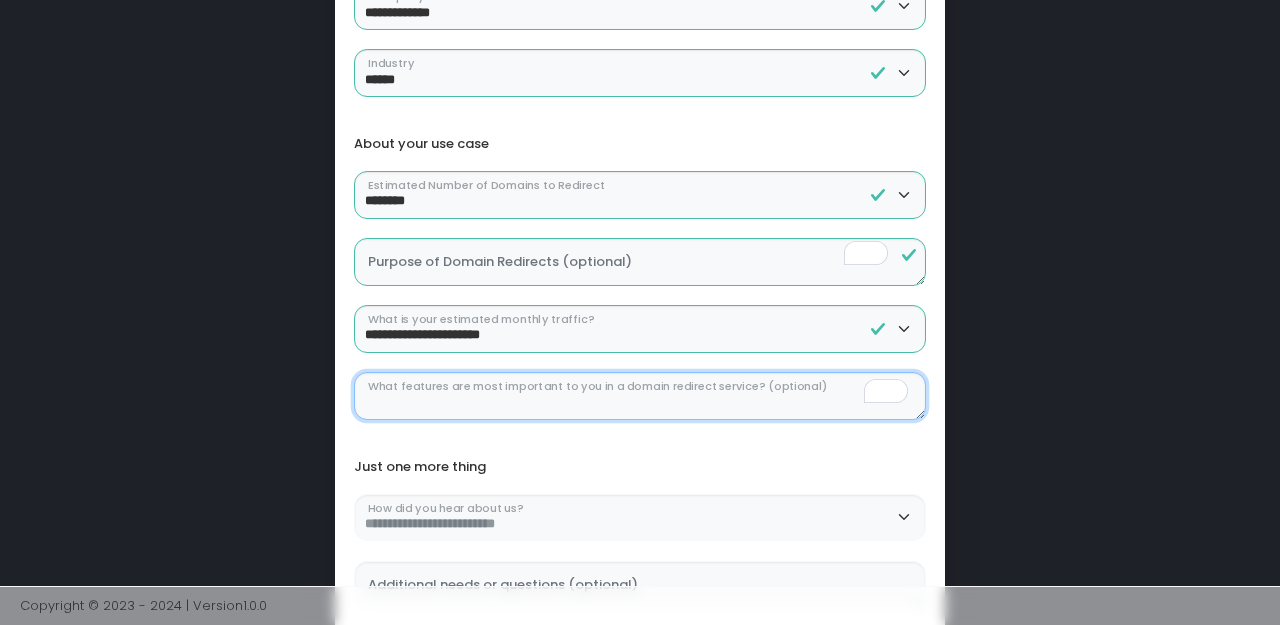scroll, scrollTop: 427, scrollLeft: 0, axis: vertical 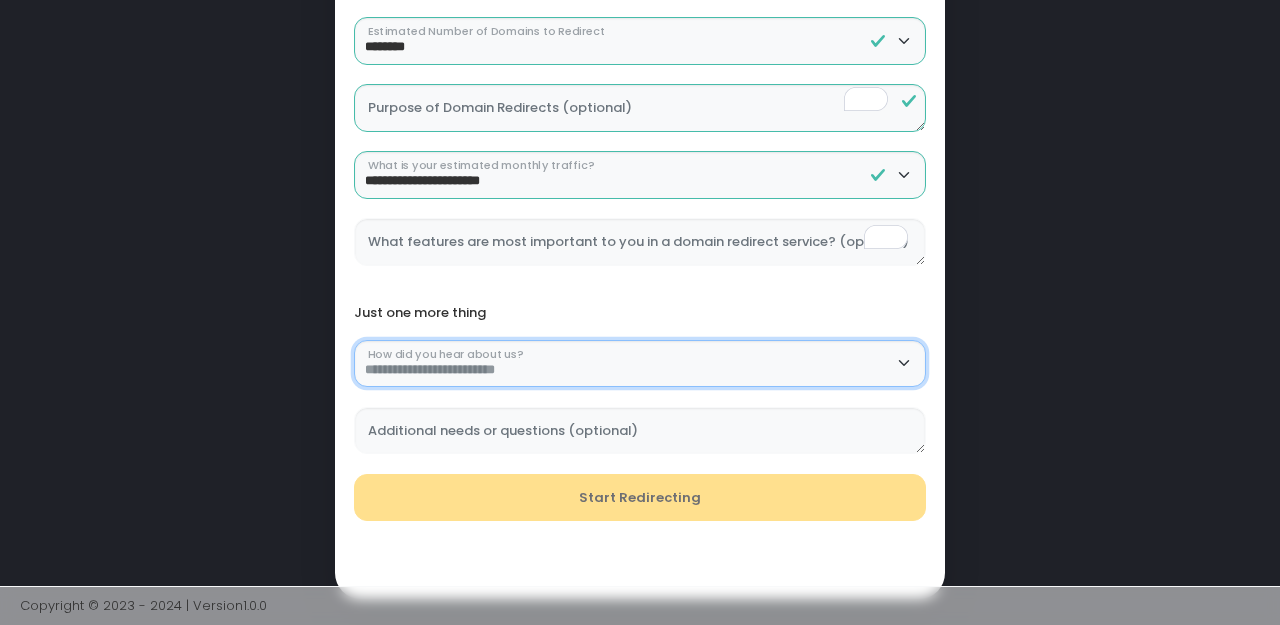 click on "**********" at bounding box center (640, 364) 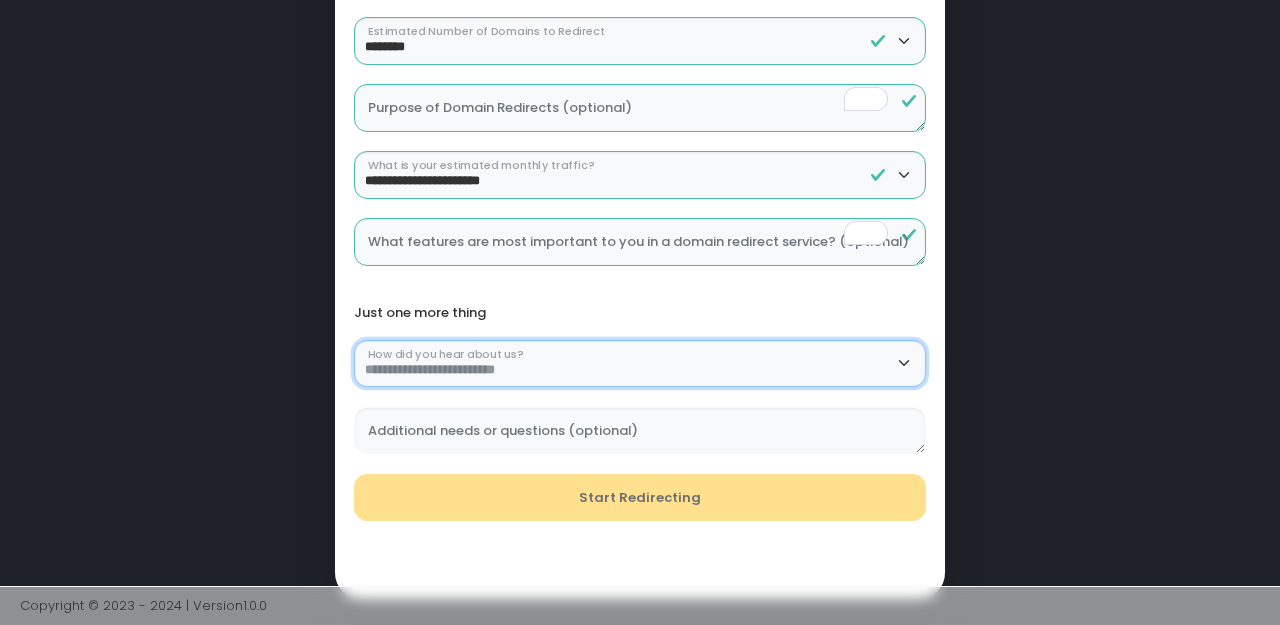 select on "******" 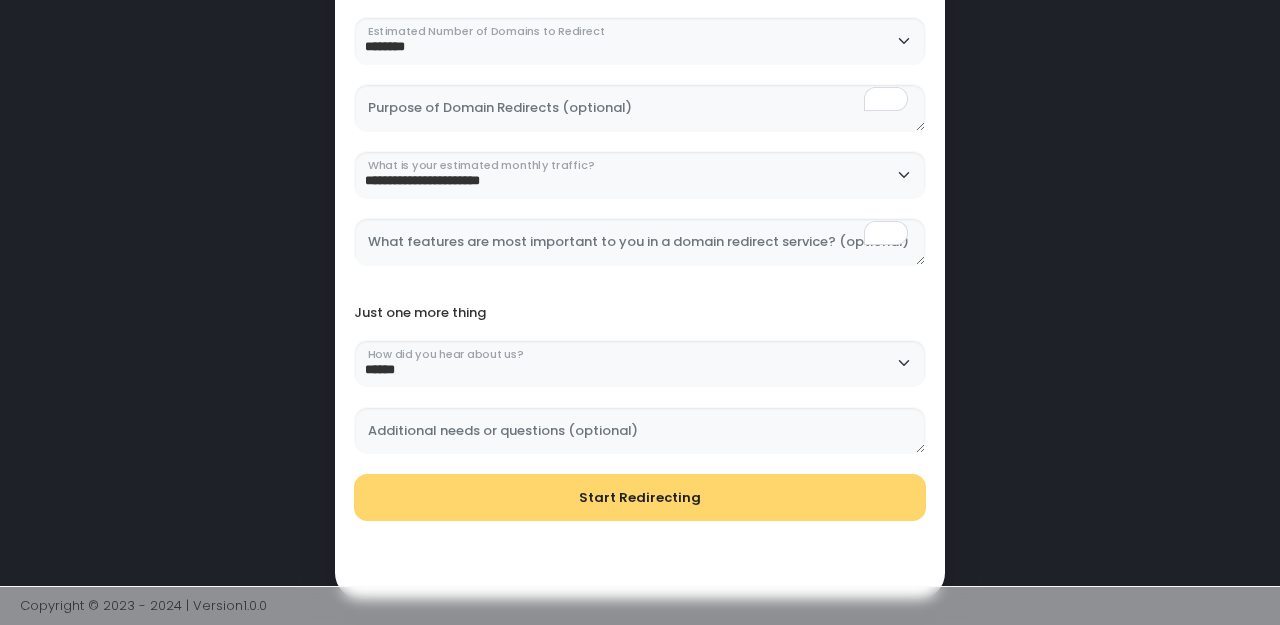 click on "Start Redirecting" at bounding box center [640, 498] 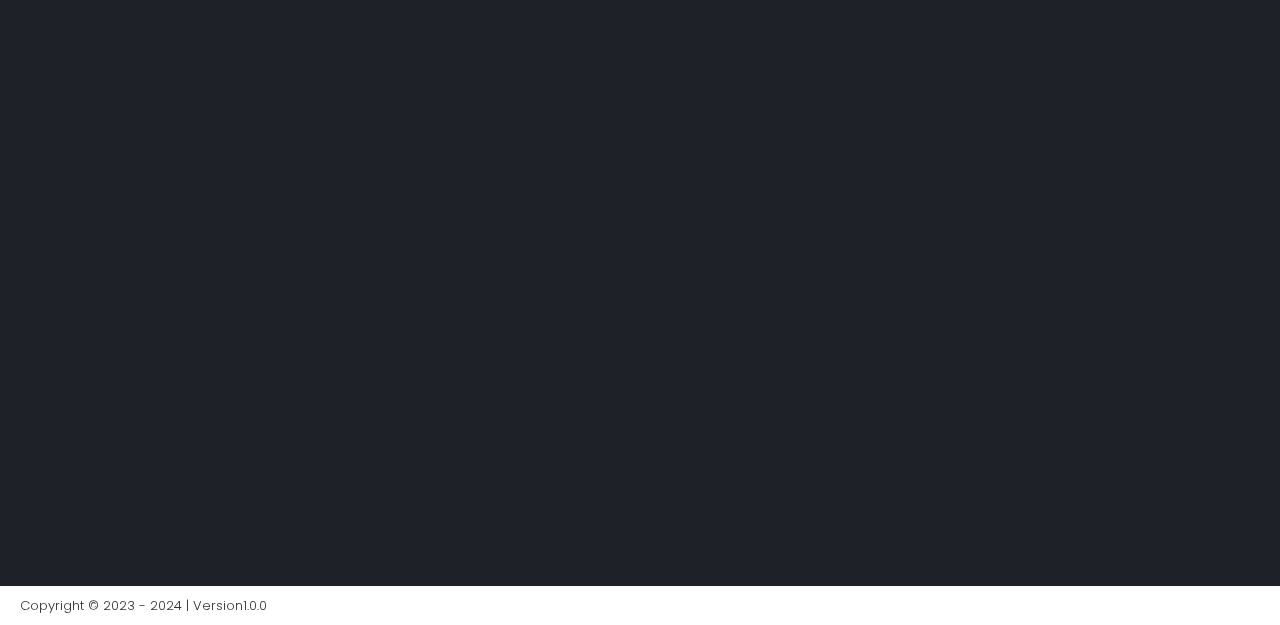 scroll, scrollTop: 0, scrollLeft: 0, axis: both 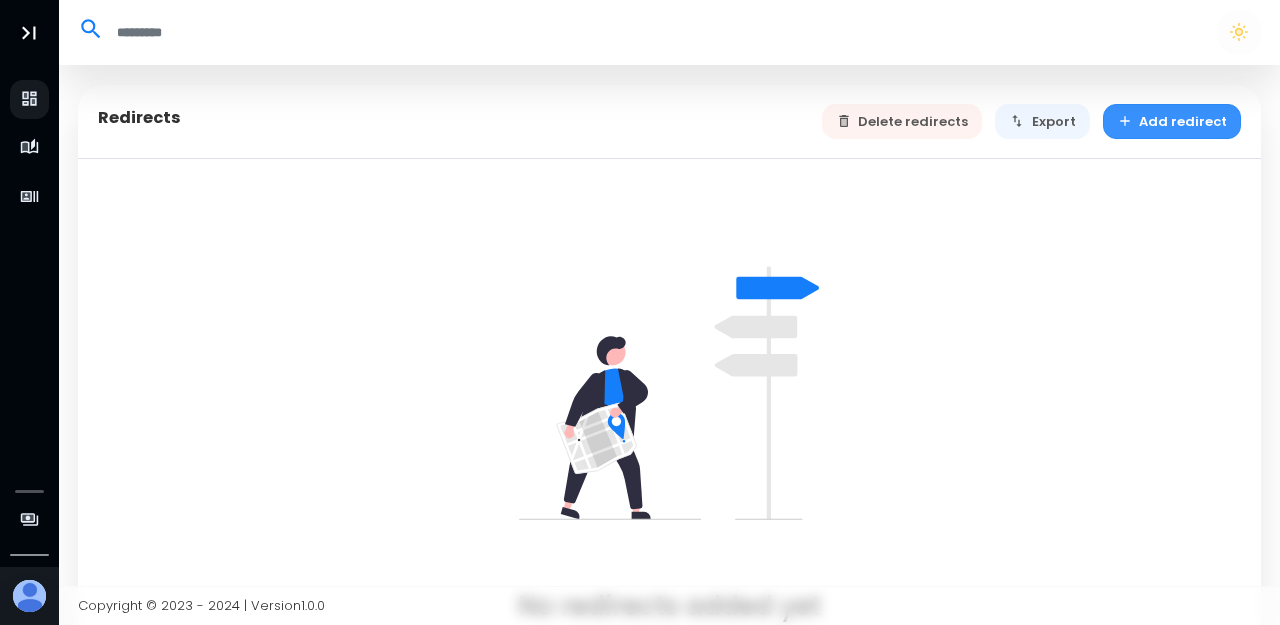 click on "Add redirect" at bounding box center (1172, 121) 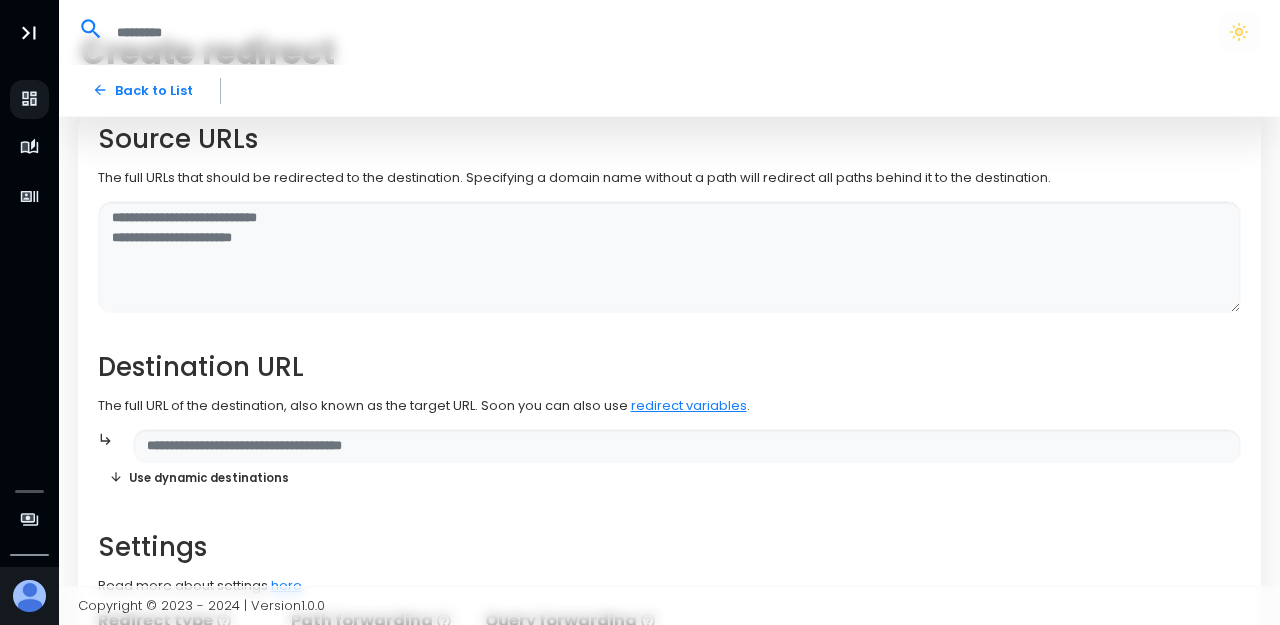 scroll, scrollTop: 299, scrollLeft: 0, axis: vertical 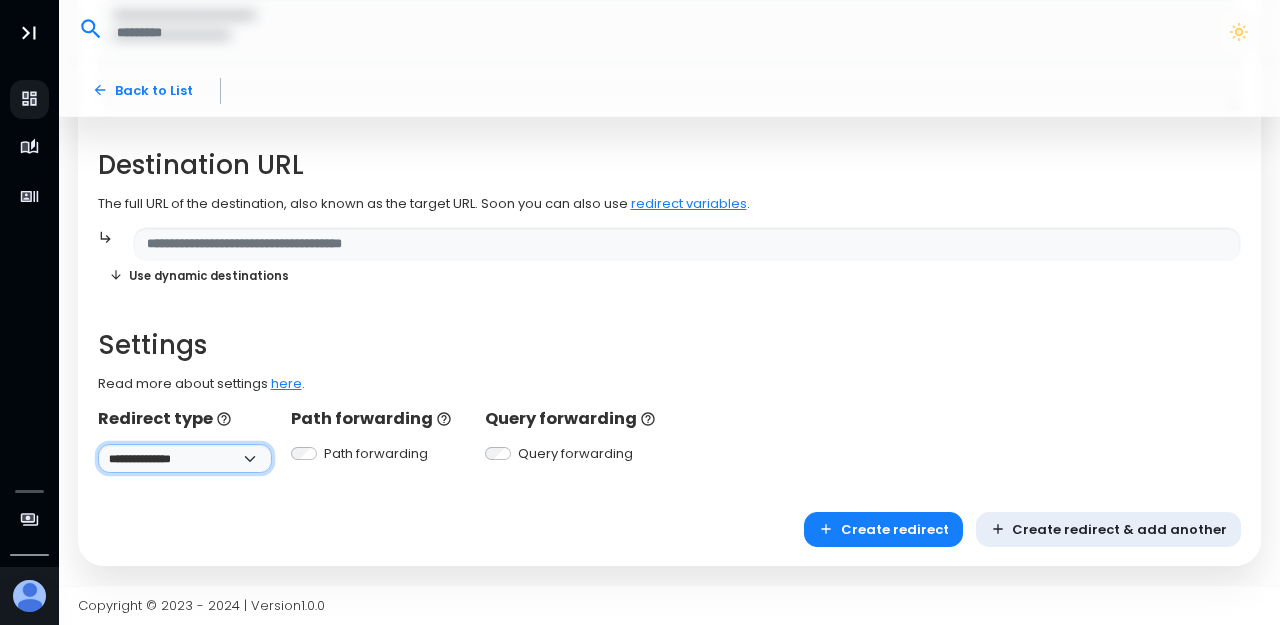 click on "**********" at bounding box center [185, 458] 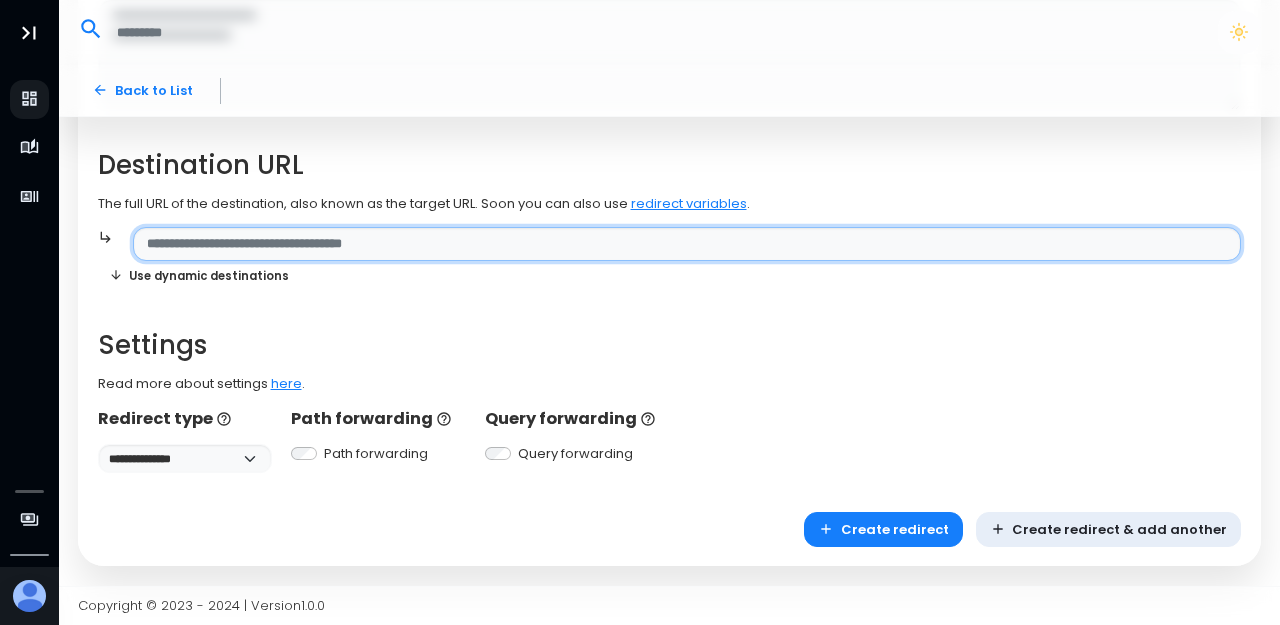 click at bounding box center (687, 244) 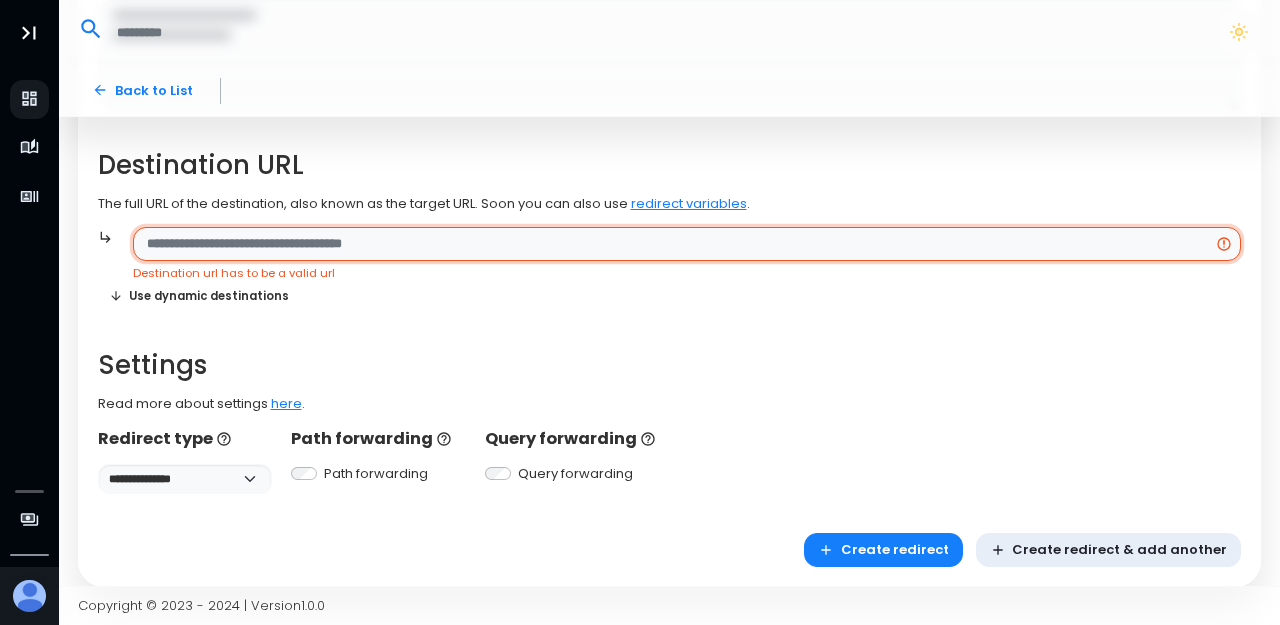 paste on "**********" 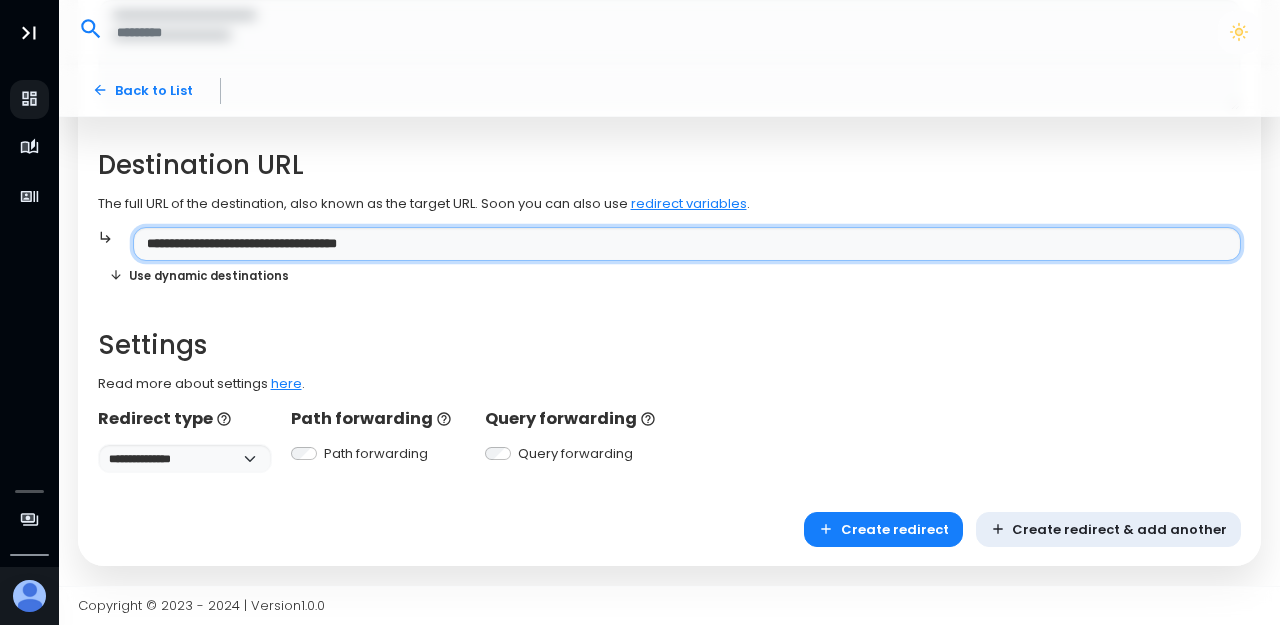 type on "**********" 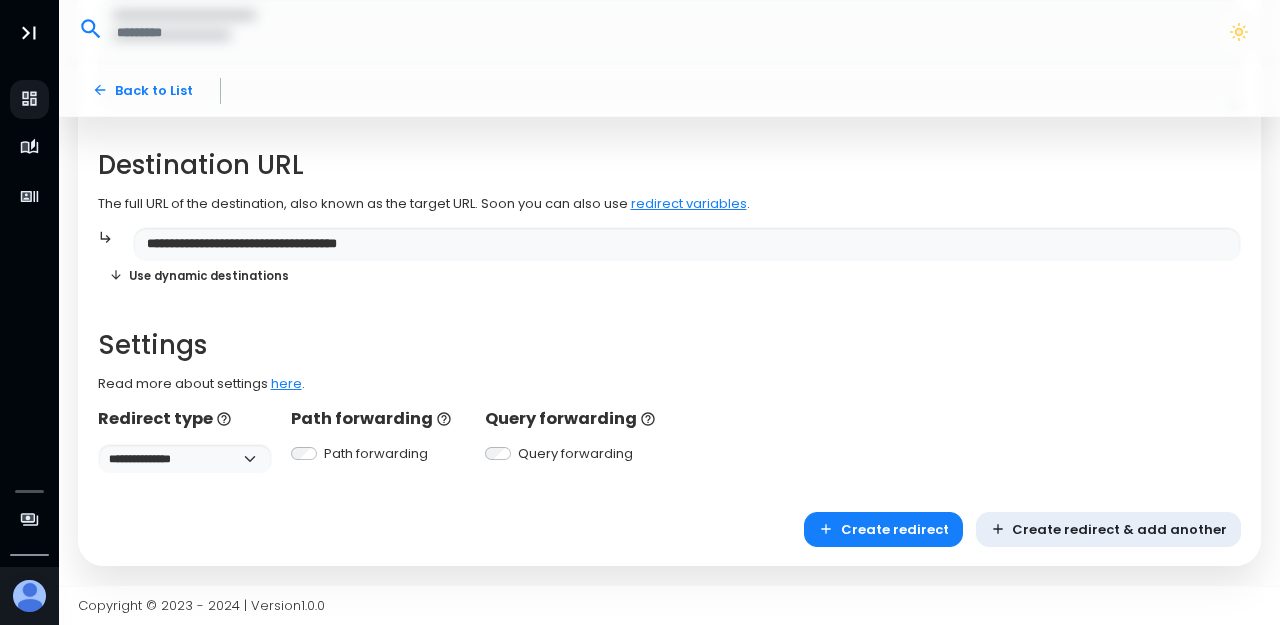 click on "**********" at bounding box center (670, 197) 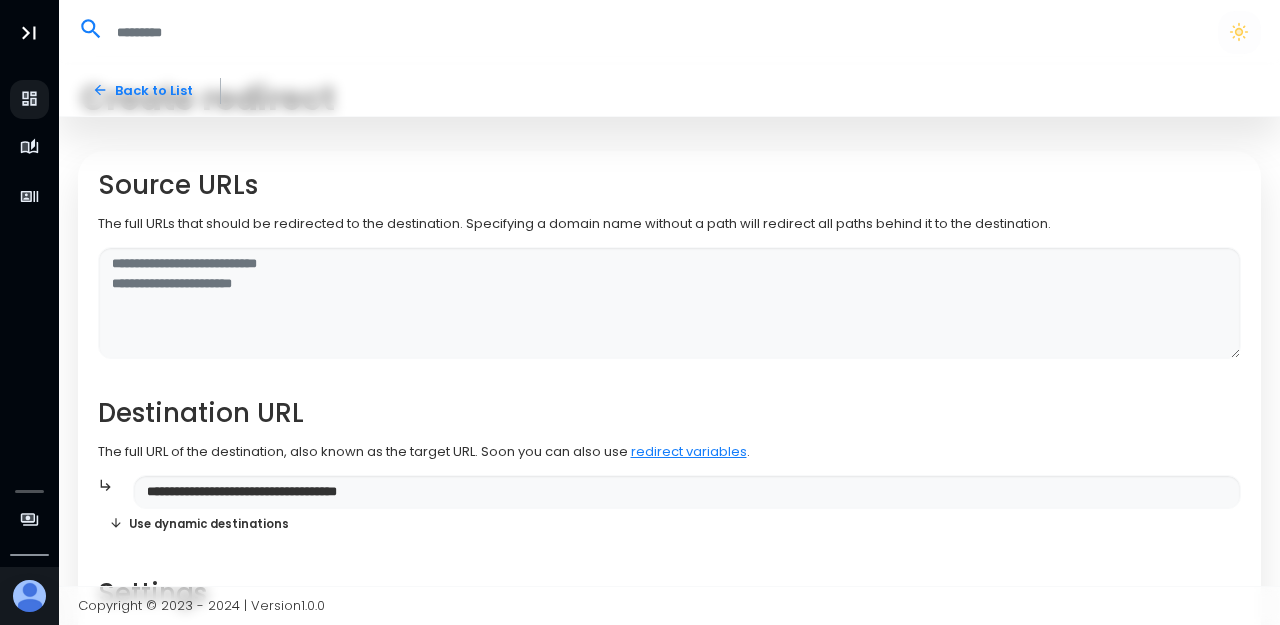 scroll, scrollTop: 48, scrollLeft: 0, axis: vertical 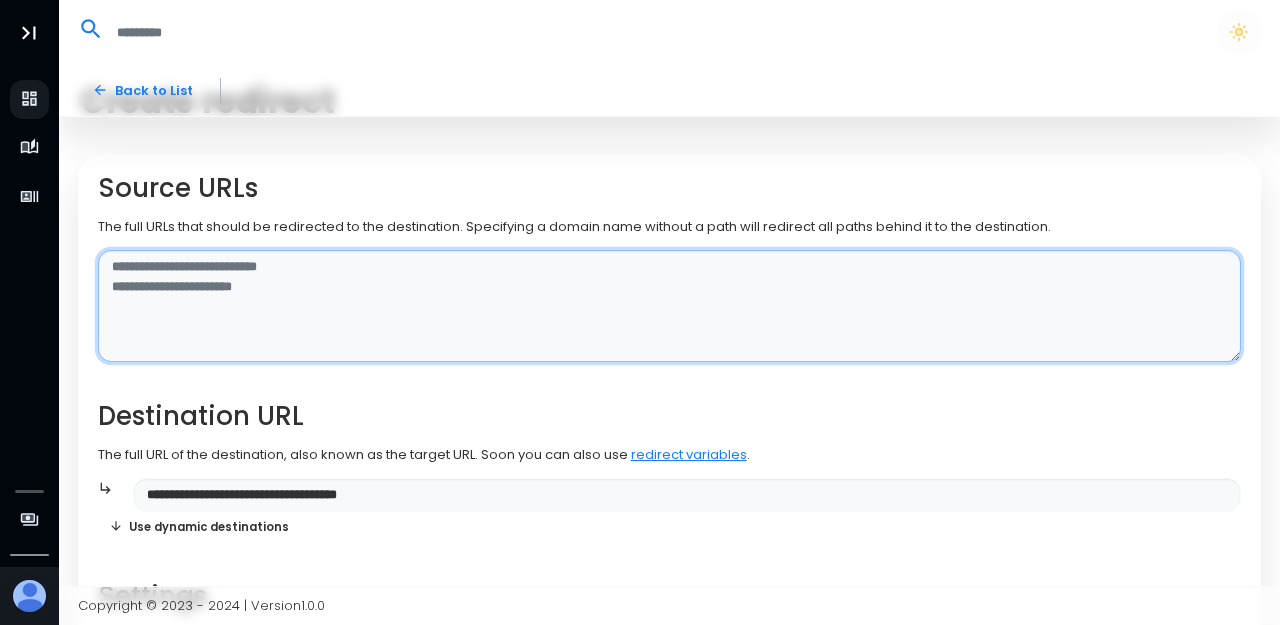click at bounding box center (670, 306) 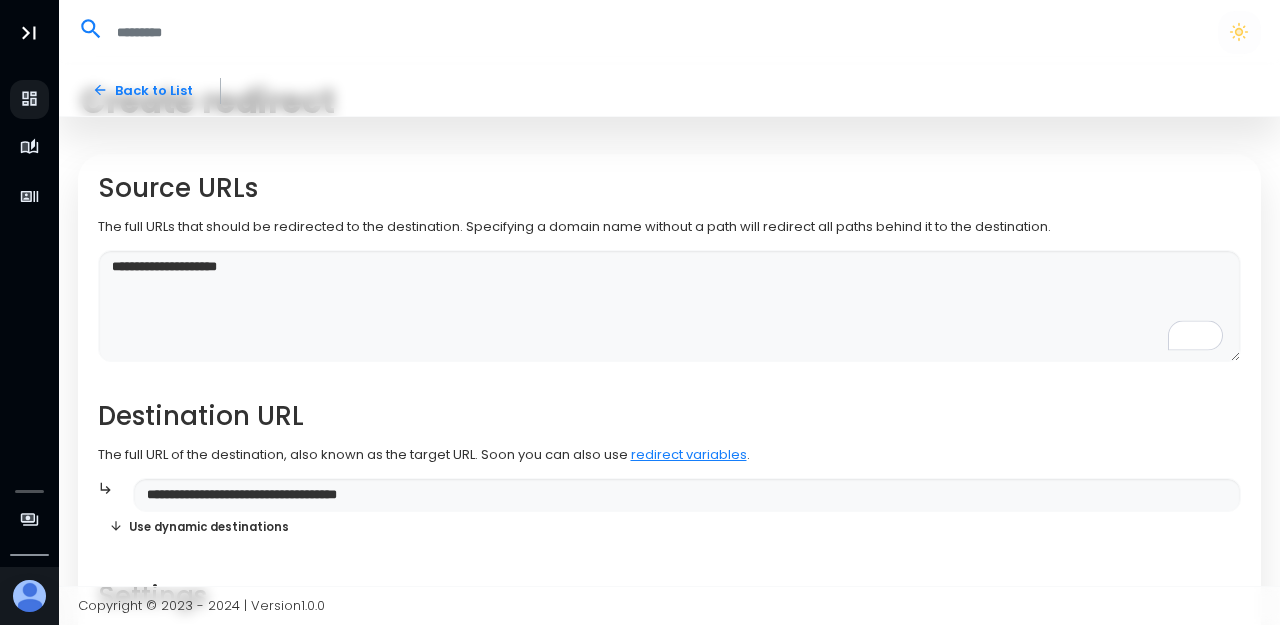 click on "**********" at bounding box center (670, 564) 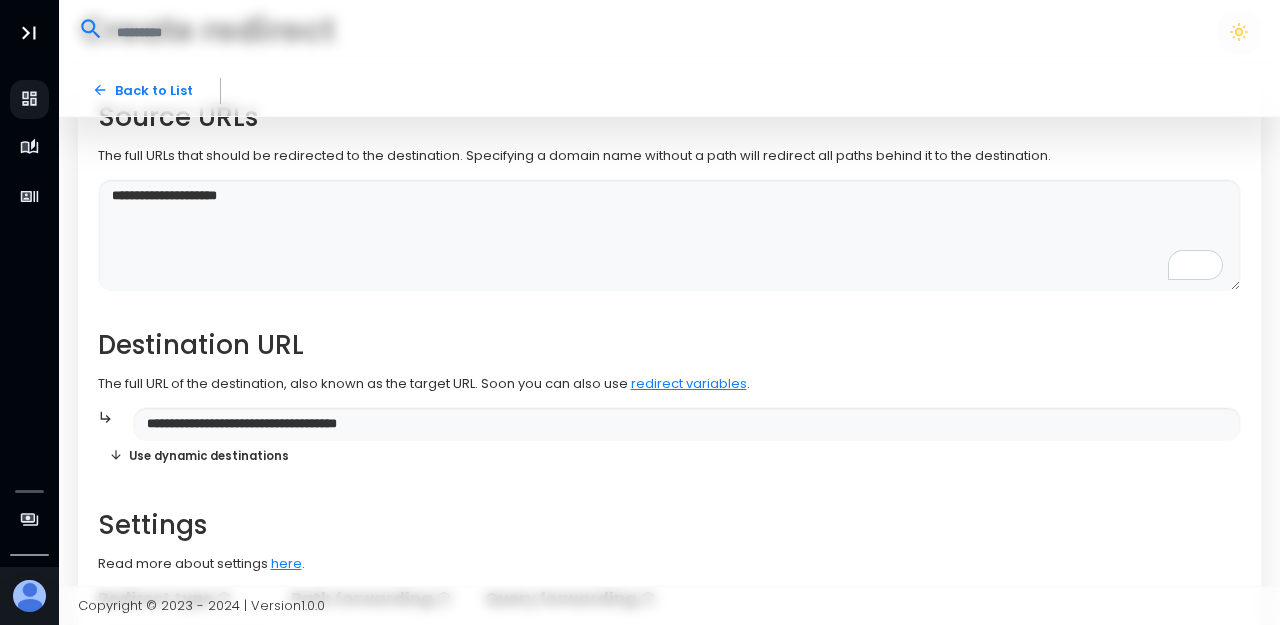 scroll, scrollTop: 113, scrollLeft: 0, axis: vertical 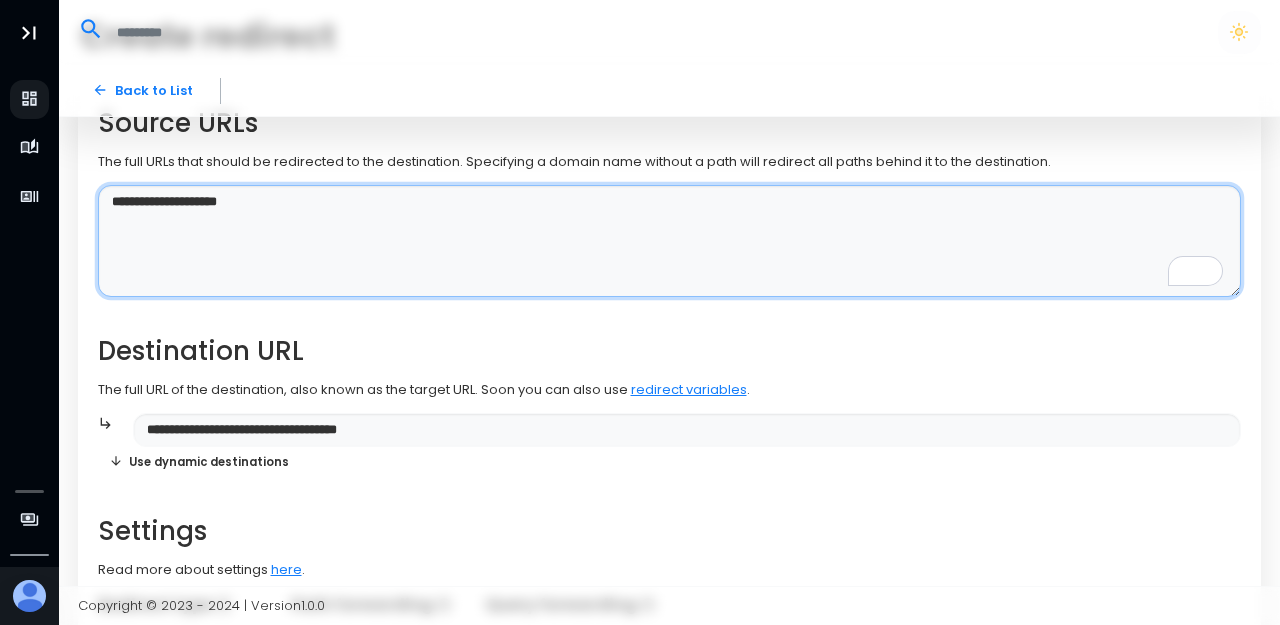 click on "**********" at bounding box center (670, 241) 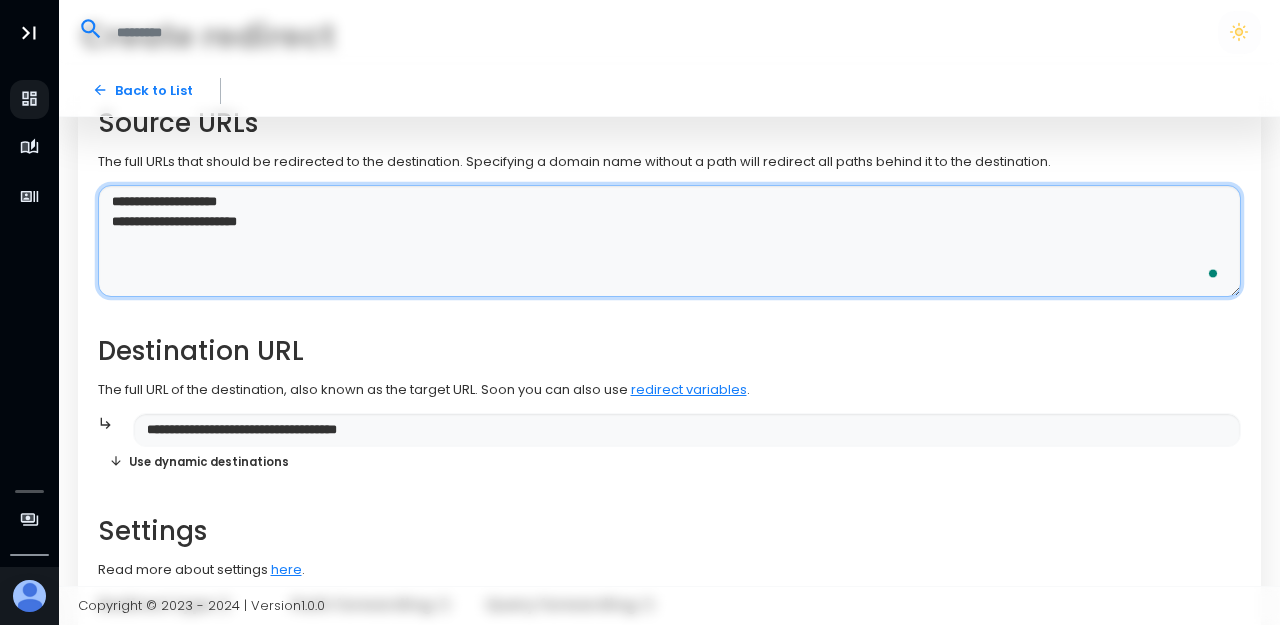 click on "**********" at bounding box center (670, 241) 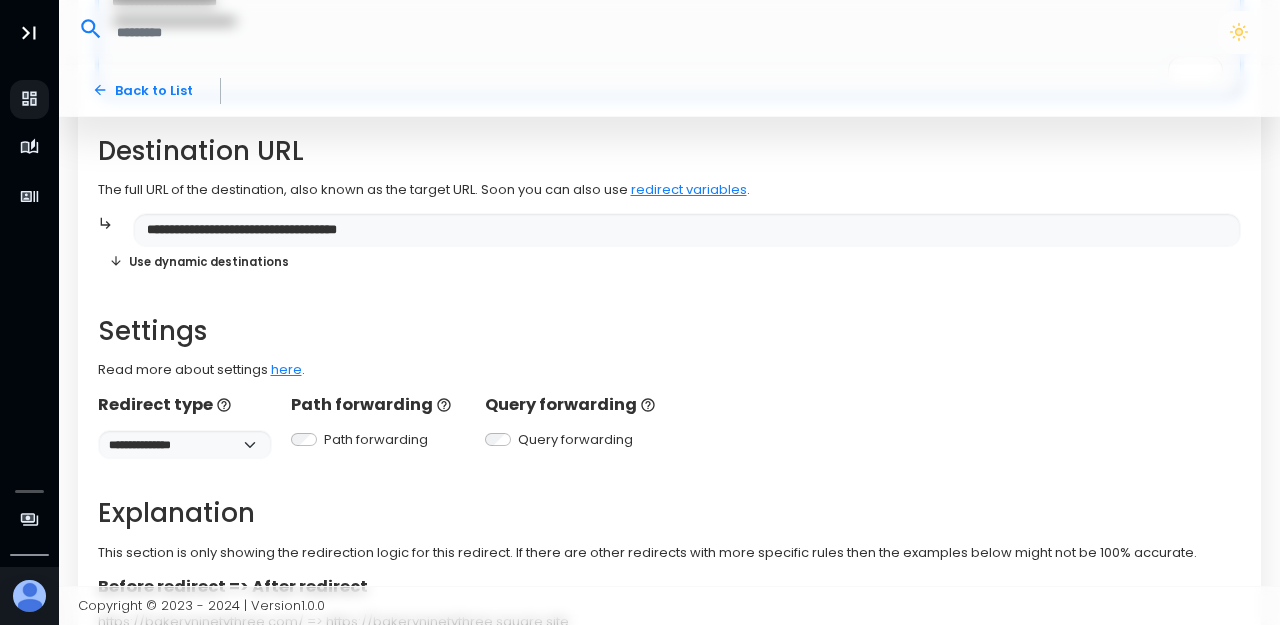 scroll, scrollTop: 316, scrollLeft: 0, axis: vertical 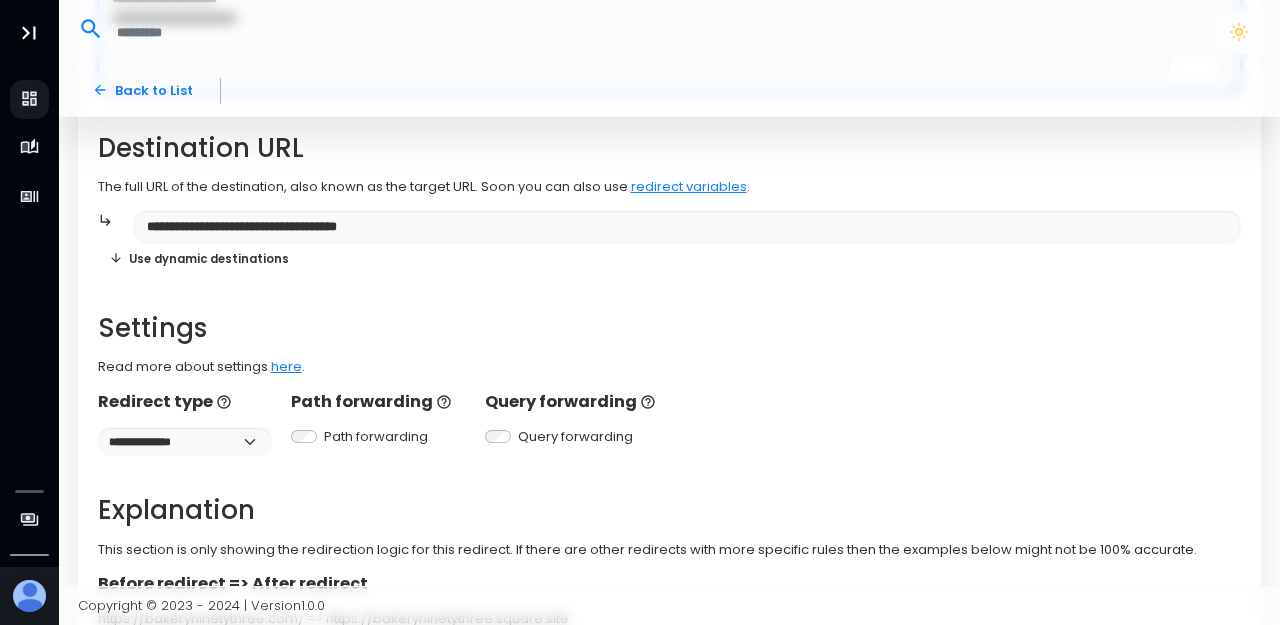 type on "**********" 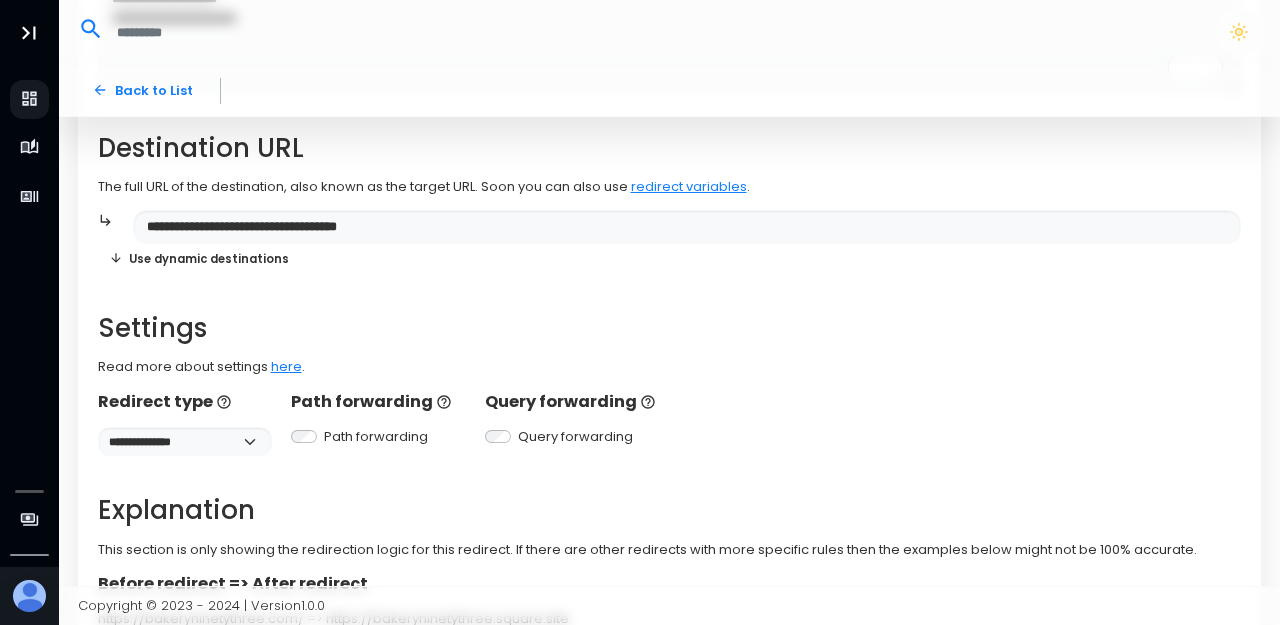 click 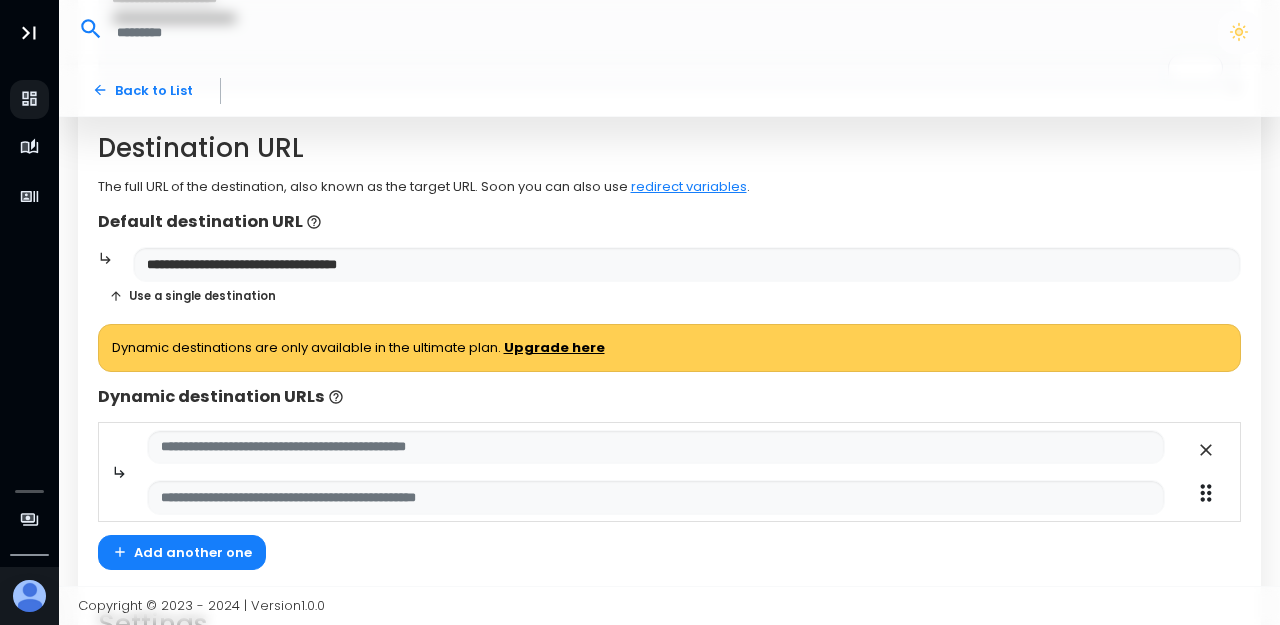 click on "Use a single destination" at bounding box center [193, 296] 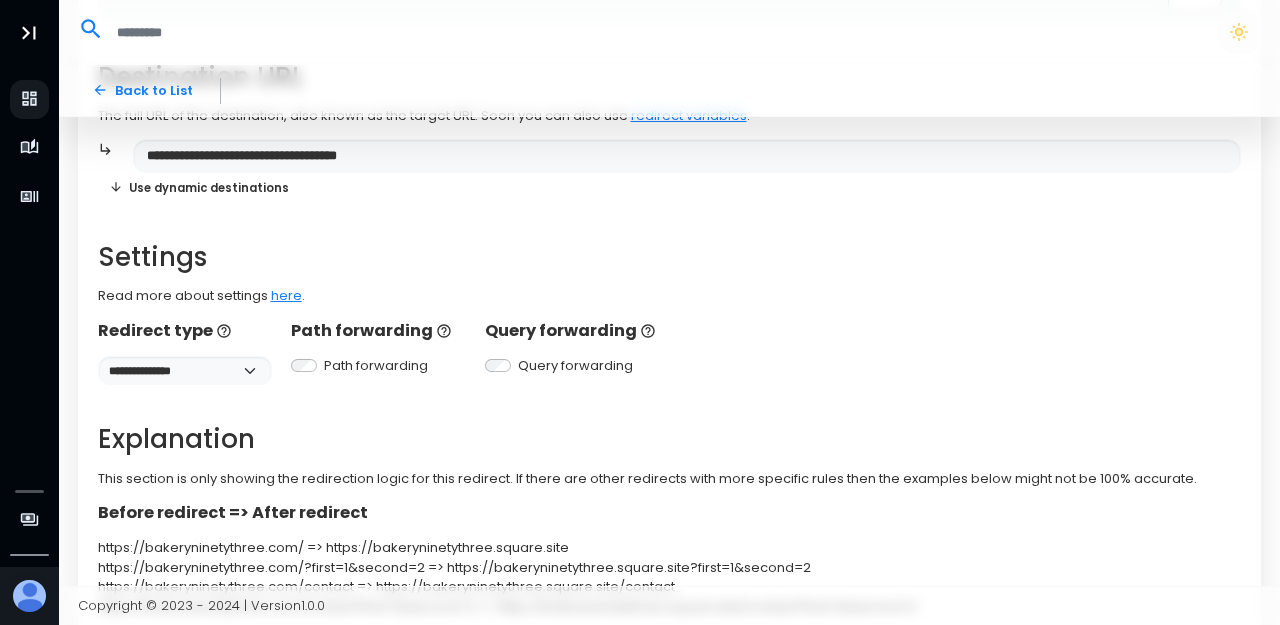 scroll, scrollTop: 530, scrollLeft: 0, axis: vertical 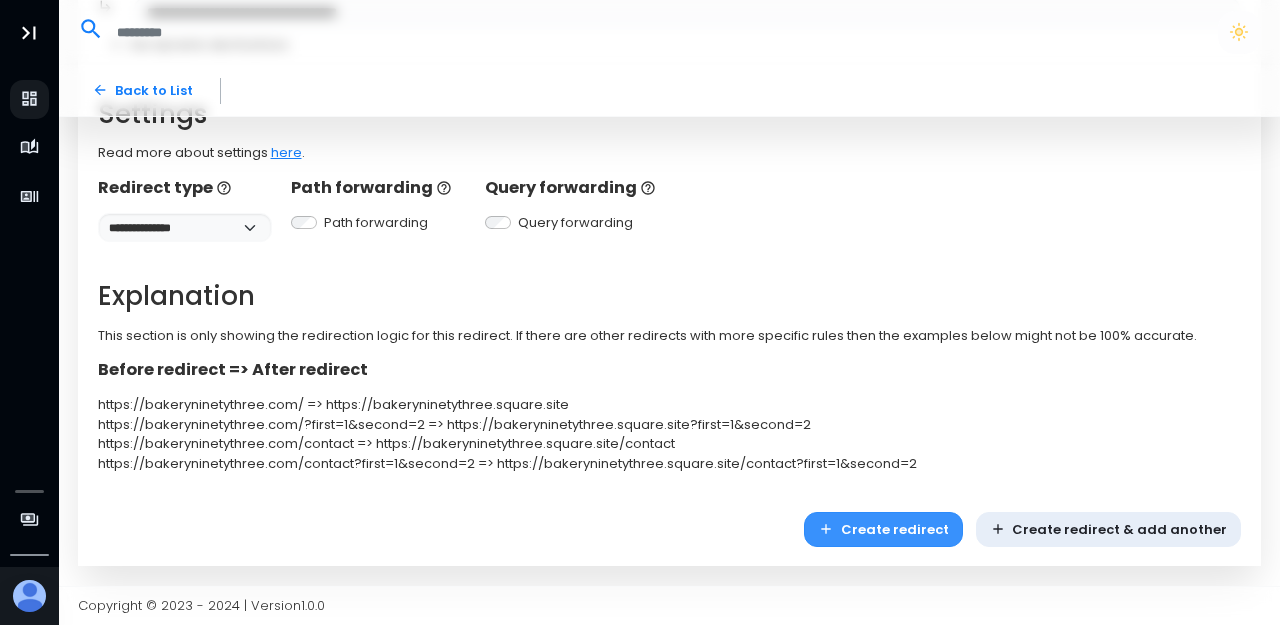 click on "Create redirect" at bounding box center (883, 529) 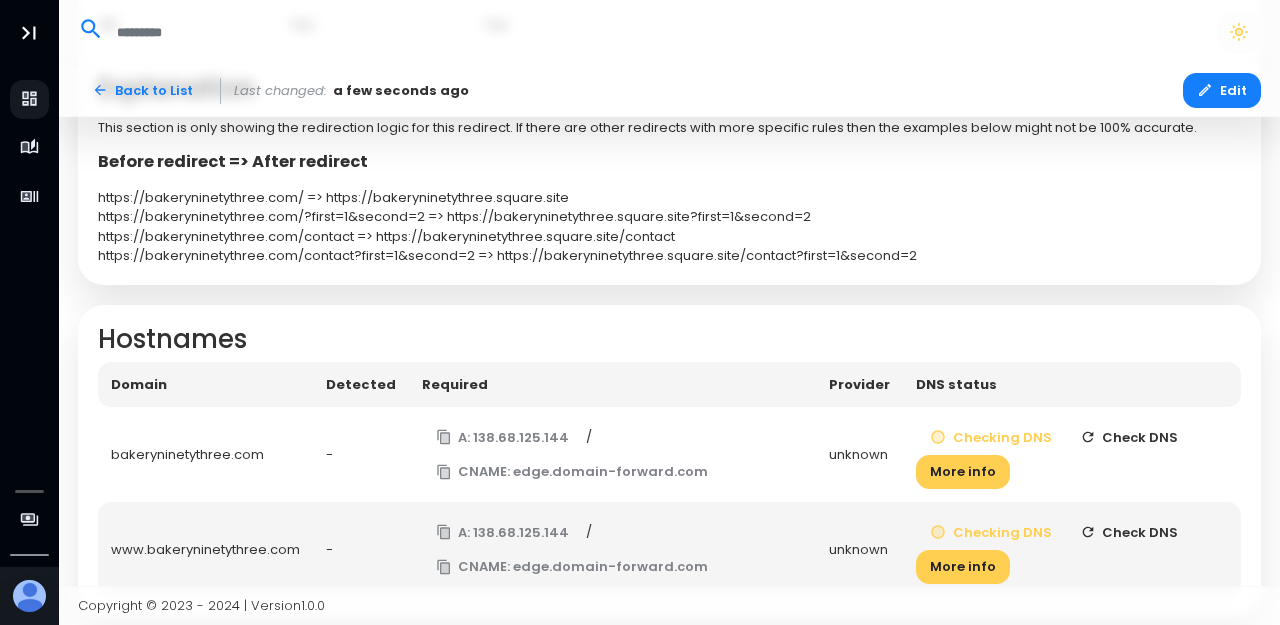 scroll, scrollTop: 675, scrollLeft: 0, axis: vertical 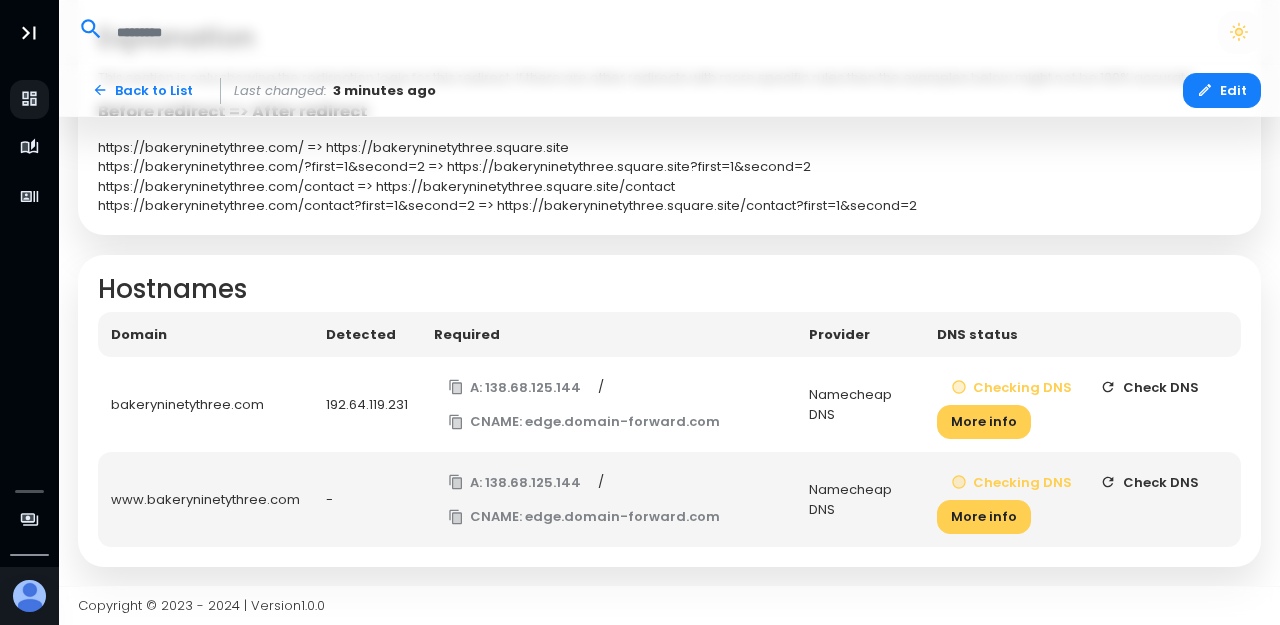 click 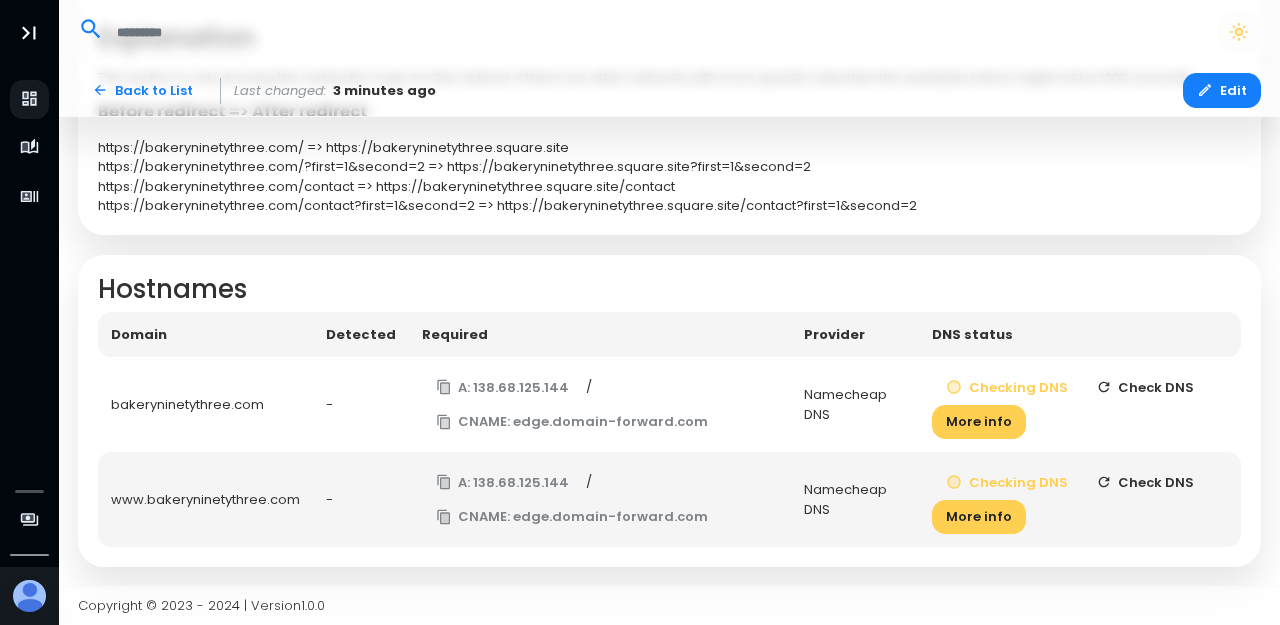 click 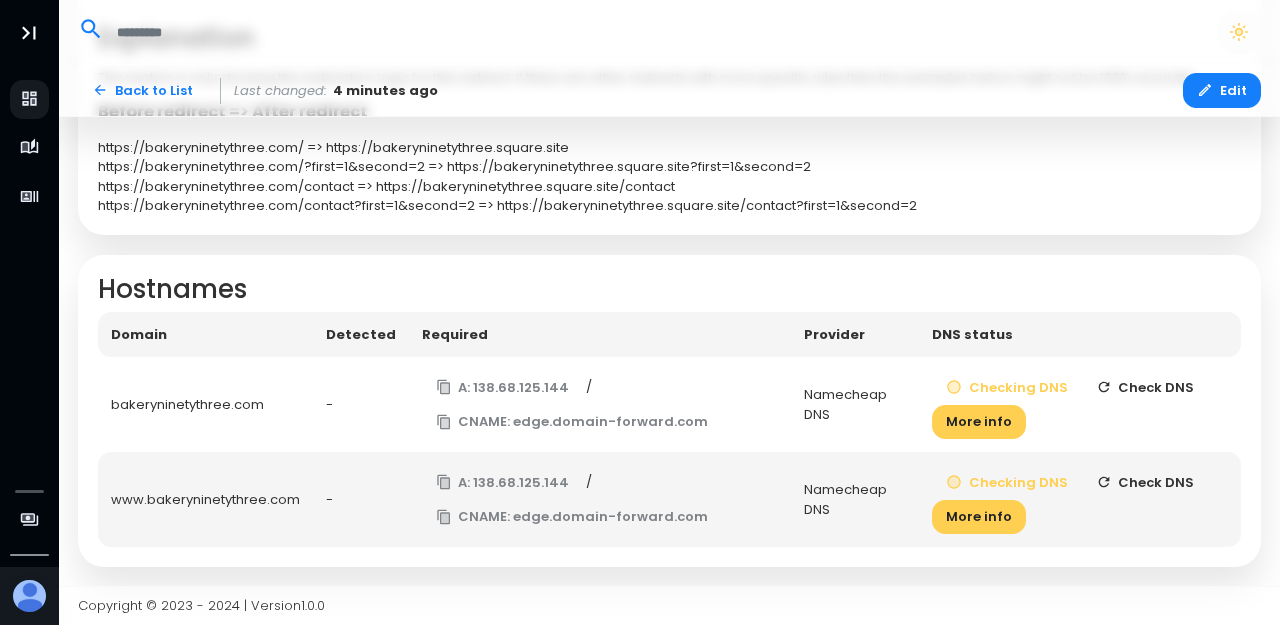 click on "Checking DNS Check DNS More info" at bounding box center (1080, 404) 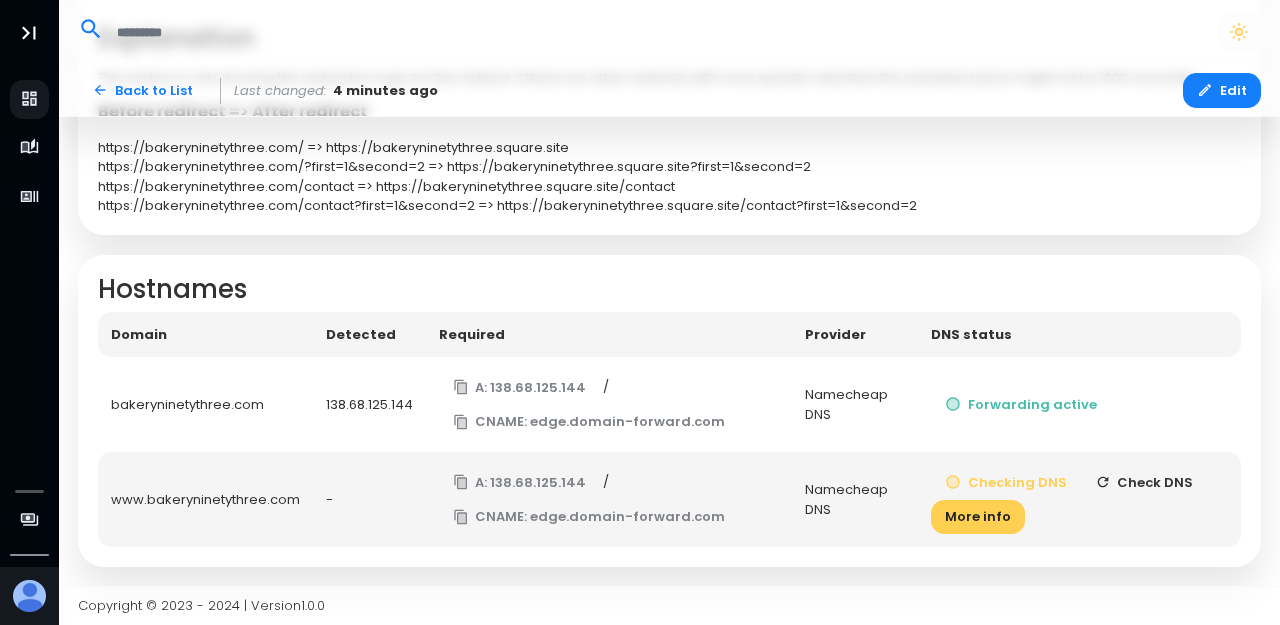 click on "Check DNS" at bounding box center [1144, 482] 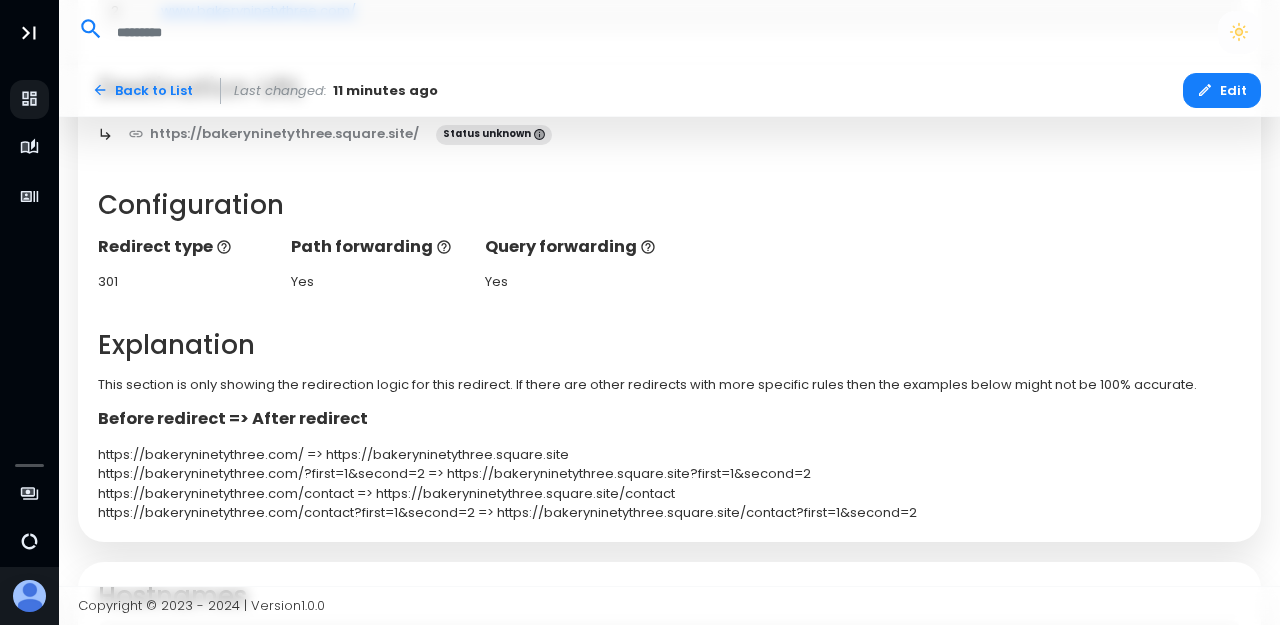 scroll, scrollTop: 606, scrollLeft: 0, axis: vertical 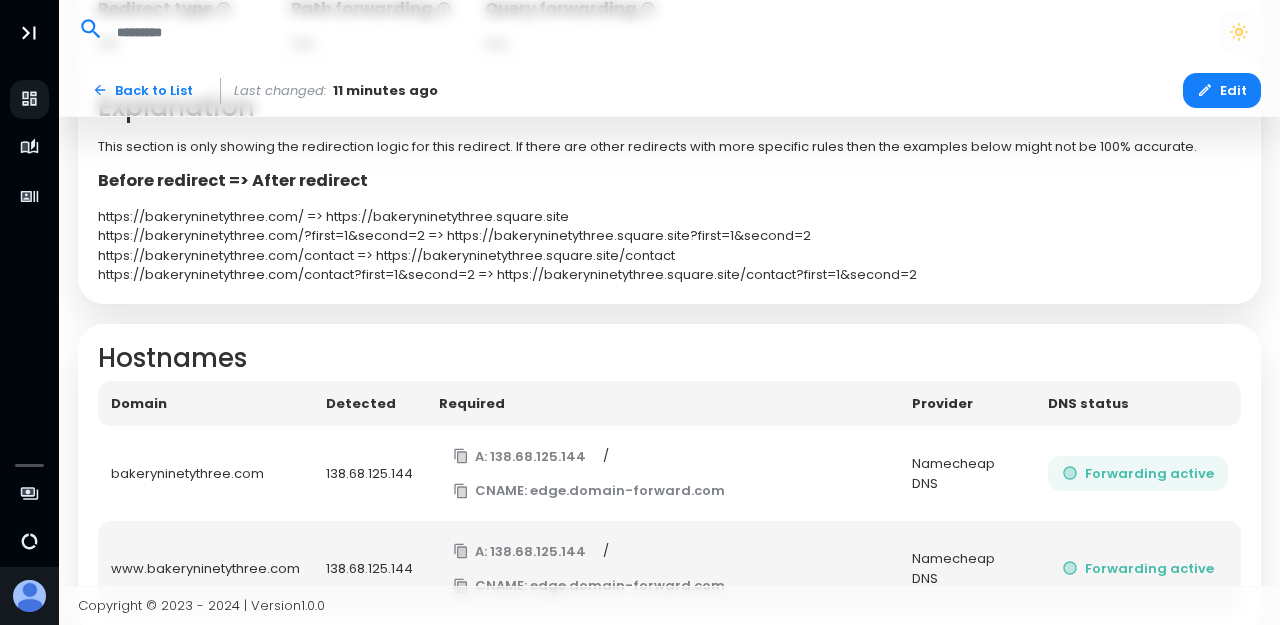 click on "Forwarding active" at bounding box center (1138, 473) 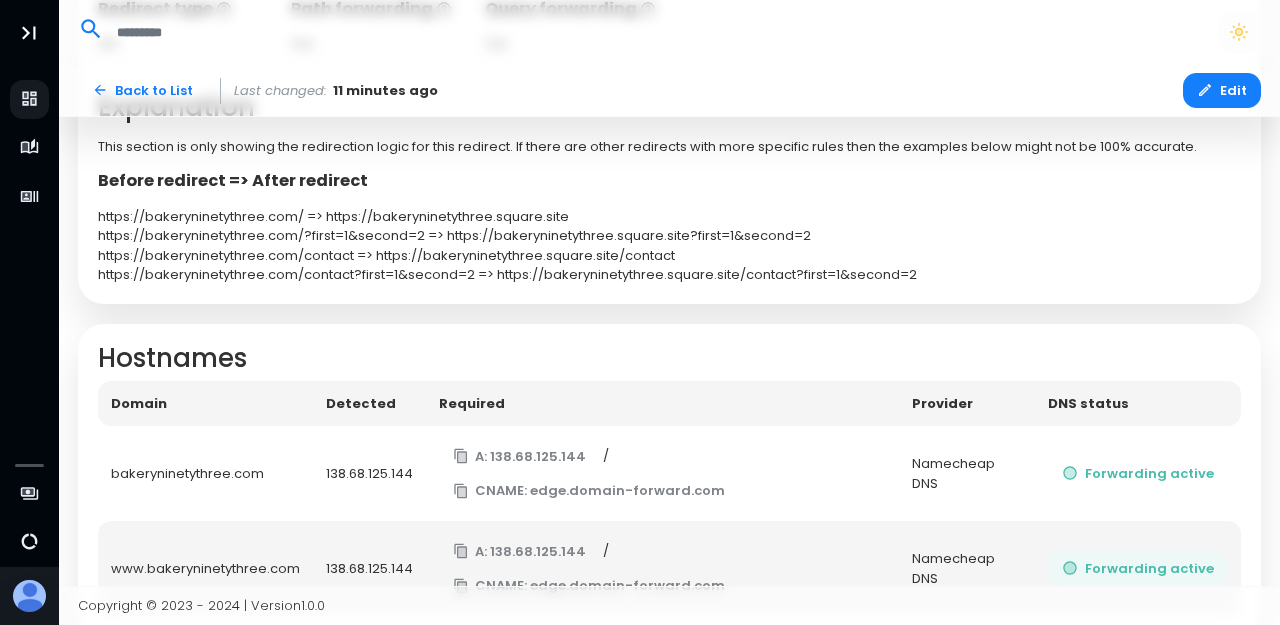 click on "Forwarding active" at bounding box center (1138, 568) 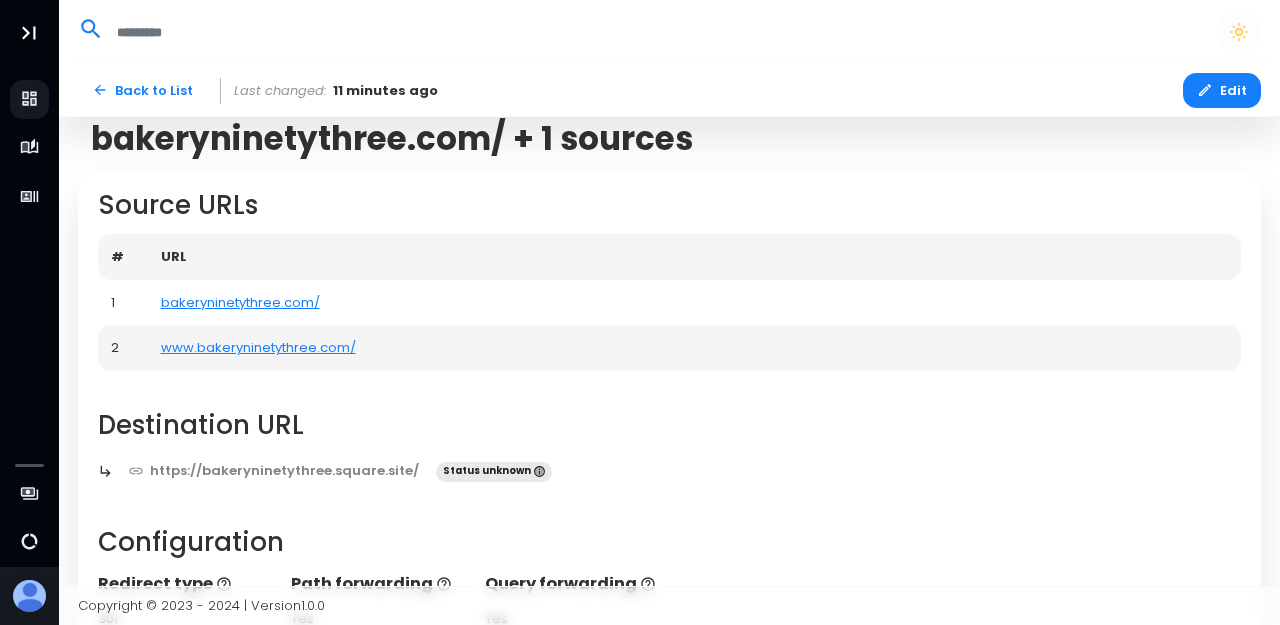 scroll, scrollTop: 37, scrollLeft: 0, axis: vertical 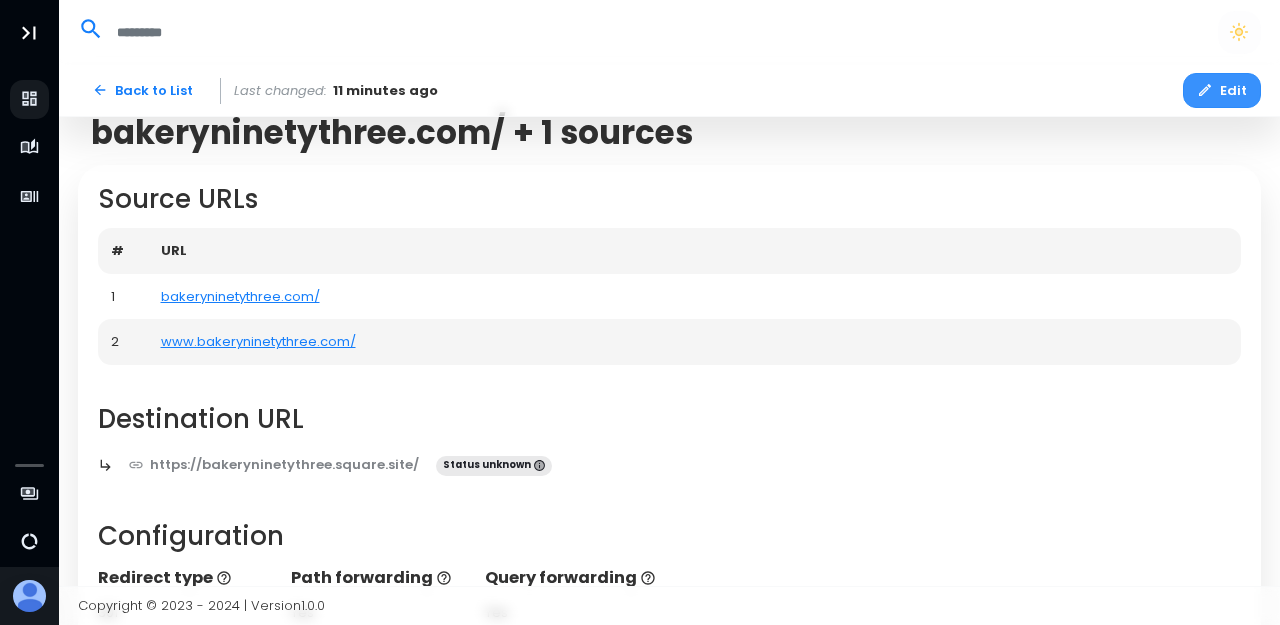 click 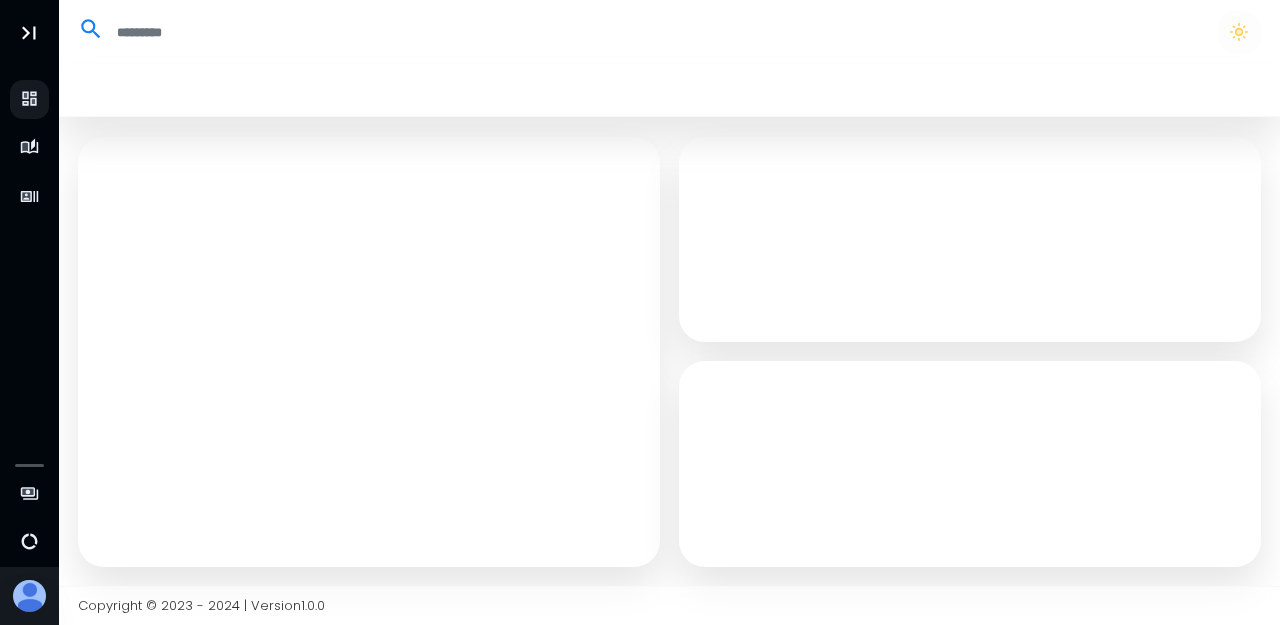 scroll, scrollTop: 0, scrollLeft: 0, axis: both 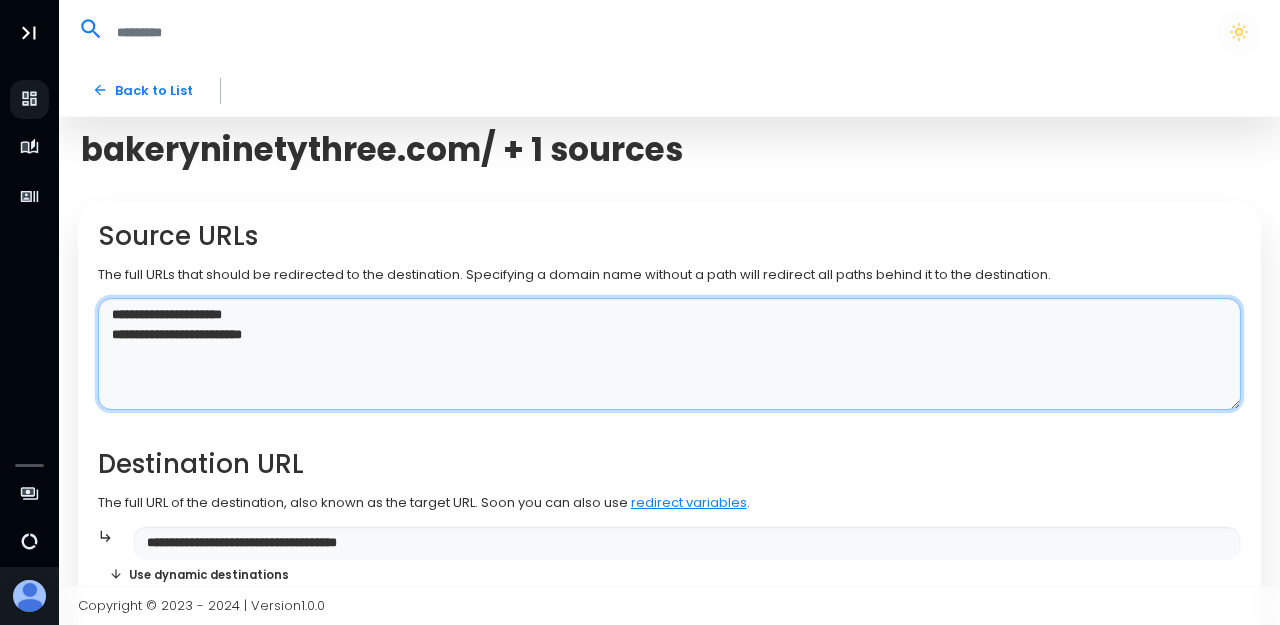 click on "**********" at bounding box center (670, 354) 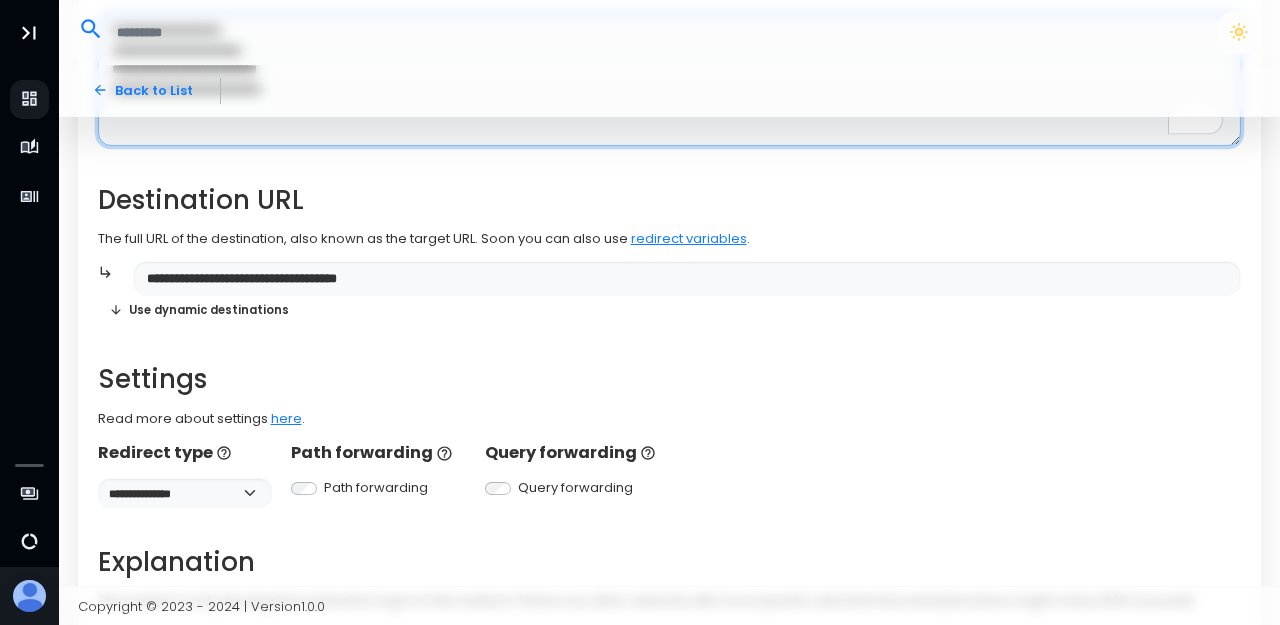 scroll, scrollTop: 549, scrollLeft: 0, axis: vertical 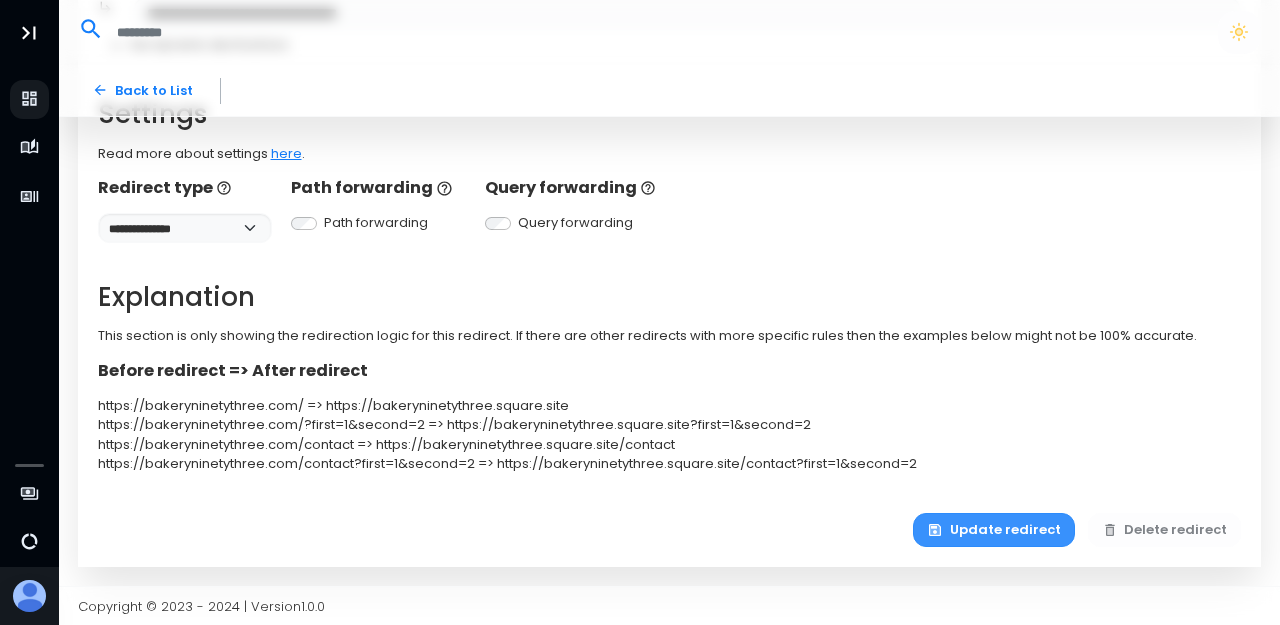 type on "**********" 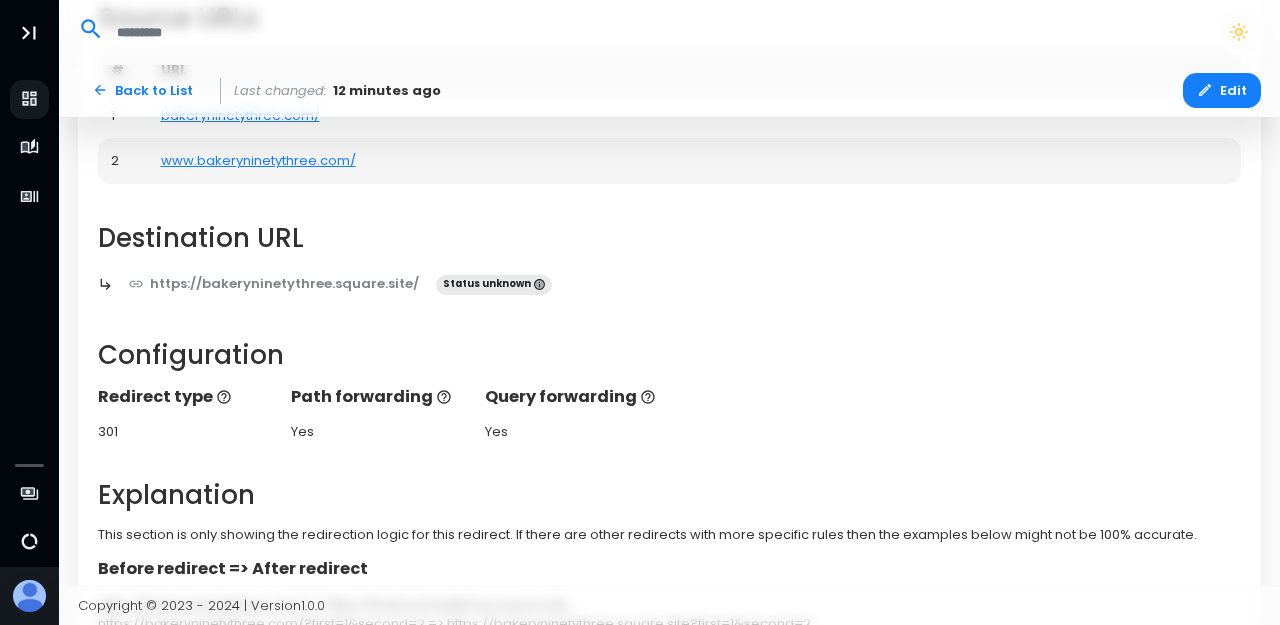 scroll, scrollTop: 0, scrollLeft: 0, axis: both 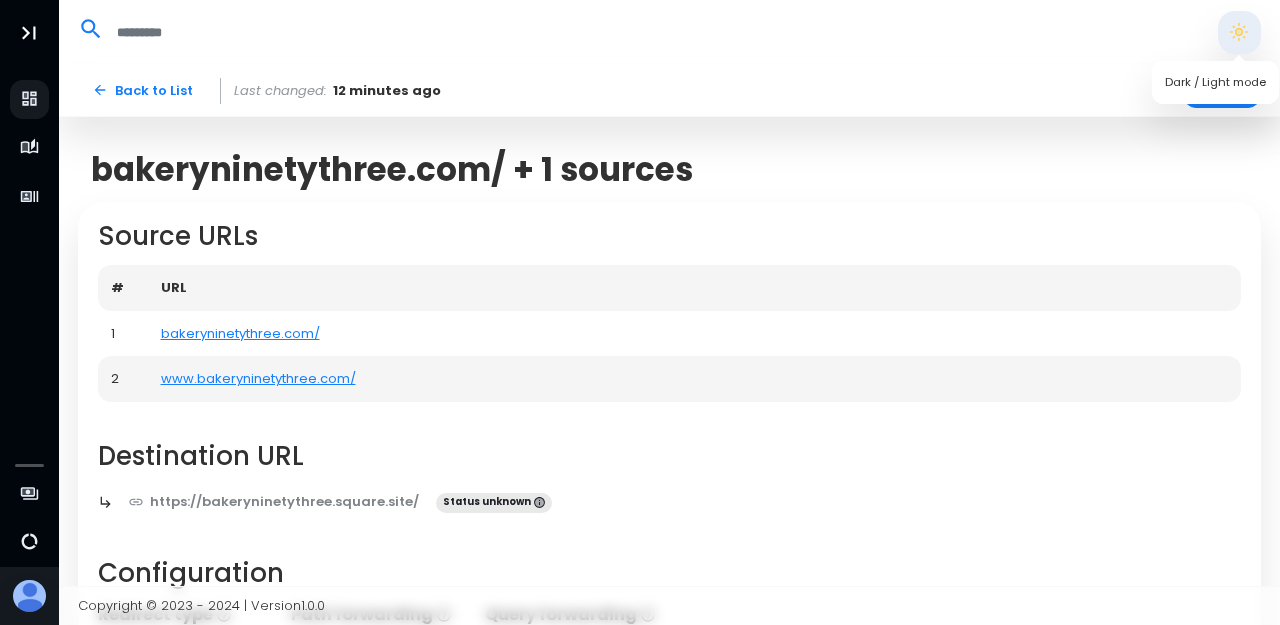 click at bounding box center [1239, 32] 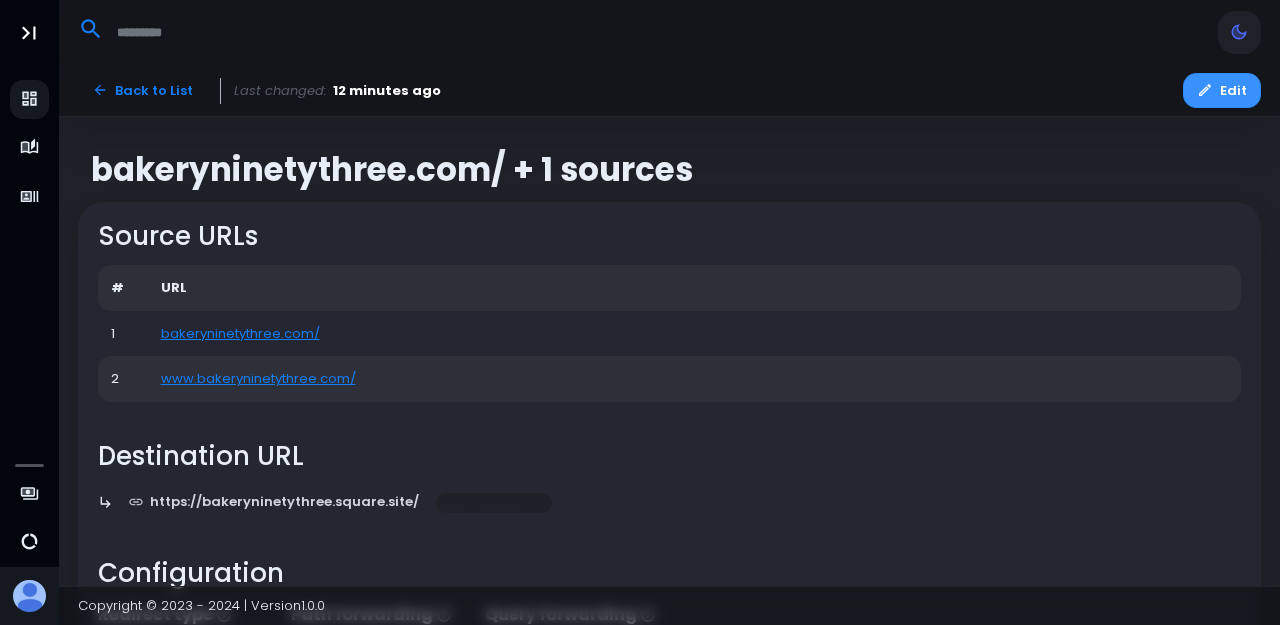 click on "Edit" at bounding box center (1222, 90) 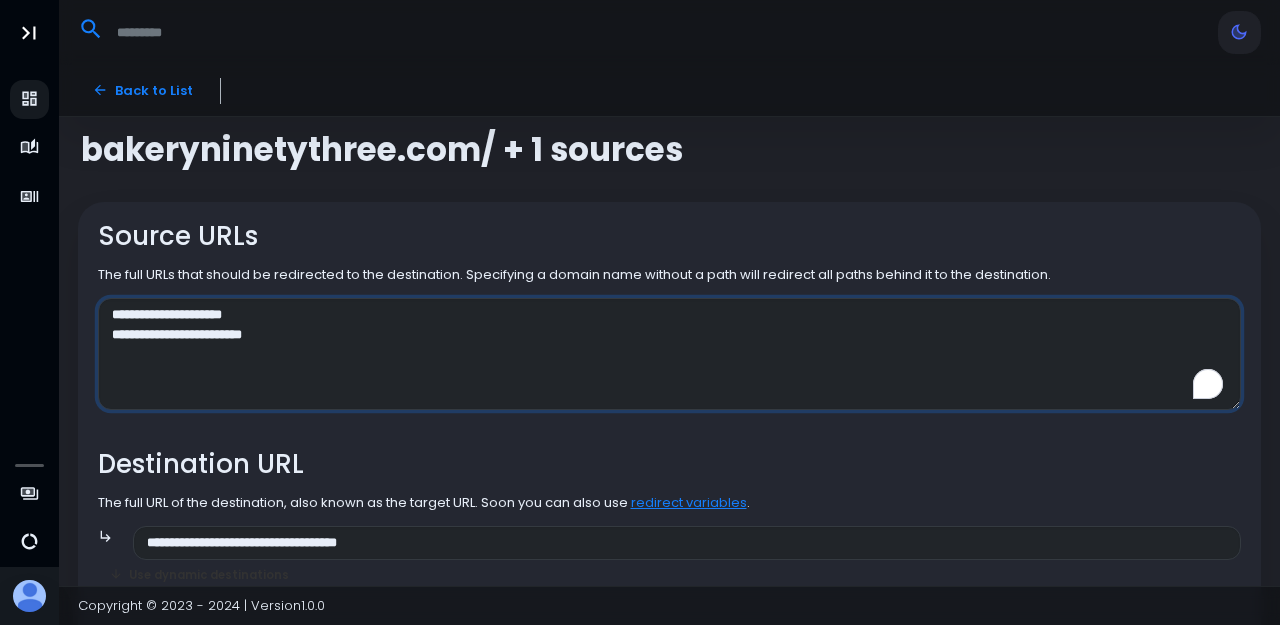 click on "**********" at bounding box center [670, 354] 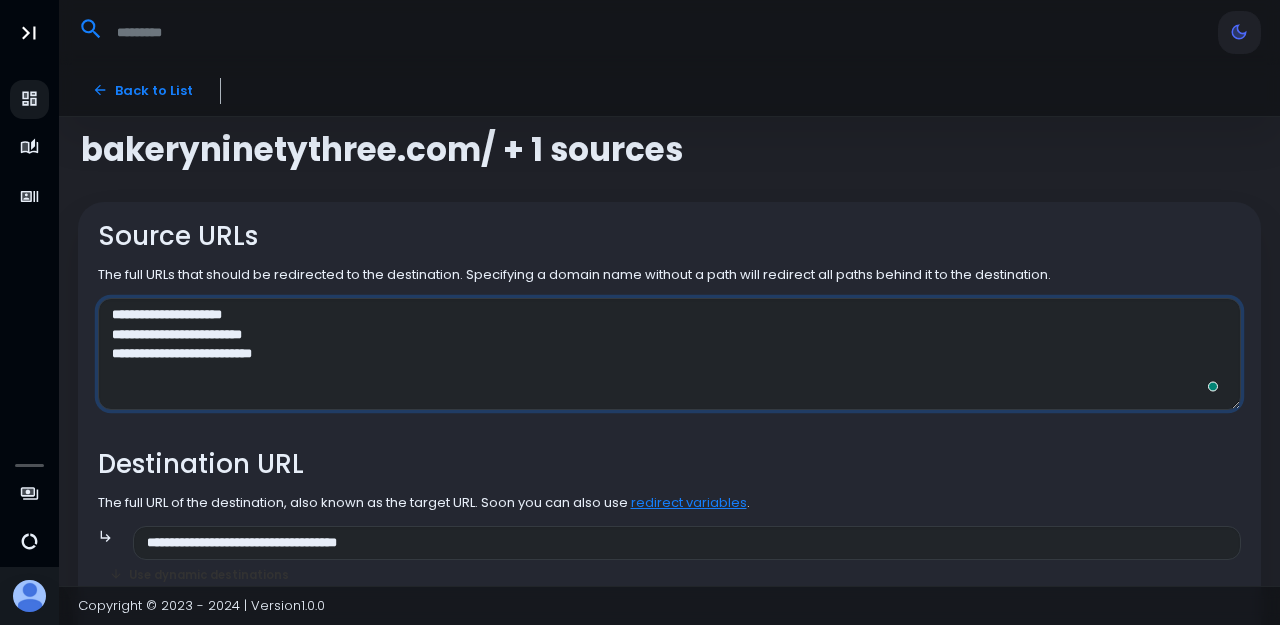 type on "**********" 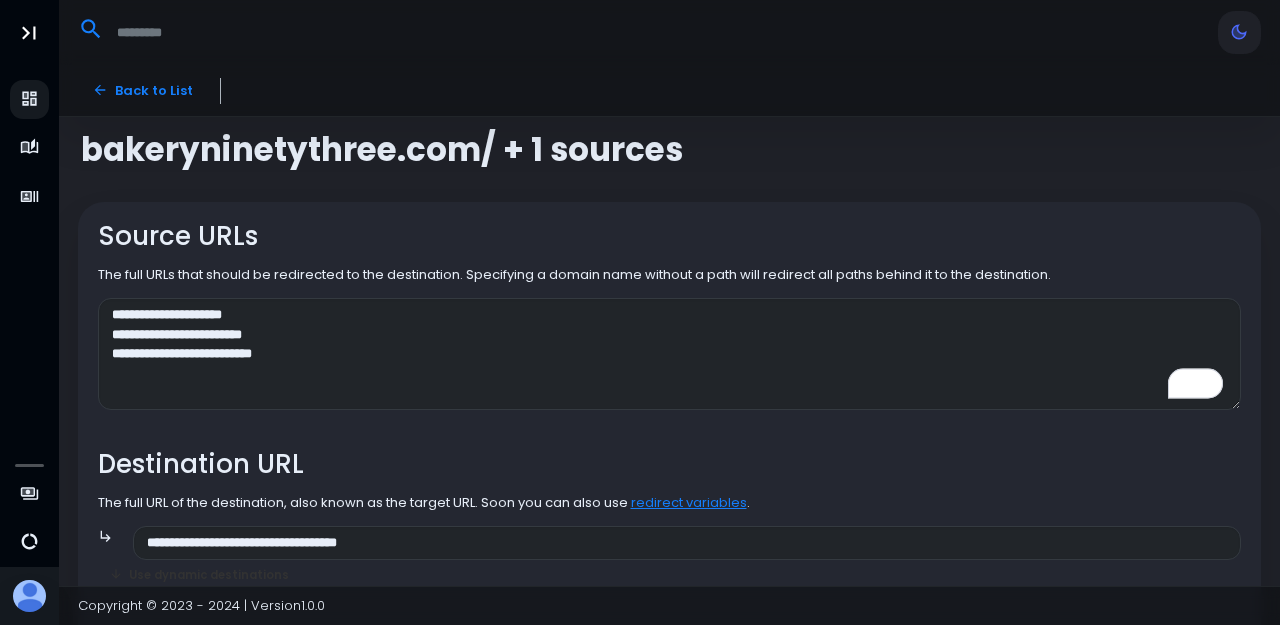 click on "Destination URL" at bounding box center [670, 464] 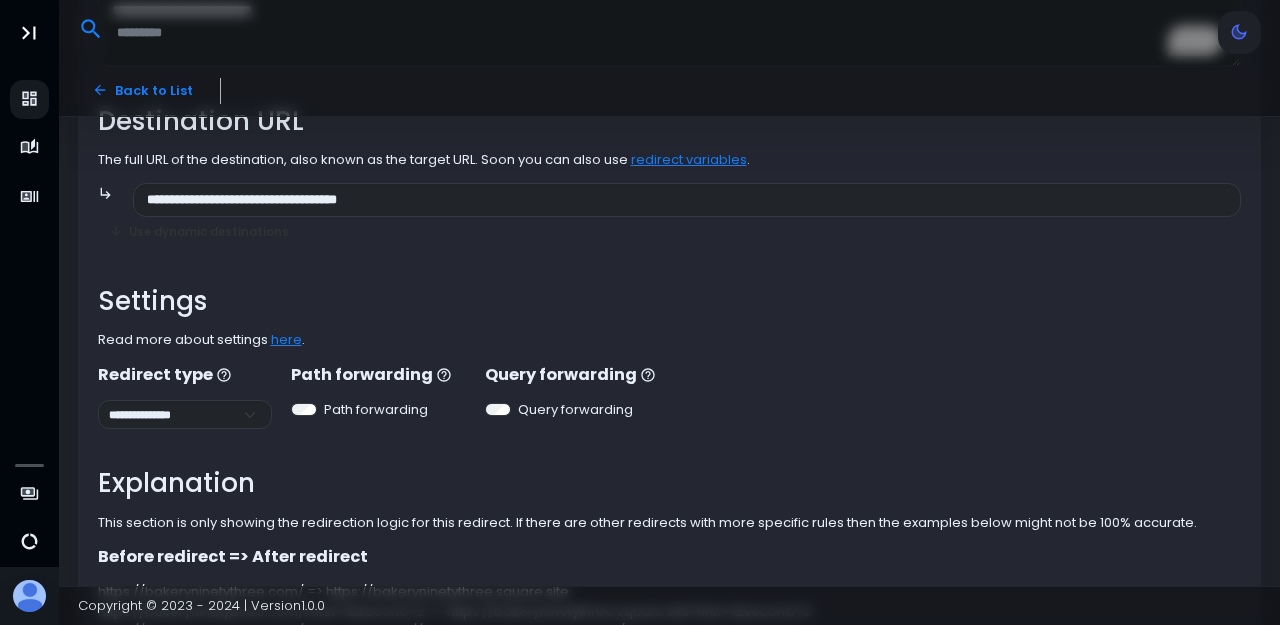 scroll, scrollTop: 530, scrollLeft: 0, axis: vertical 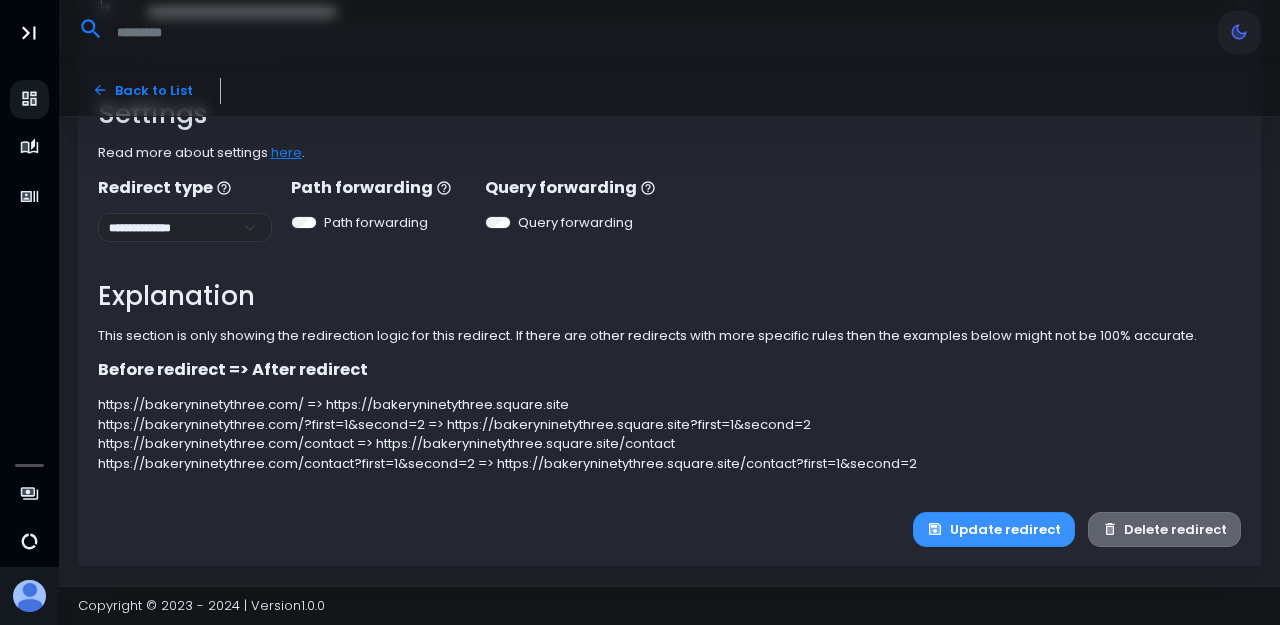 click on "Update redirect" at bounding box center [994, 529] 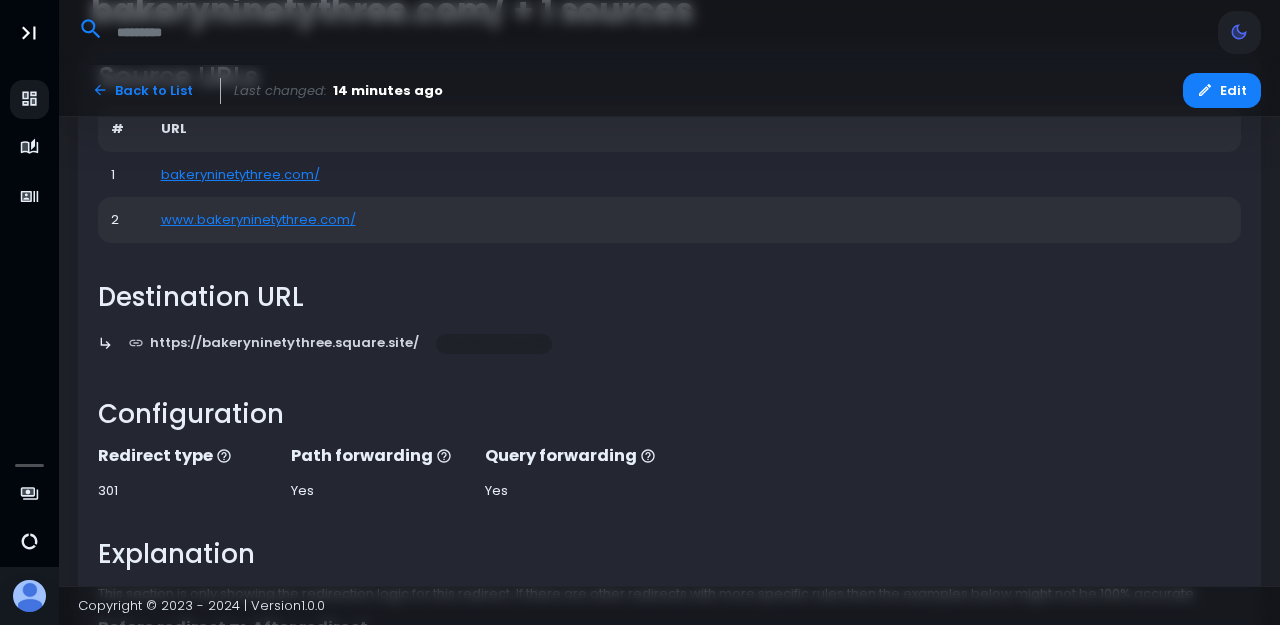 scroll, scrollTop: 165, scrollLeft: 0, axis: vertical 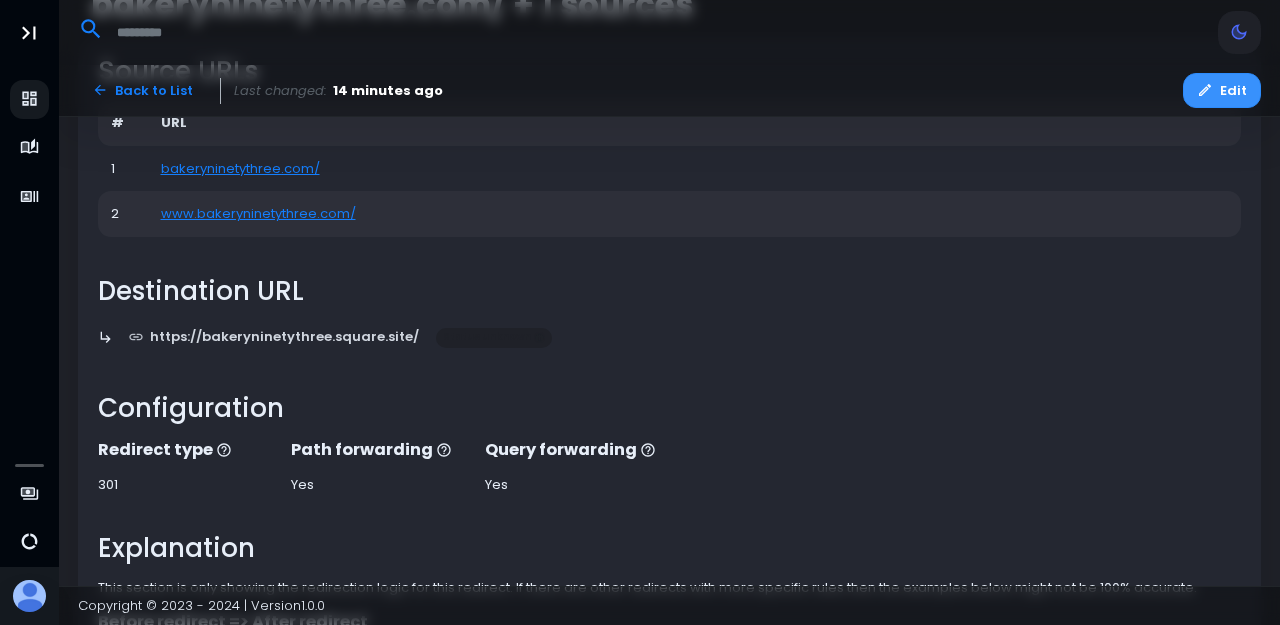click on "Edit" at bounding box center [1222, 90] 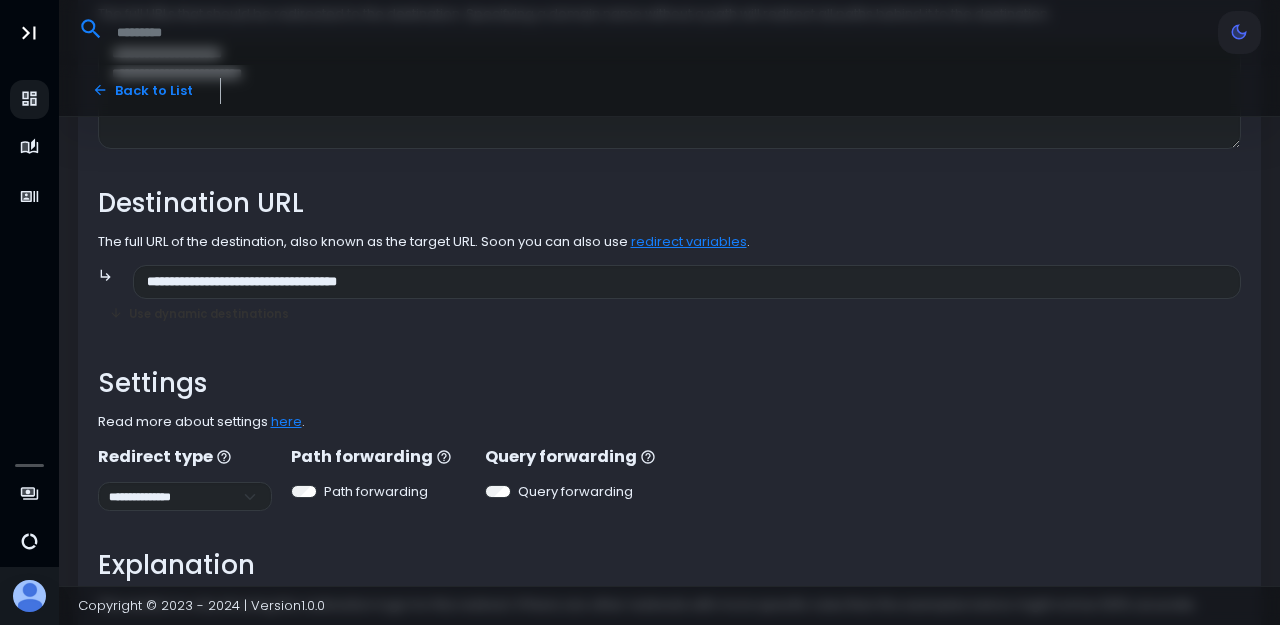 scroll, scrollTop: 395, scrollLeft: 0, axis: vertical 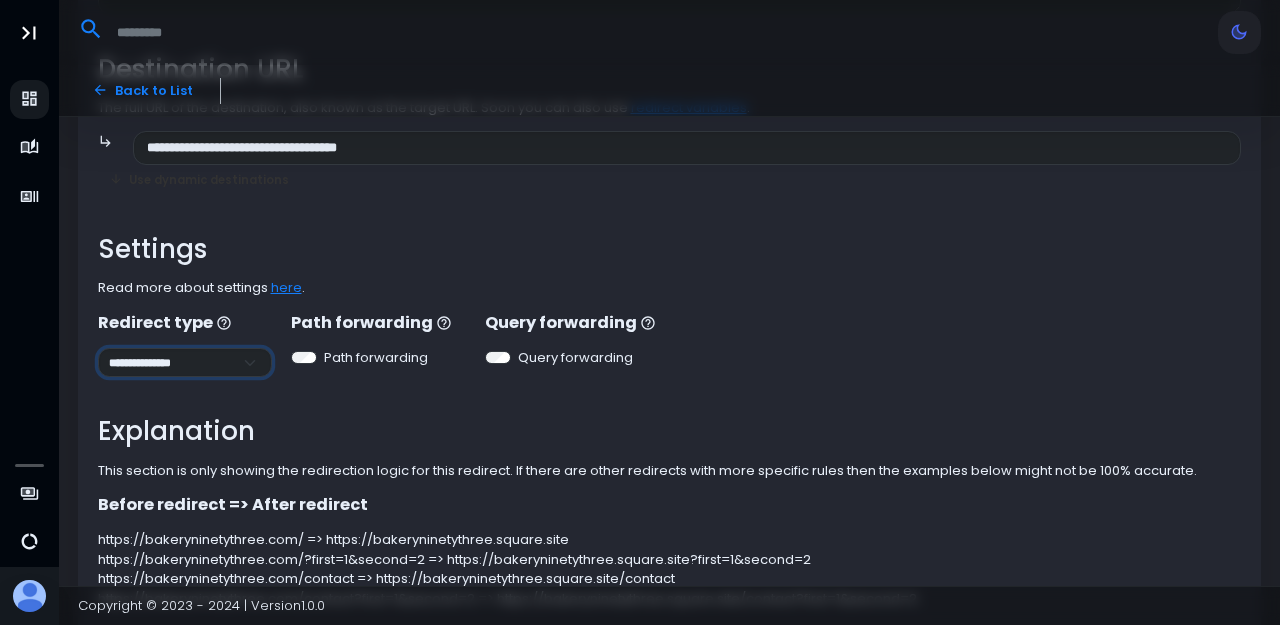click on "**********" at bounding box center (185, 362) 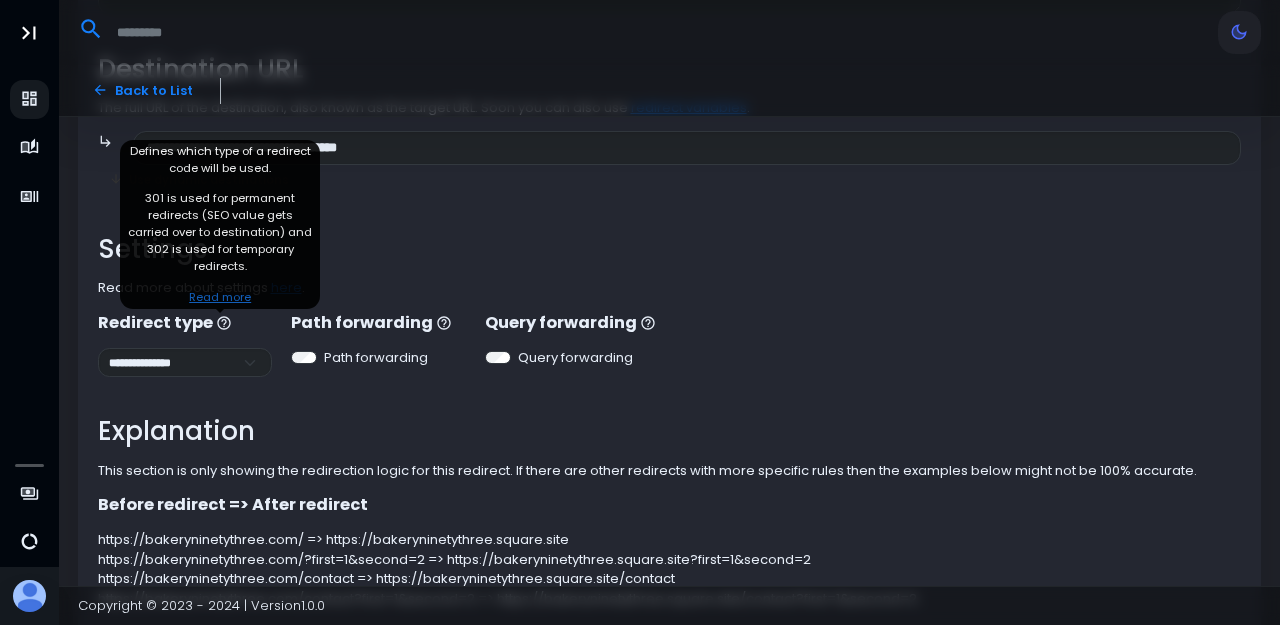 click on "Read more" at bounding box center [220, 297] 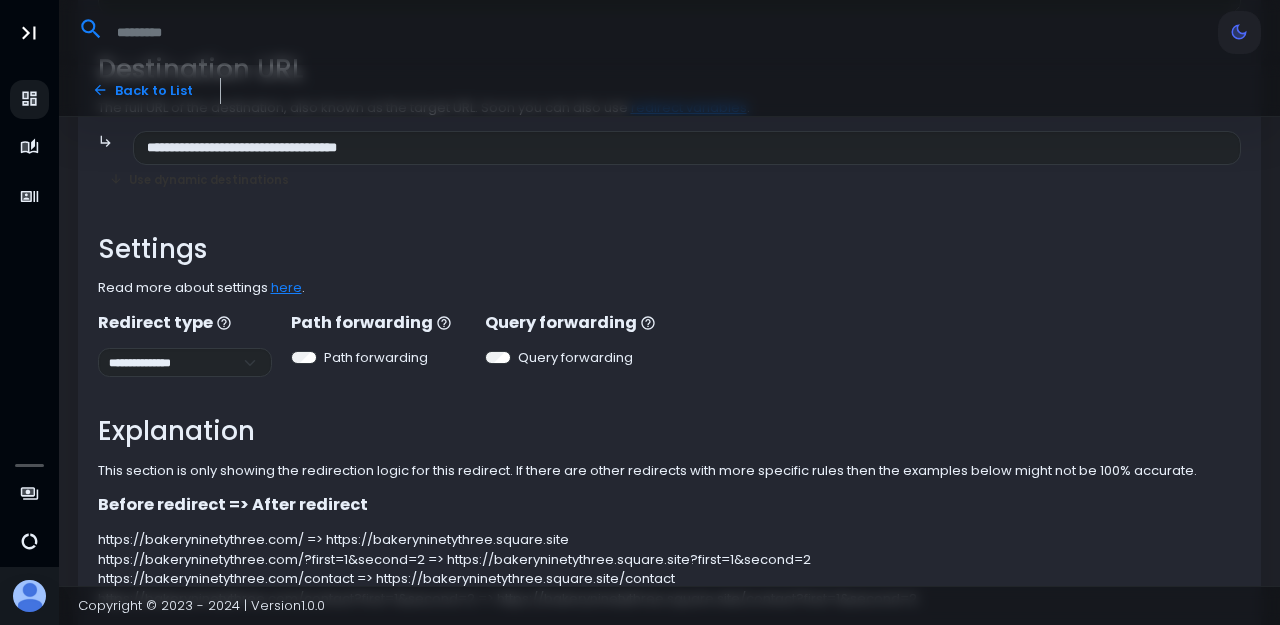click on "**********" at bounding box center [670, 217] 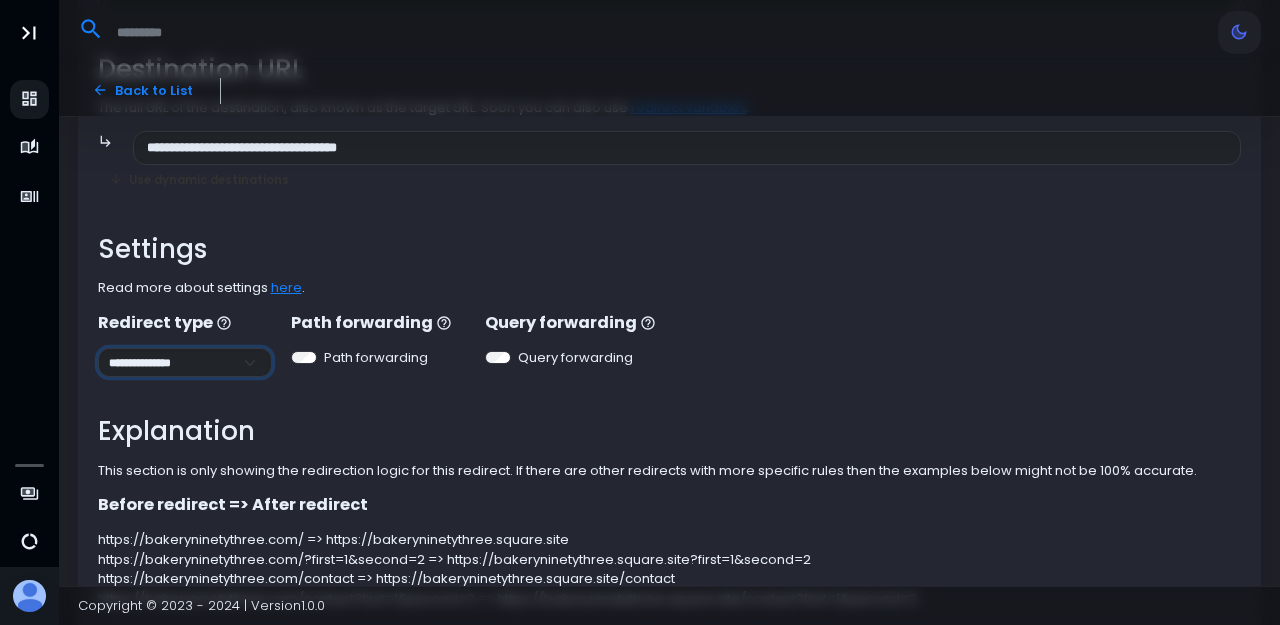 click on "**********" at bounding box center (185, 362) 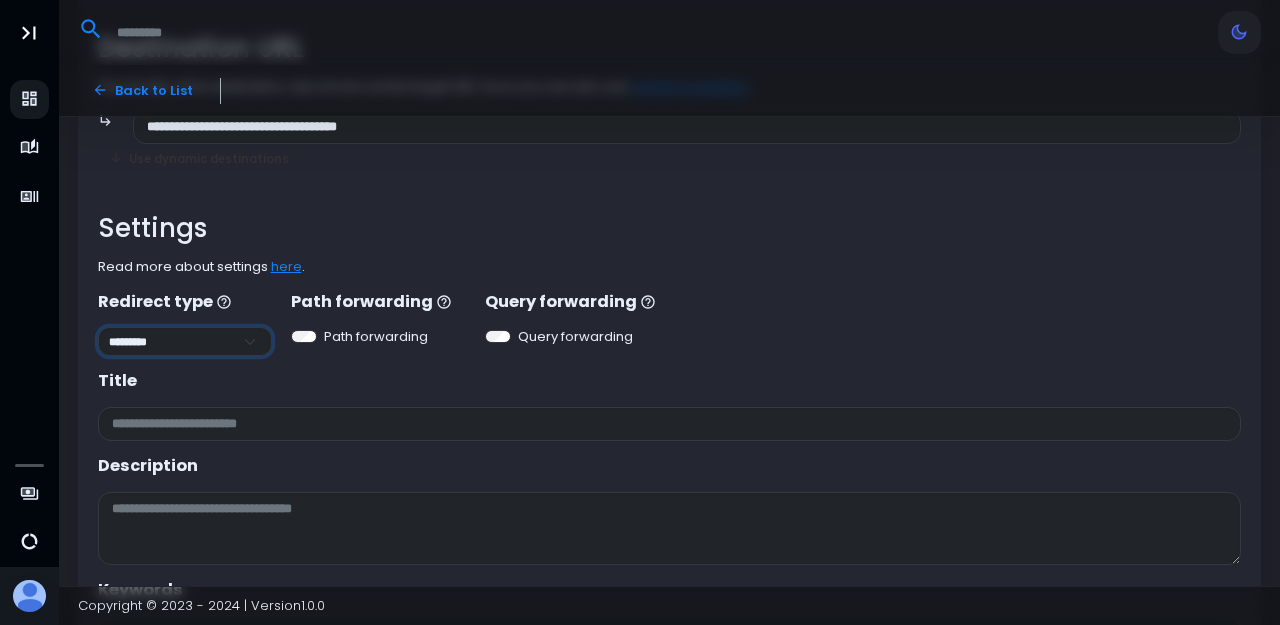 scroll, scrollTop: 418, scrollLeft: 0, axis: vertical 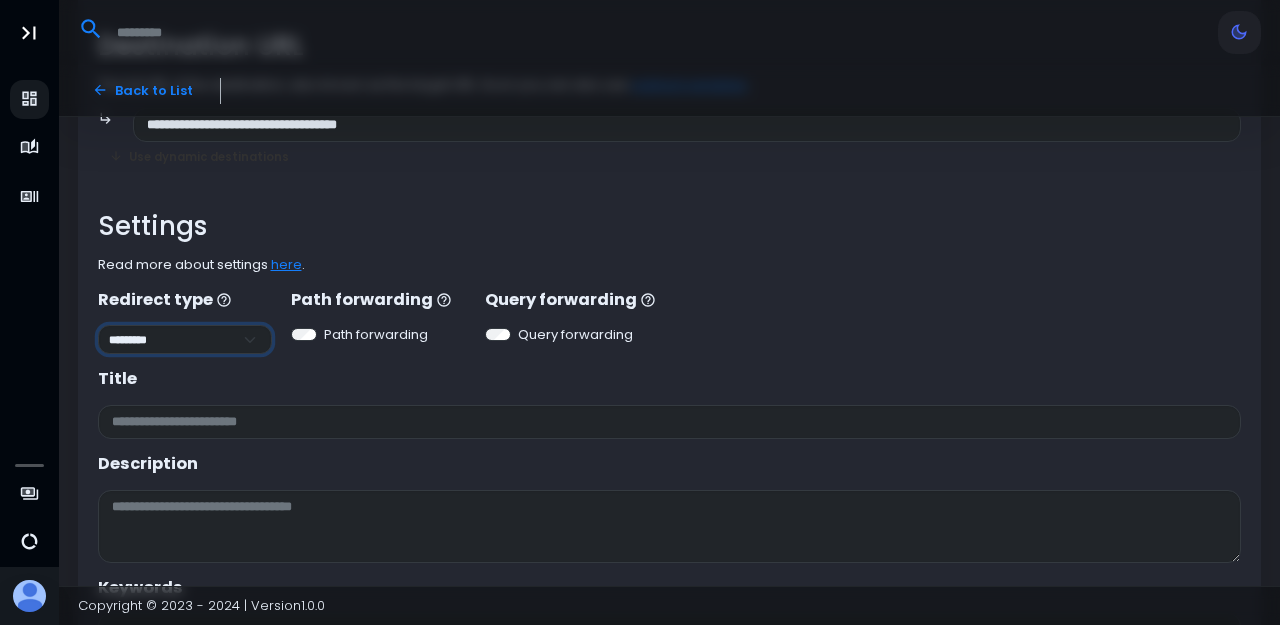 click on "**********" at bounding box center (185, 339) 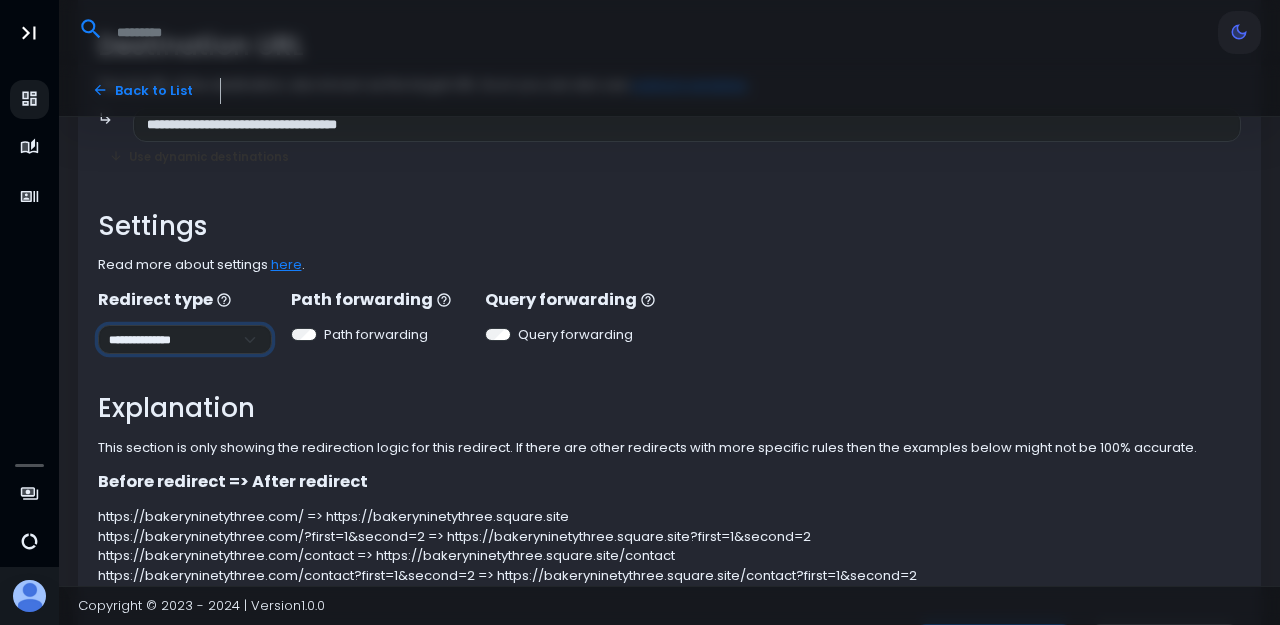 click on "**********" at bounding box center [185, 339] 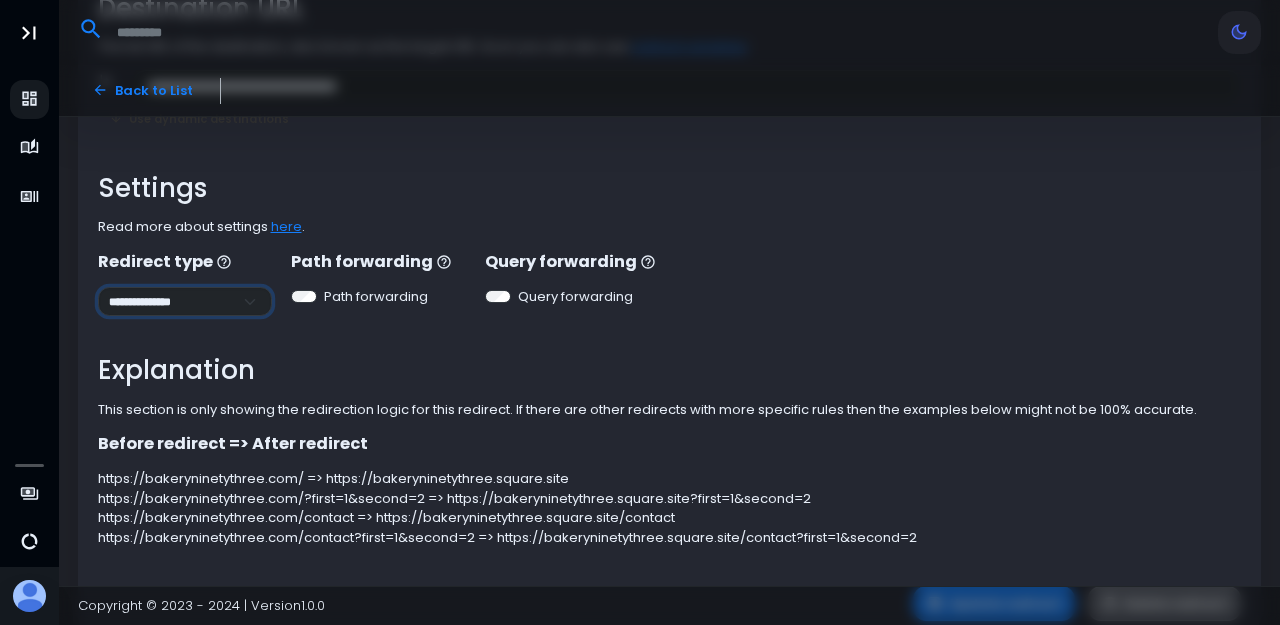 scroll, scrollTop: 530, scrollLeft: 0, axis: vertical 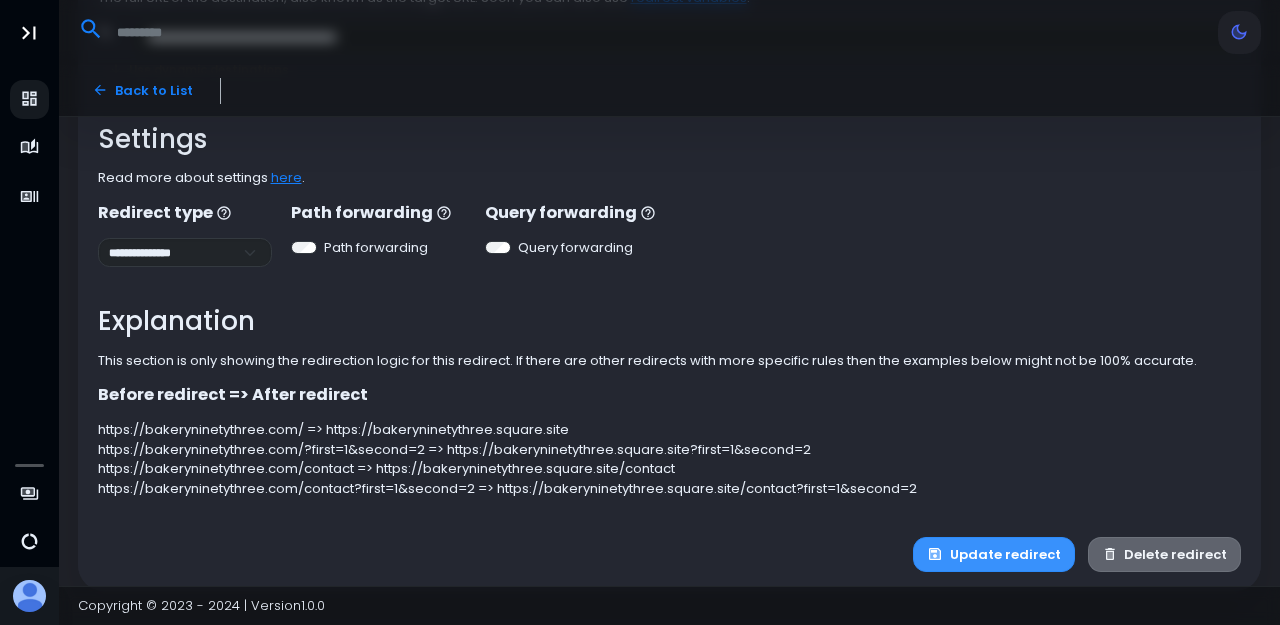 click 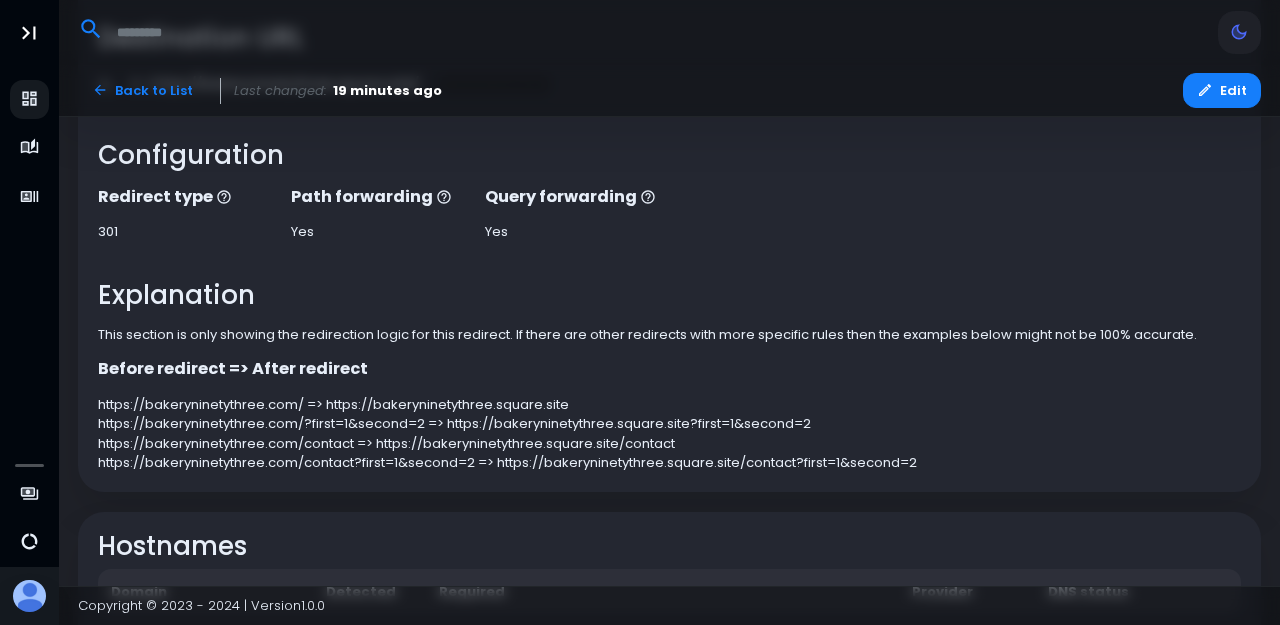scroll, scrollTop: 606, scrollLeft: 0, axis: vertical 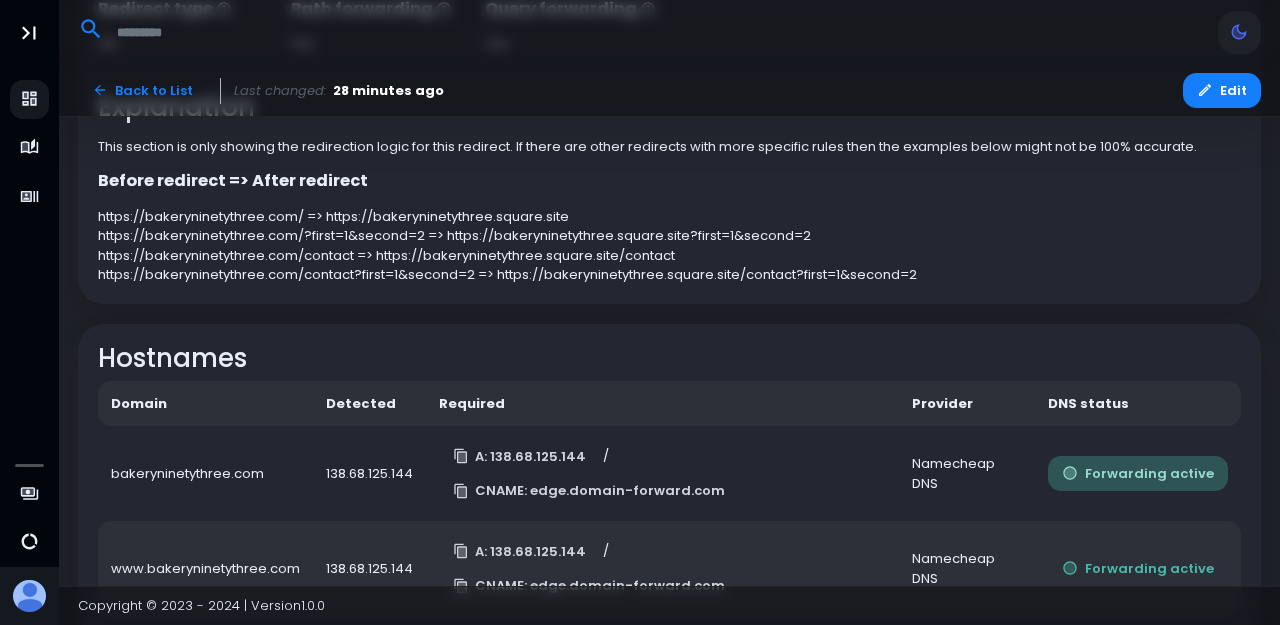 click on "Forwarding active" at bounding box center [1138, 473] 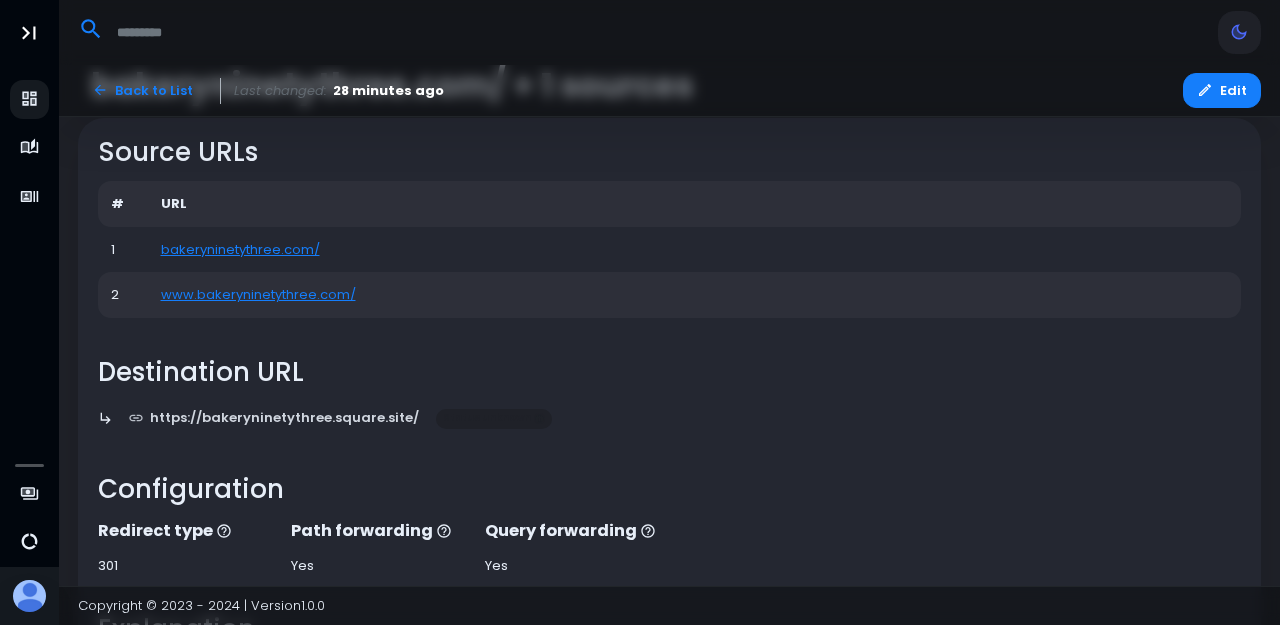 scroll, scrollTop: 0, scrollLeft: 0, axis: both 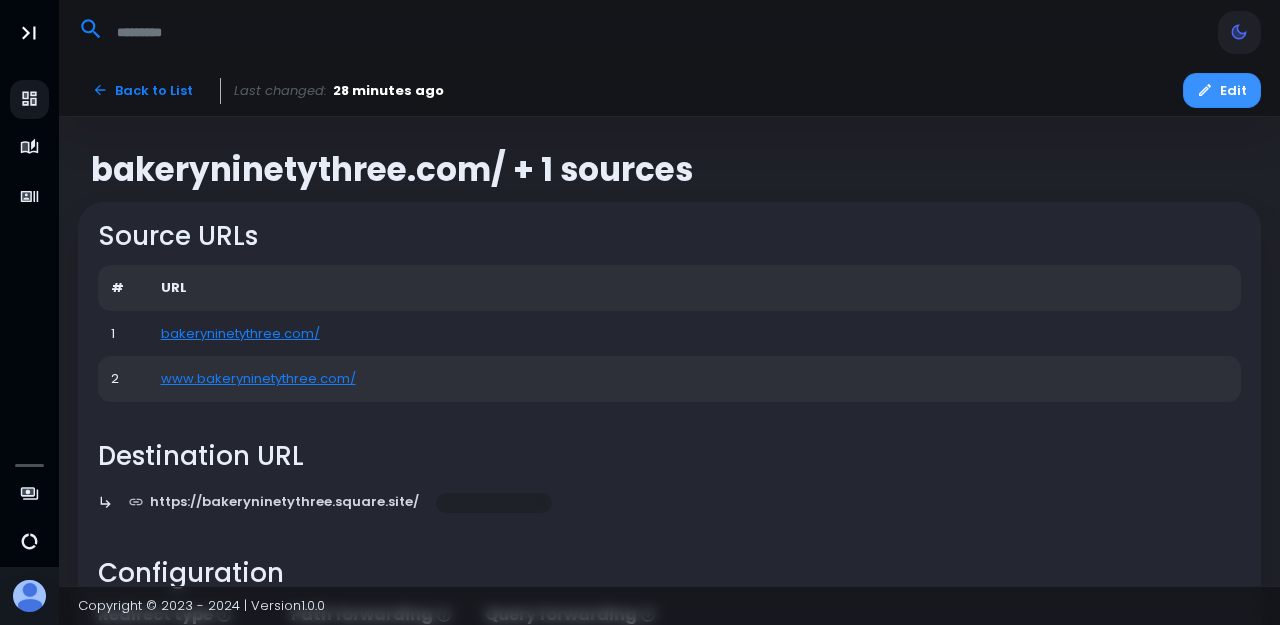 click on "Edit" at bounding box center (1222, 90) 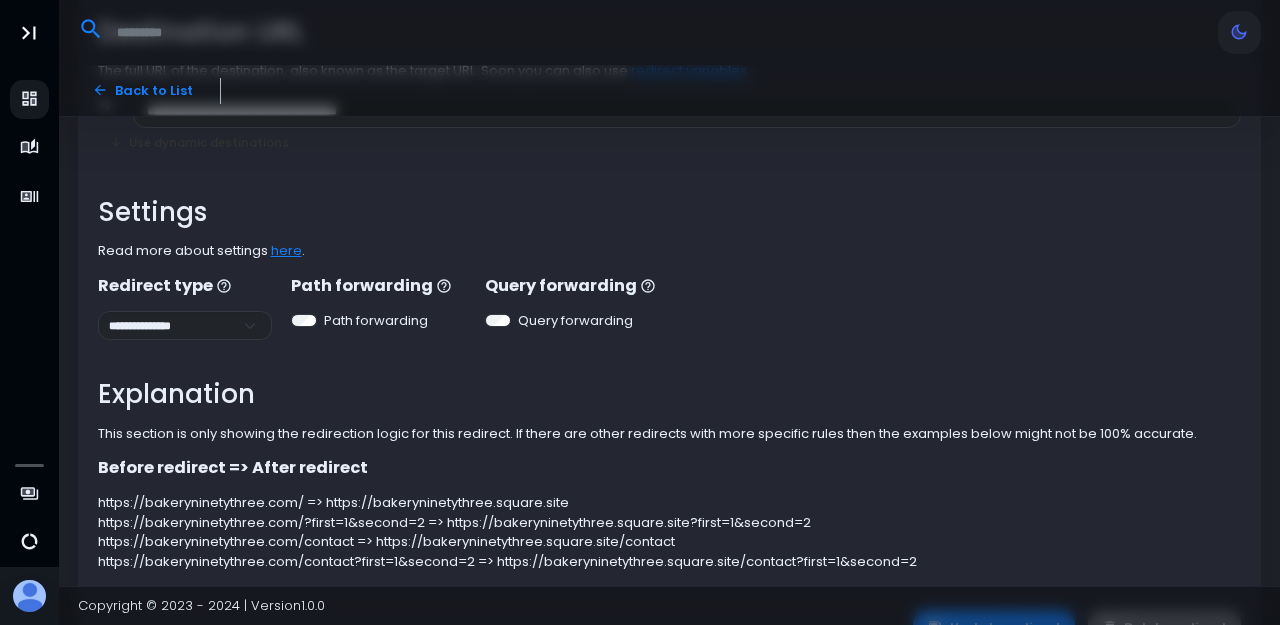 scroll, scrollTop: 530, scrollLeft: 0, axis: vertical 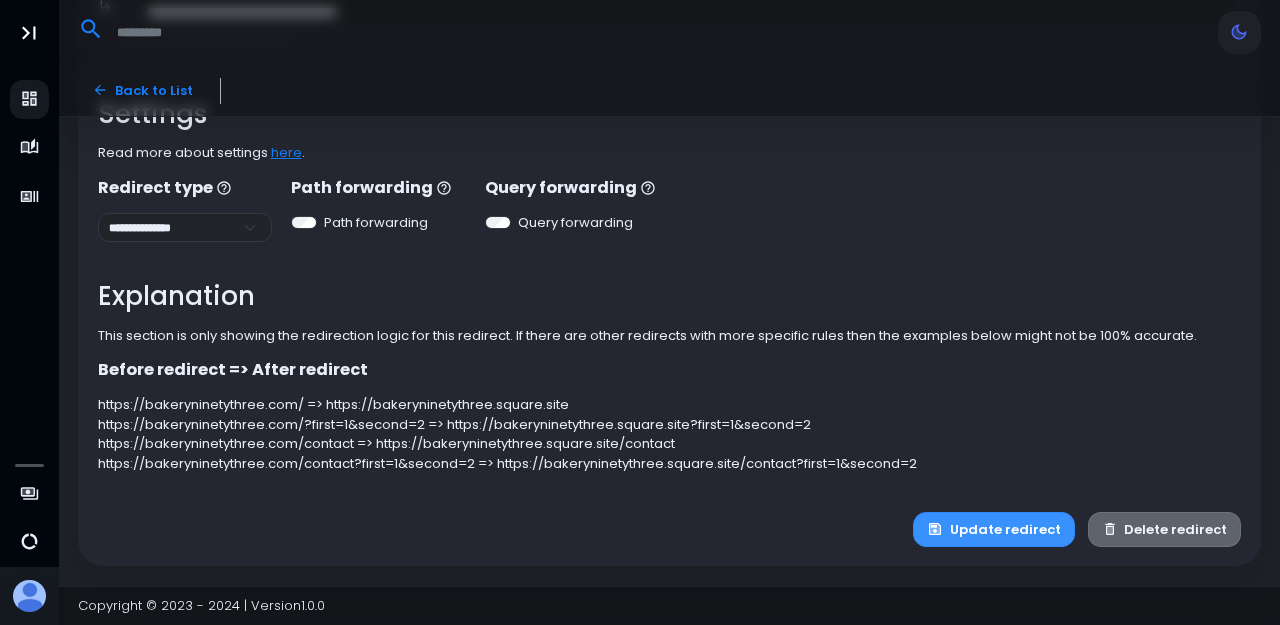 click on "Update redirect" at bounding box center [994, 529] 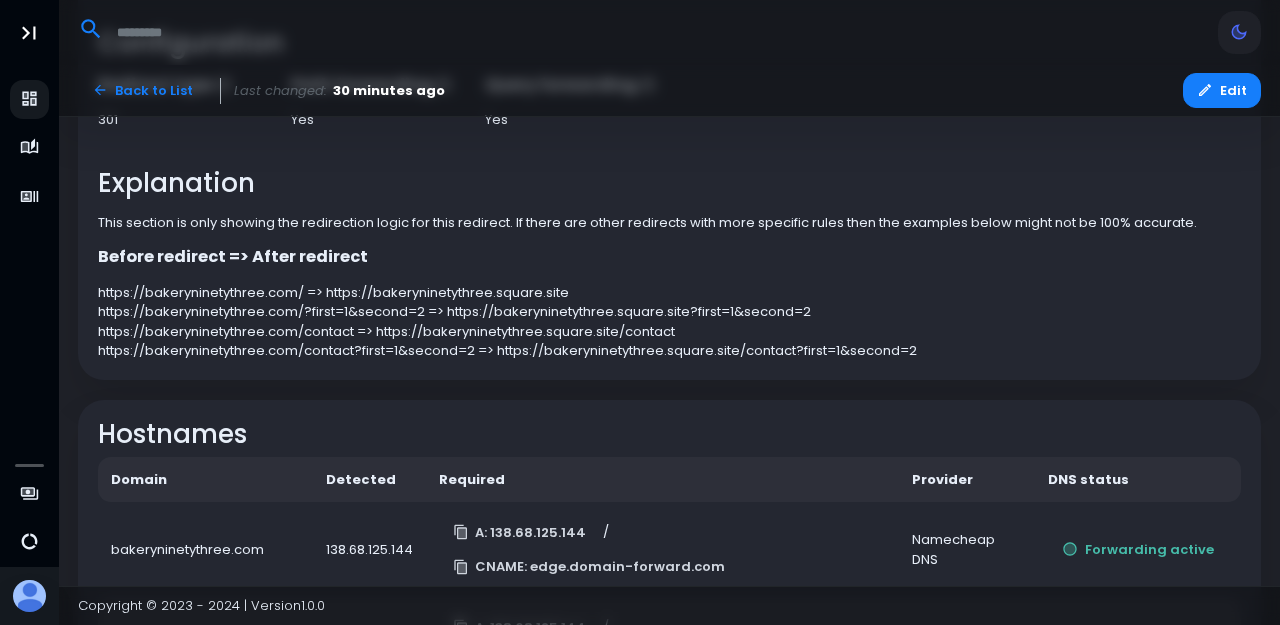 scroll, scrollTop: 606, scrollLeft: 0, axis: vertical 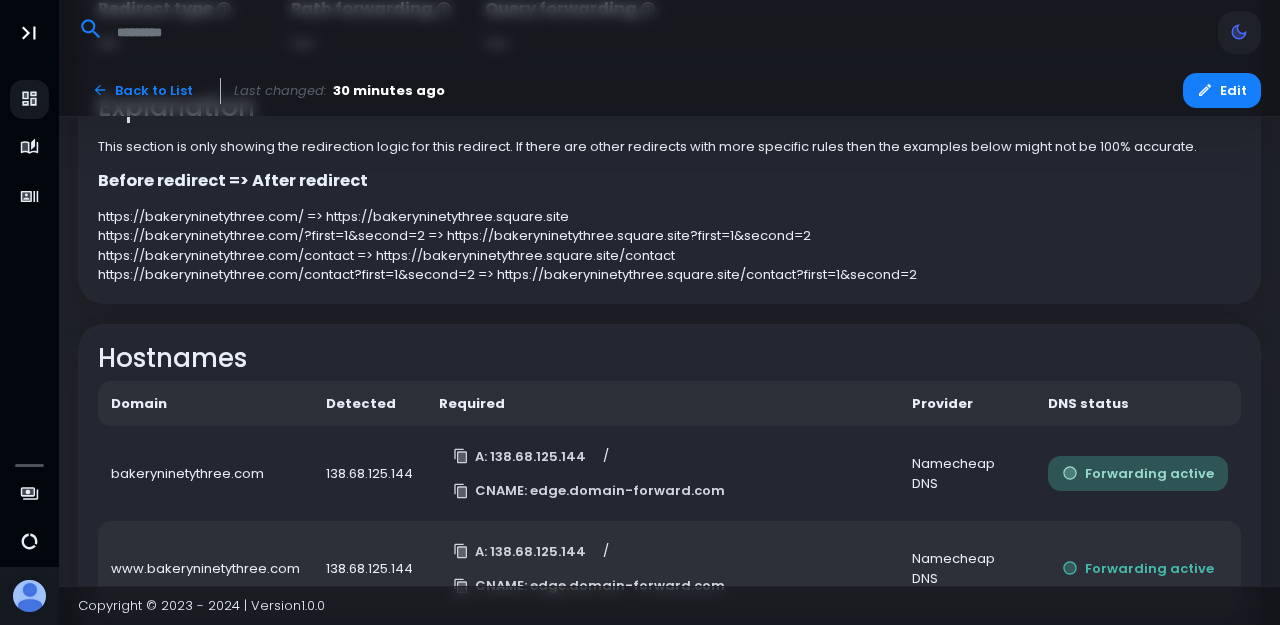 click on "Forwarding active" at bounding box center [1138, 473] 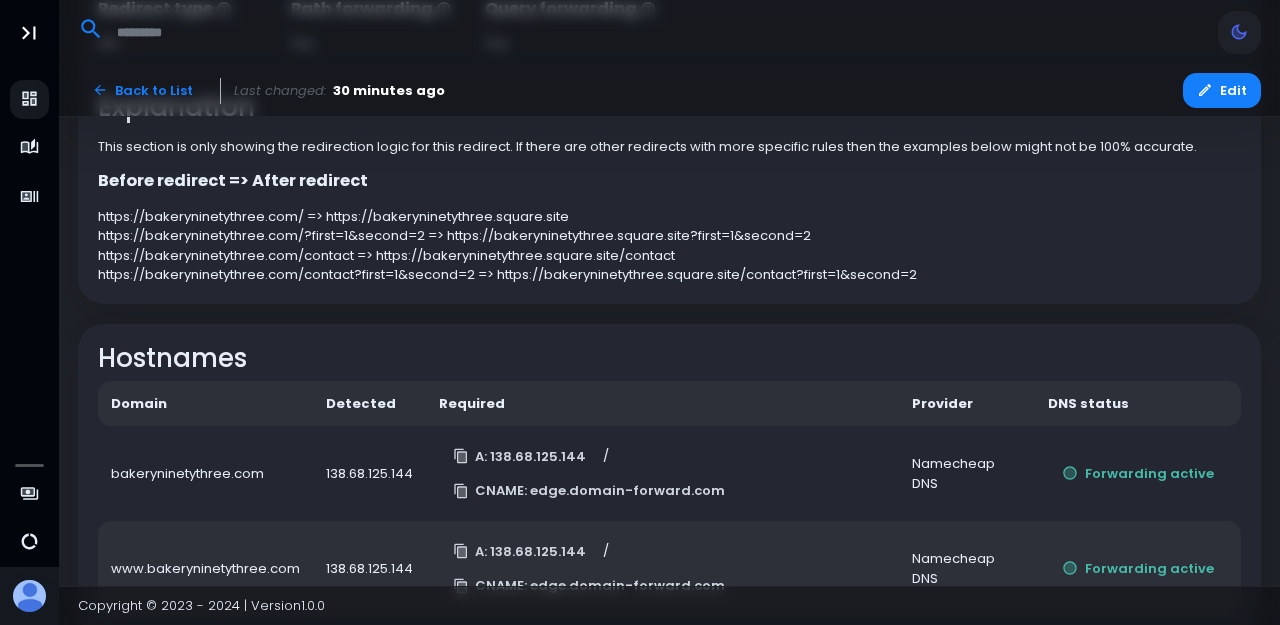 scroll, scrollTop: 0, scrollLeft: 0, axis: both 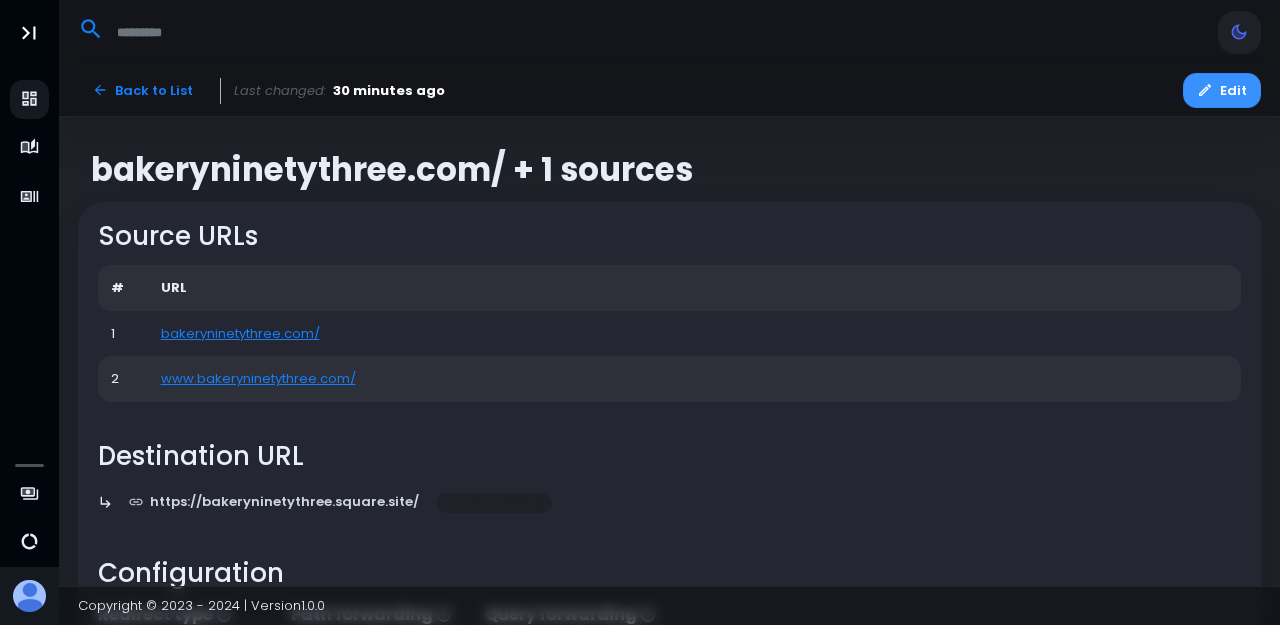 click on "Edit" at bounding box center (1222, 90) 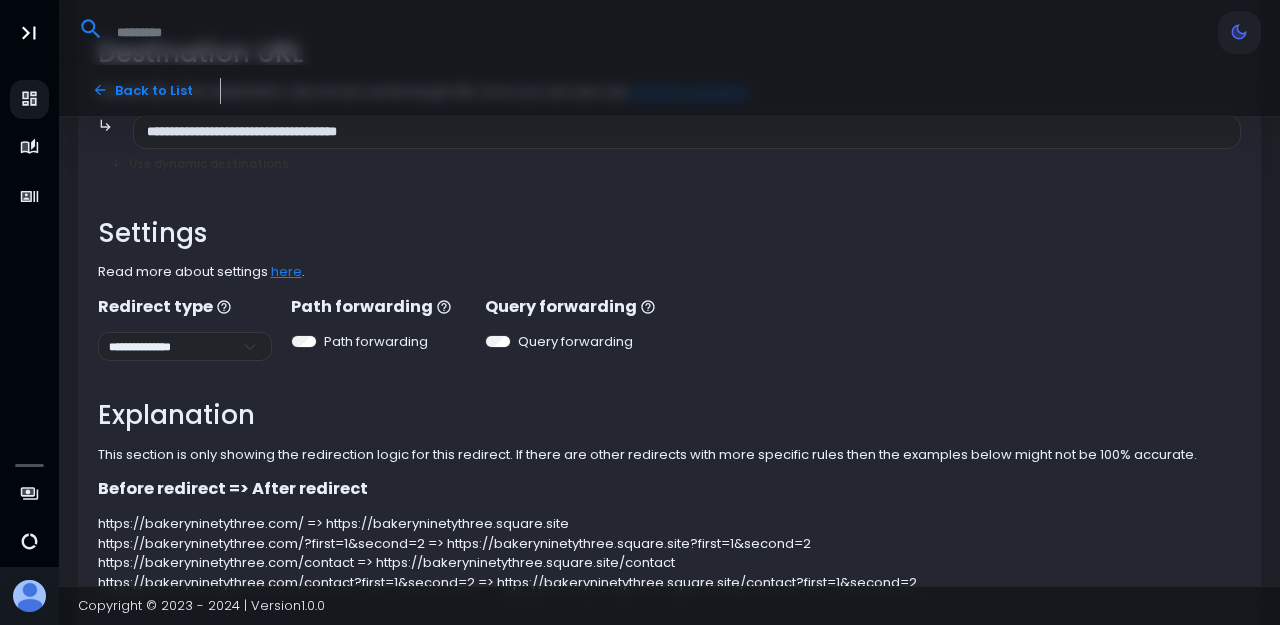 scroll, scrollTop: 530, scrollLeft: 0, axis: vertical 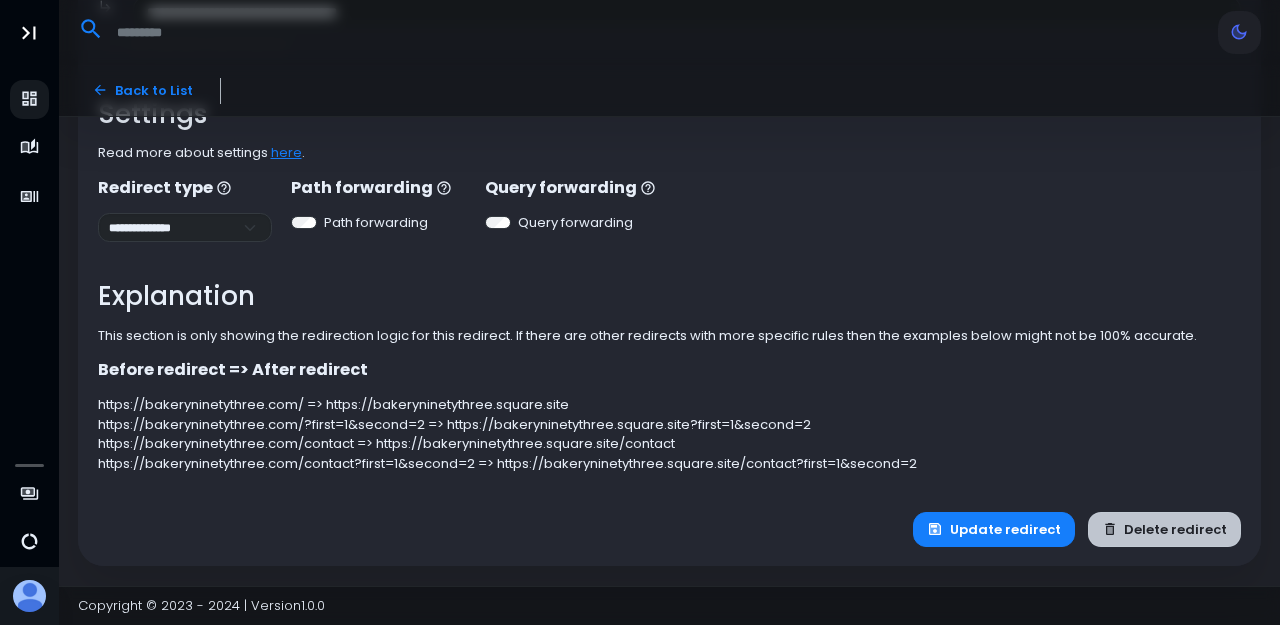 click on "Delete redirect" at bounding box center (1165, 529) 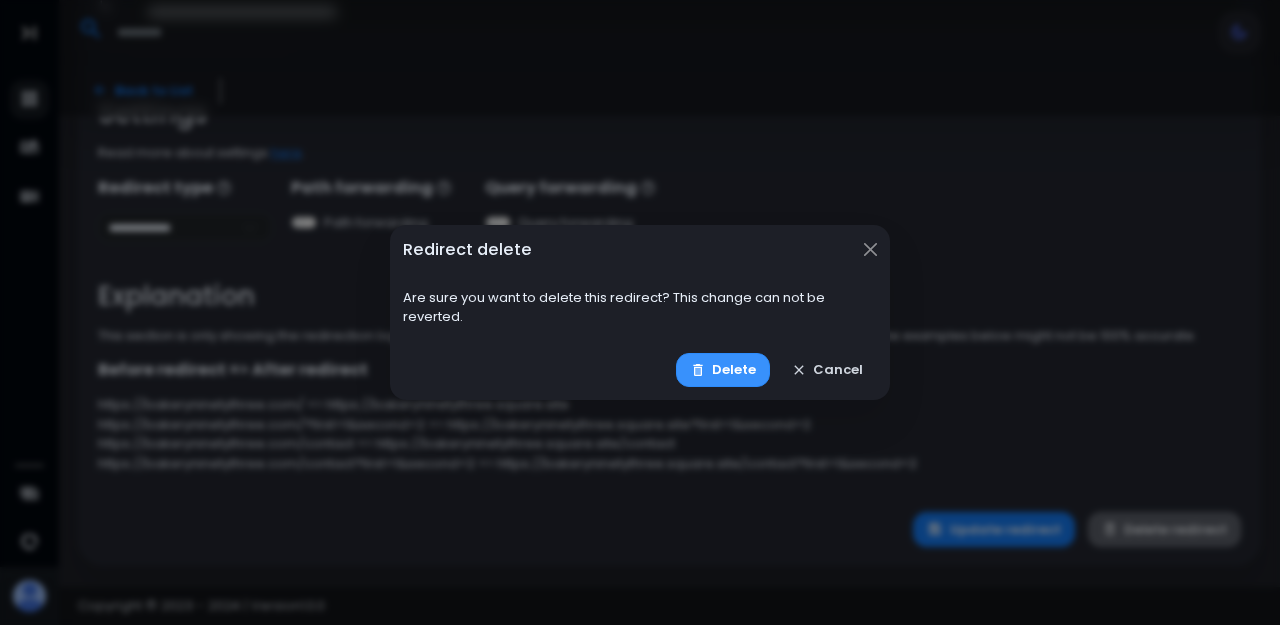 click on "Delete" at bounding box center [723, 370] 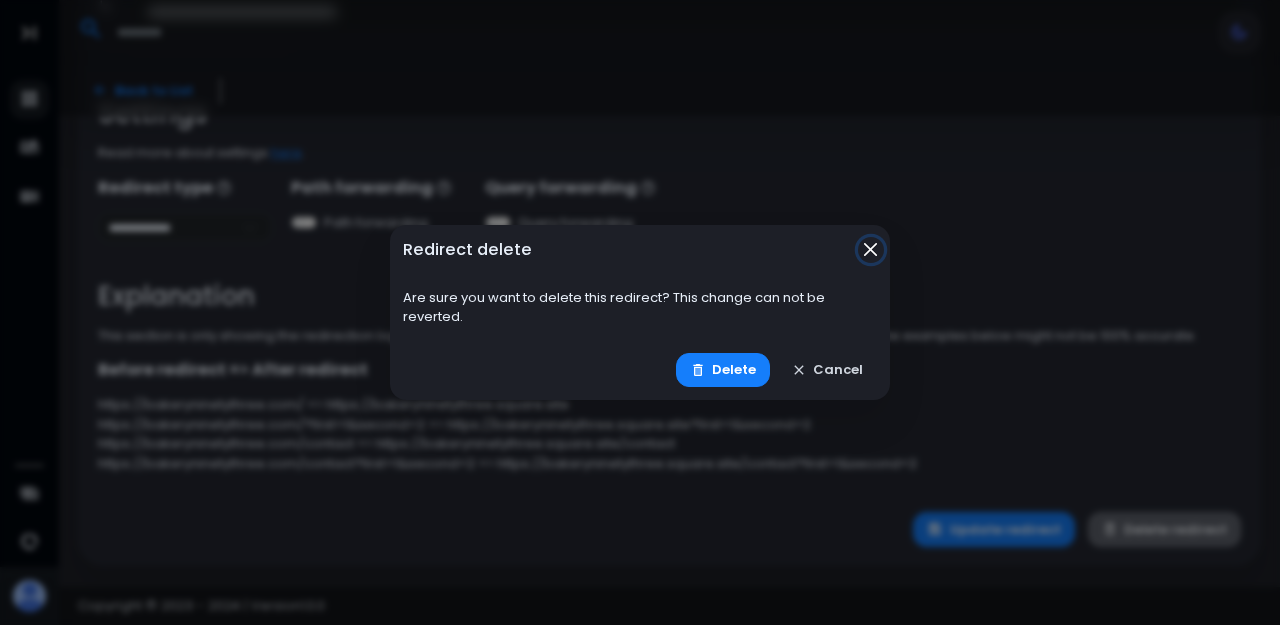 click at bounding box center [871, 250] 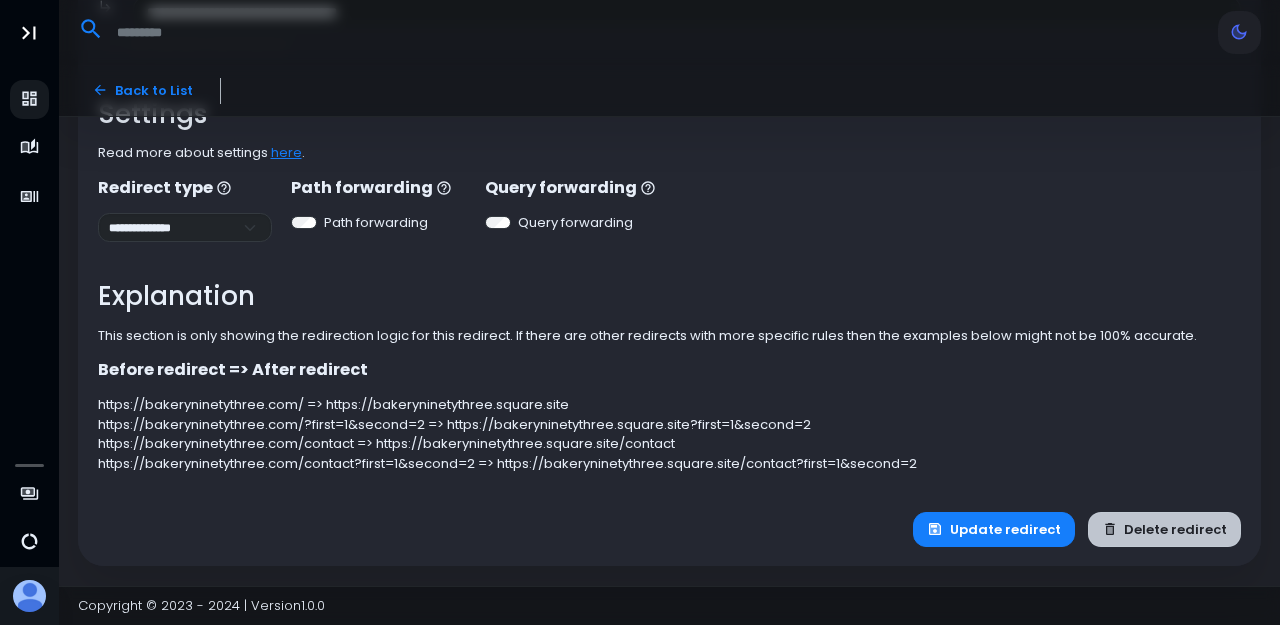 click 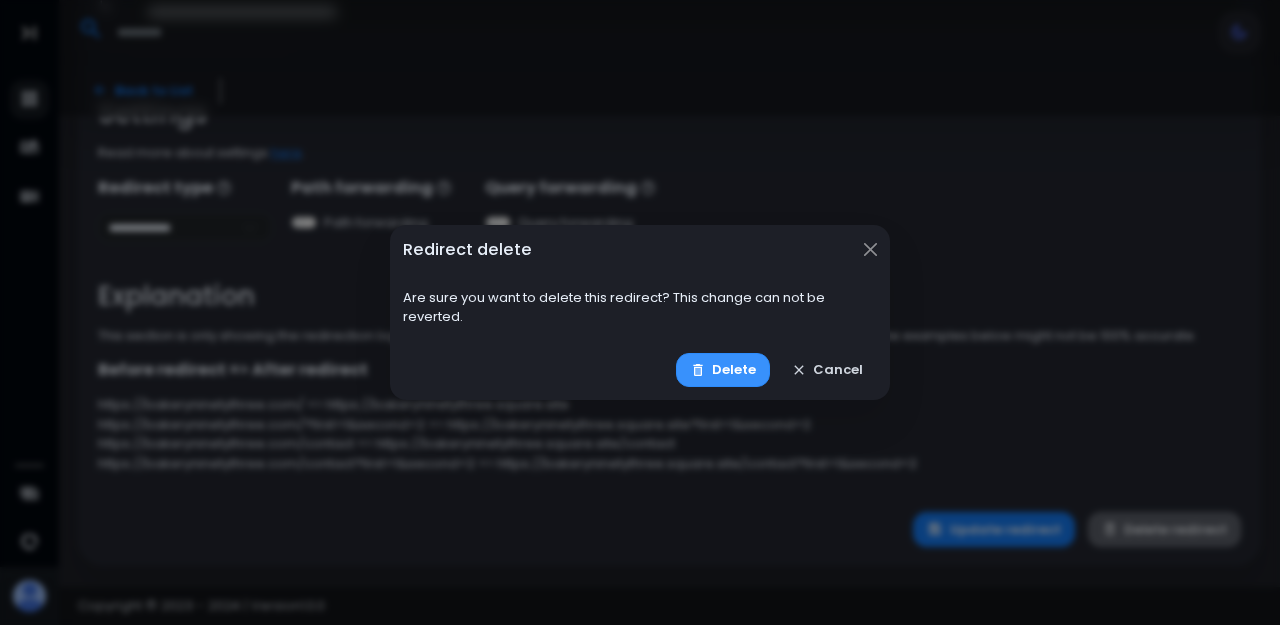 click on "Delete" at bounding box center [723, 370] 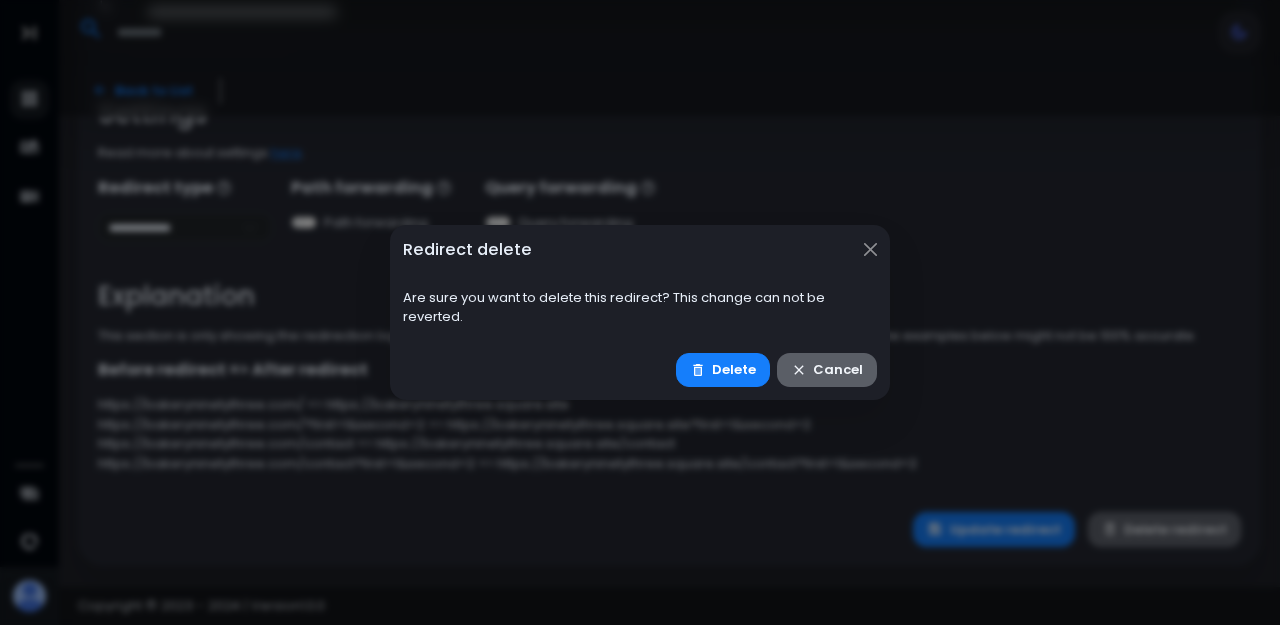 click on "Cancel" at bounding box center (827, 370) 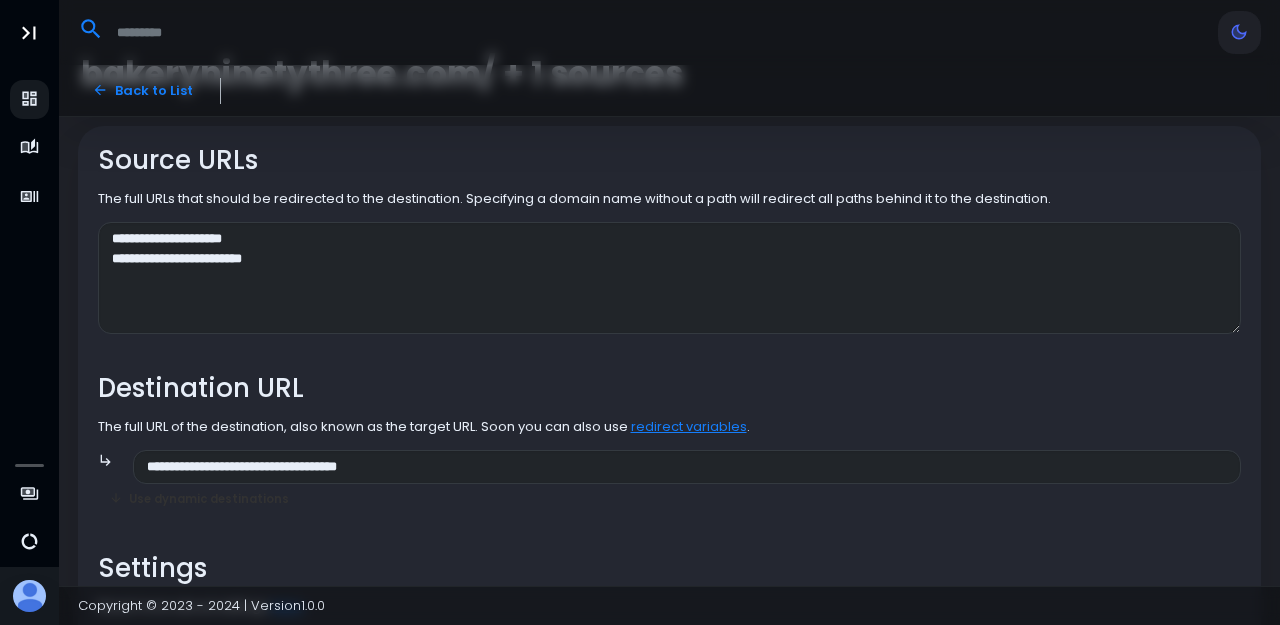 scroll, scrollTop: 0, scrollLeft: 0, axis: both 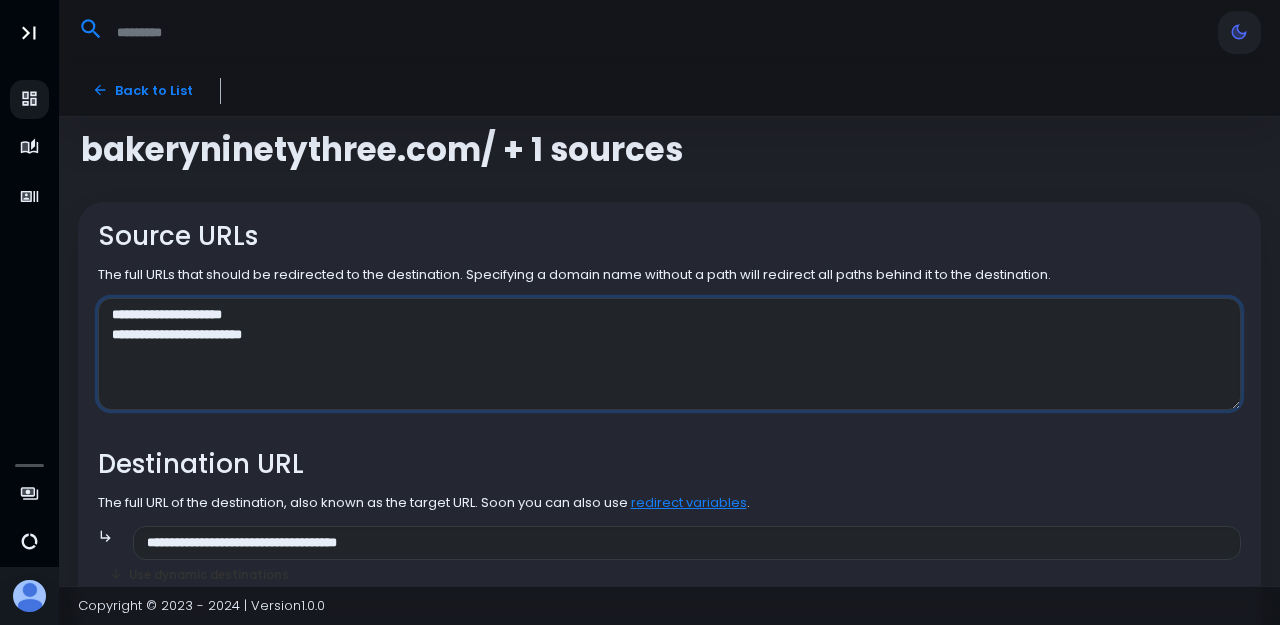 click on "**********" at bounding box center [670, 354] 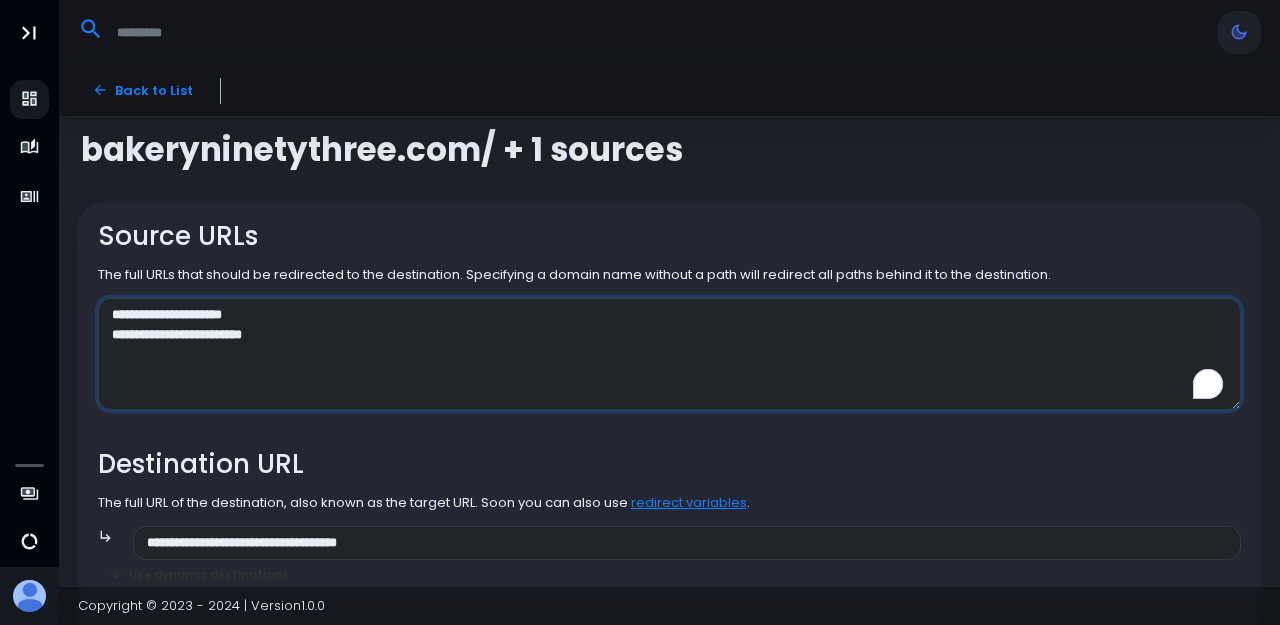click on "**********" at bounding box center [670, 354] 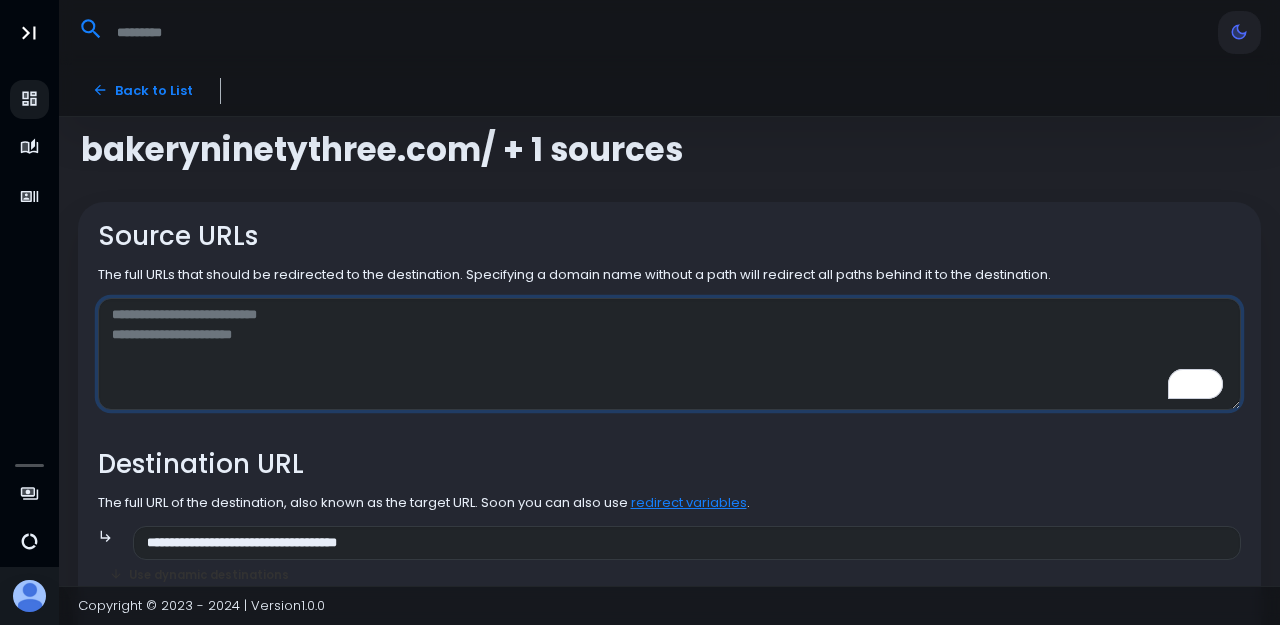 type 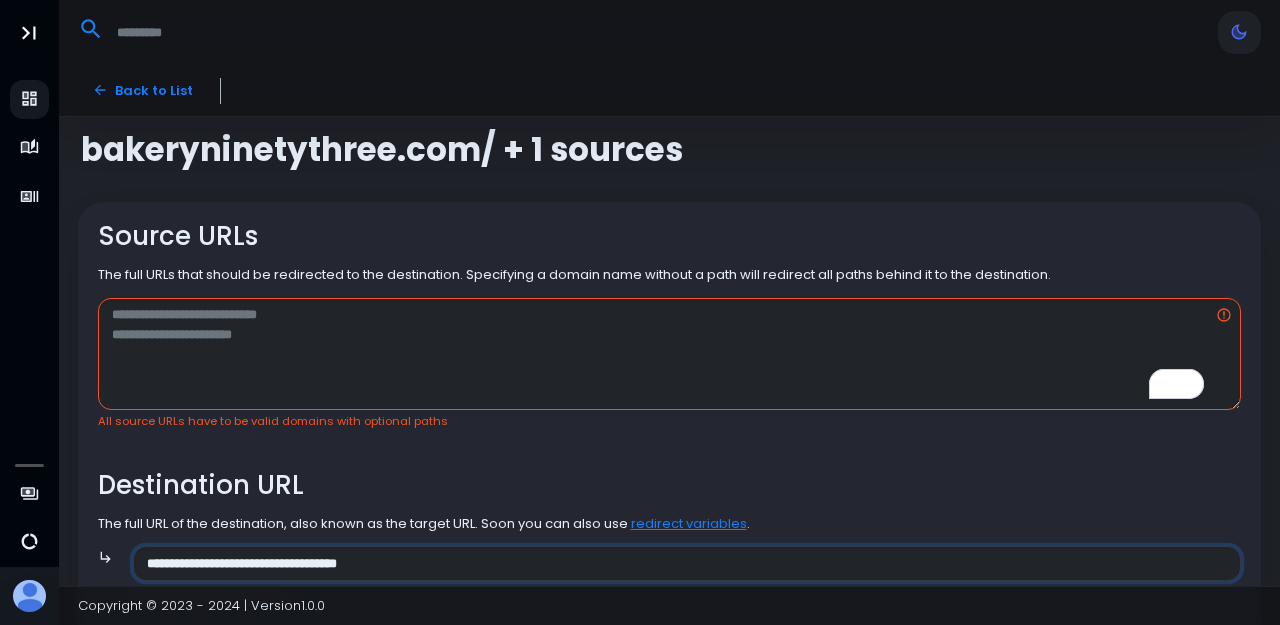 click on "**********" at bounding box center (687, 563) 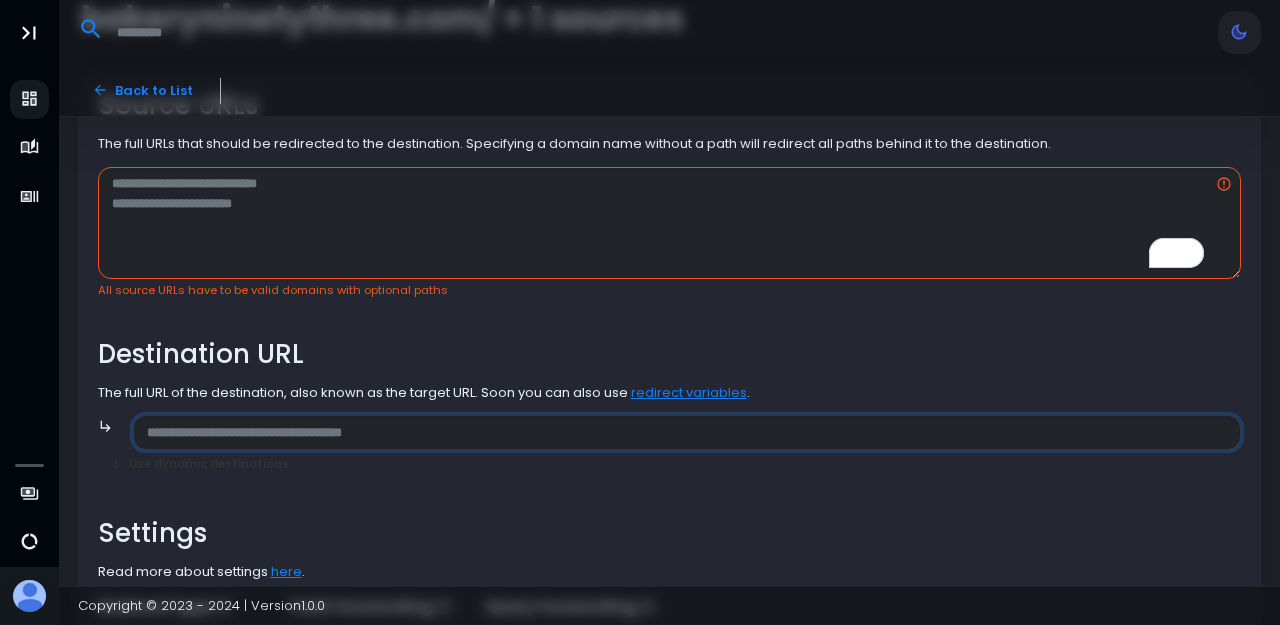 scroll, scrollTop: 550, scrollLeft: 0, axis: vertical 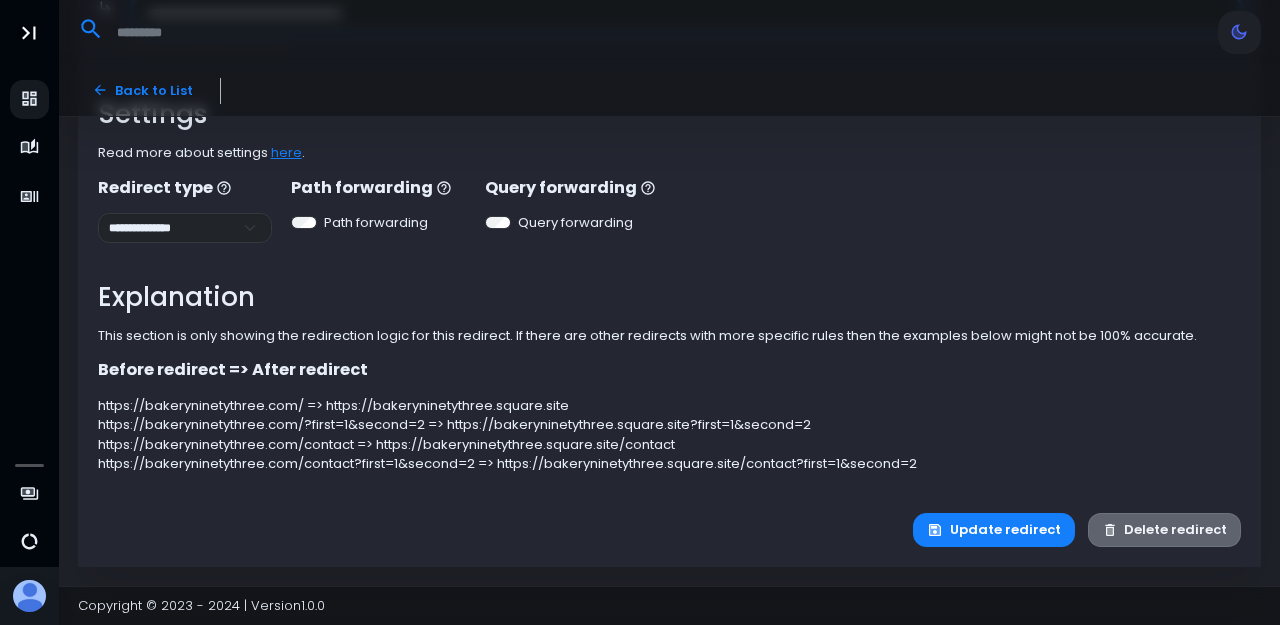 type 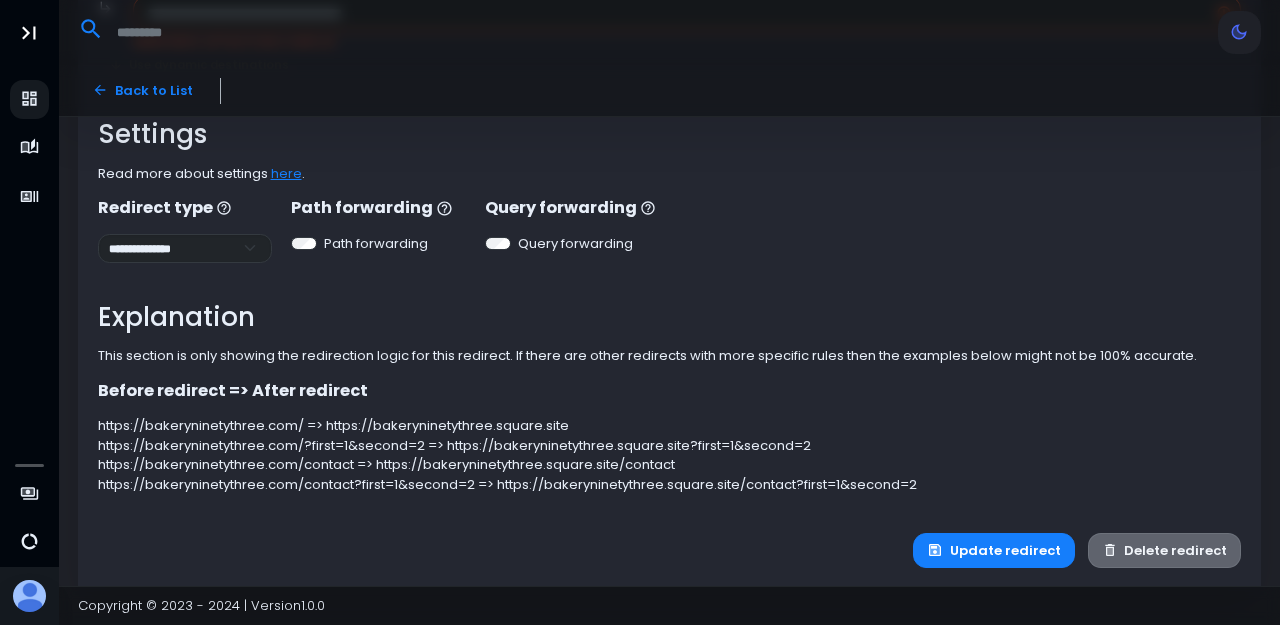 click on "Update redirect Delete redirect" at bounding box center [669, 551] 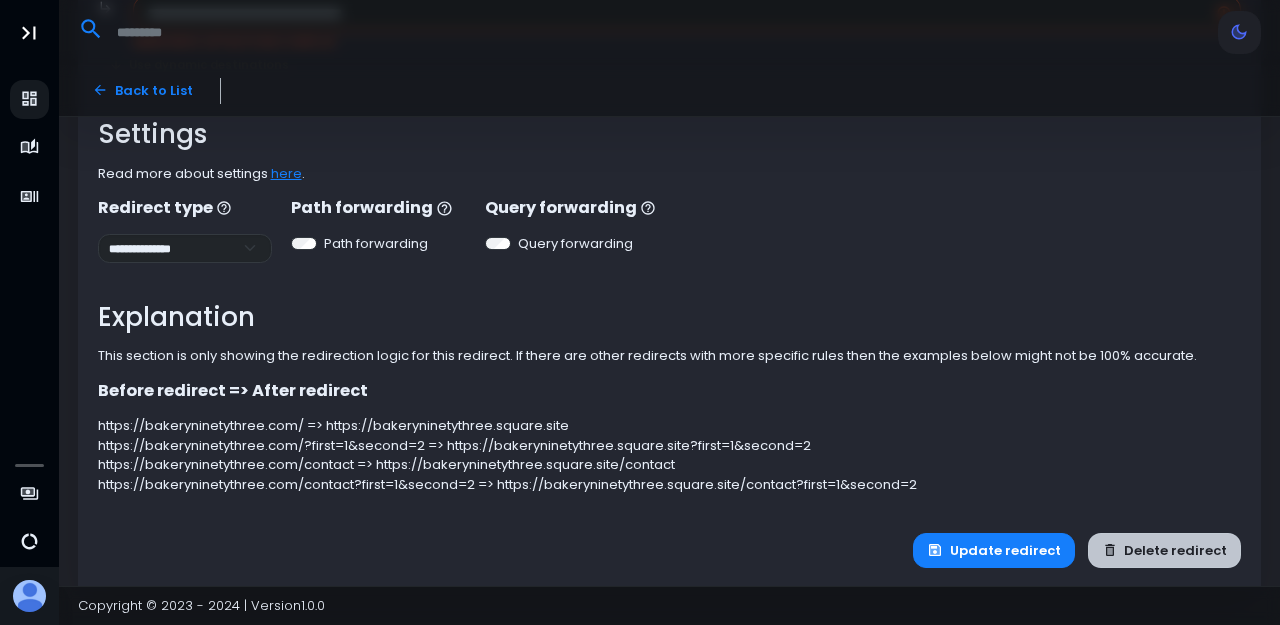 click on "Delete redirect" at bounding box center (1165, 550) 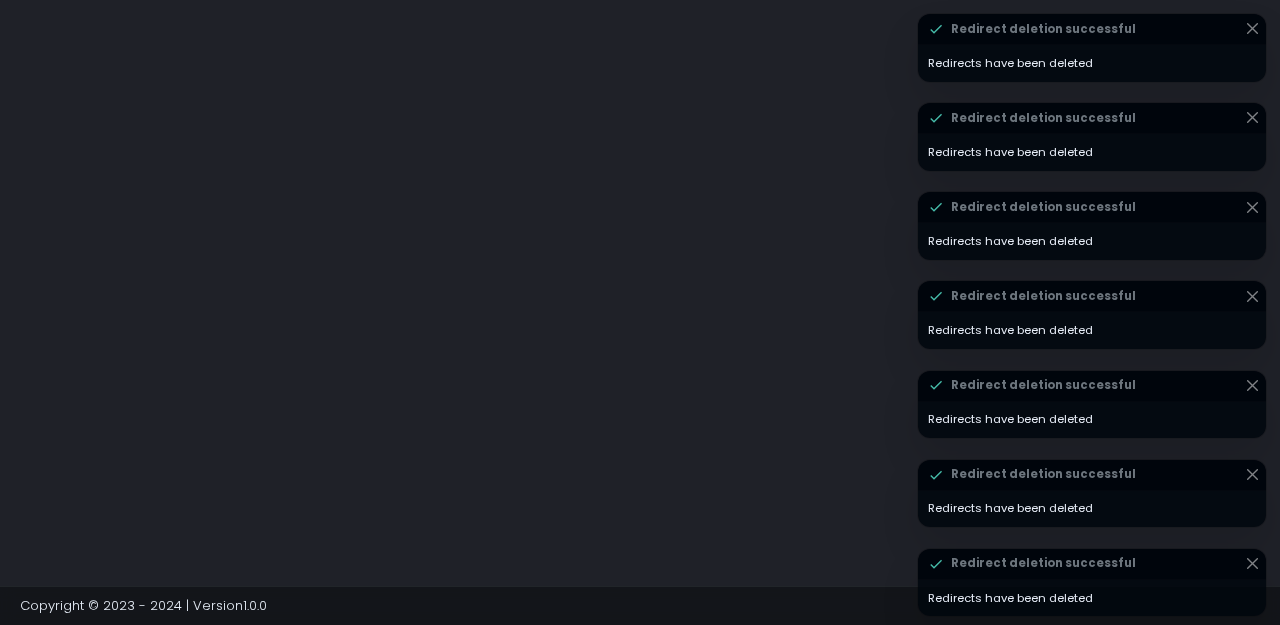 scroll, scrollTop: 0, scrollLeft: 0, axis: both 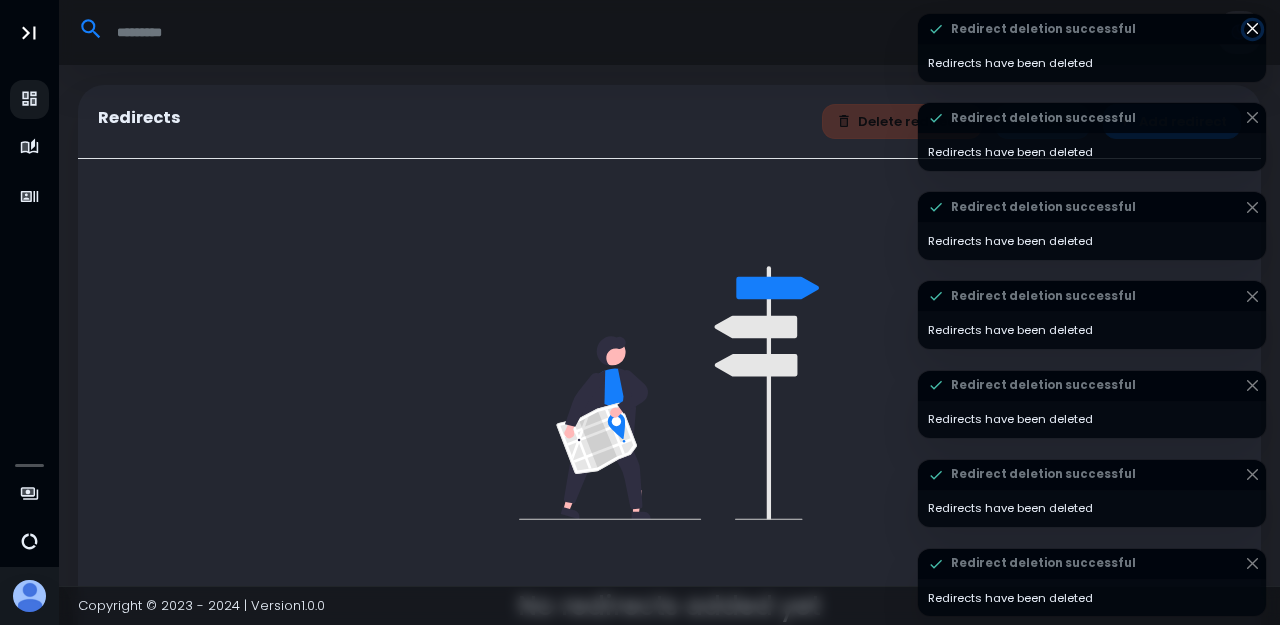 click at bounding box center [1252, 29] 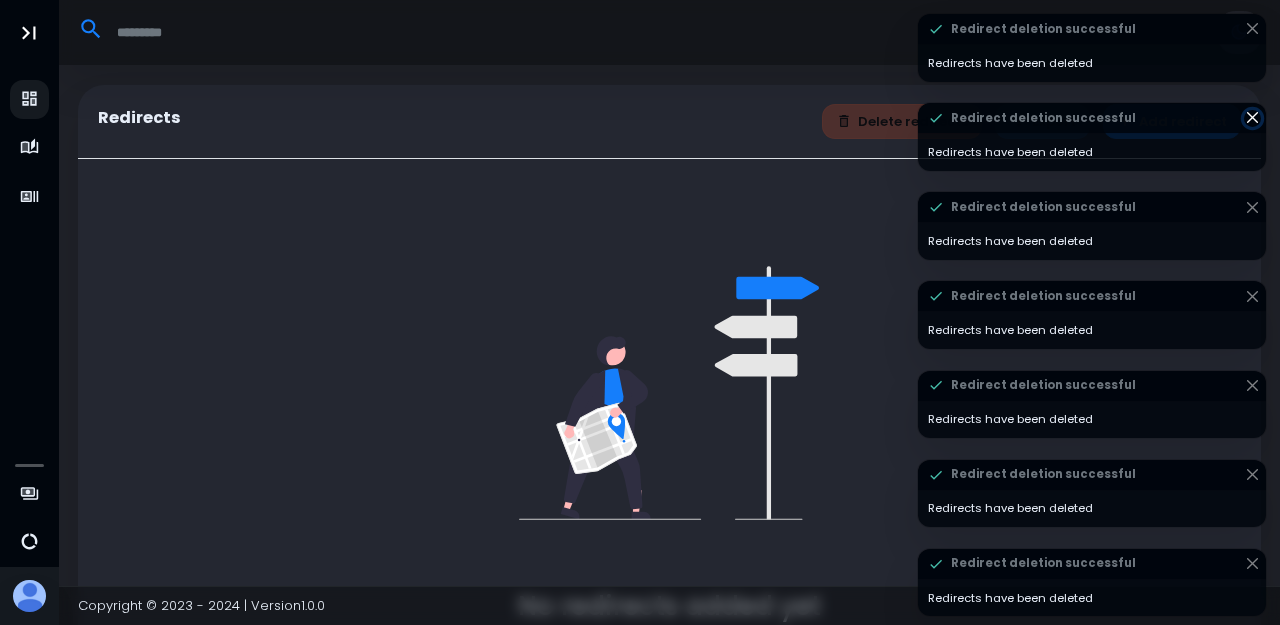 click at bounding box center (1252, 118) 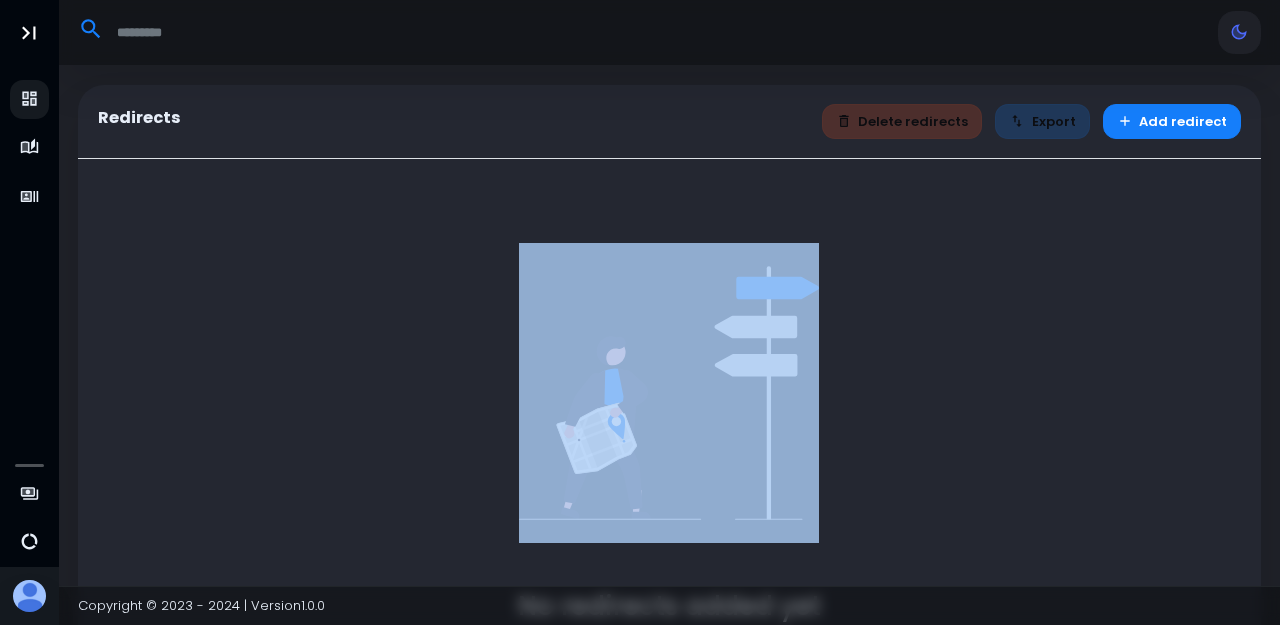 click on "Redirects Delete redirects Export Add redirect" at bounding box center (669, 122) 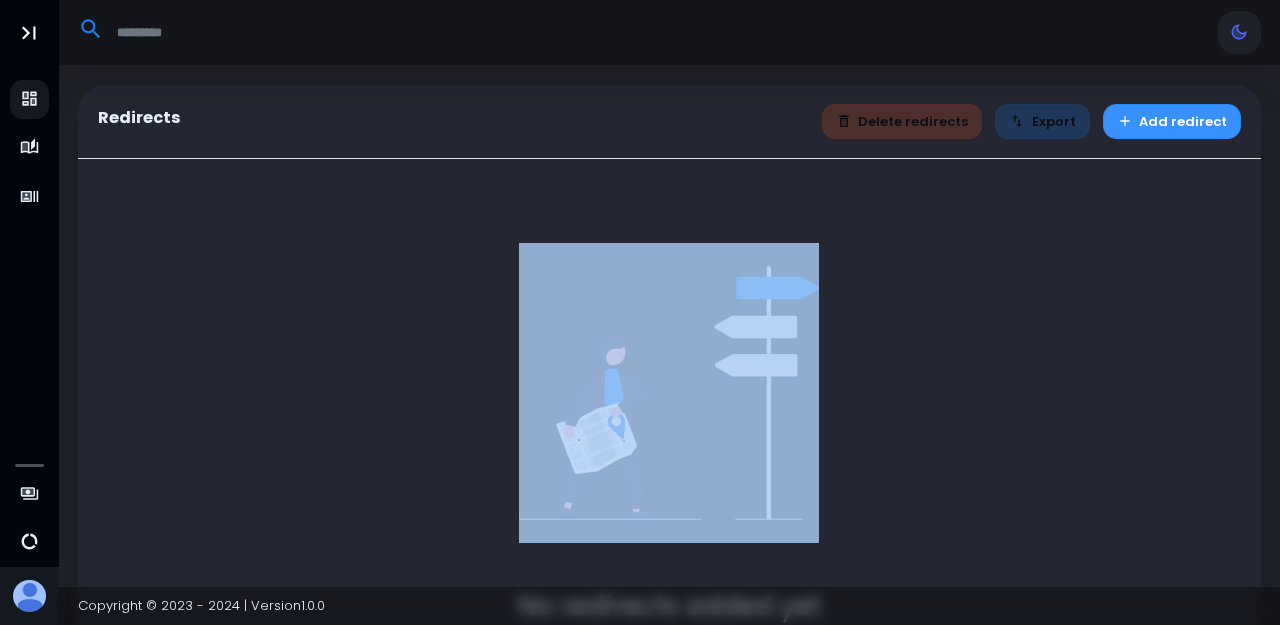 click on "Add redirect" at bounding box center [1172, 121] 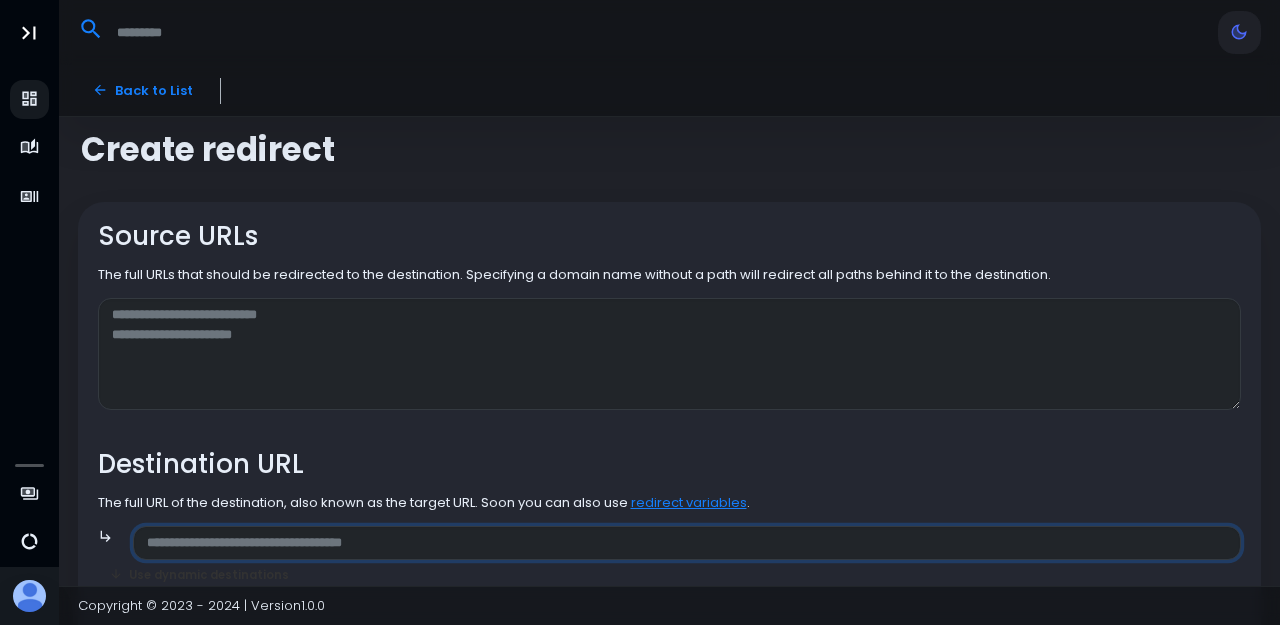 click at bounding box center [687, 543] 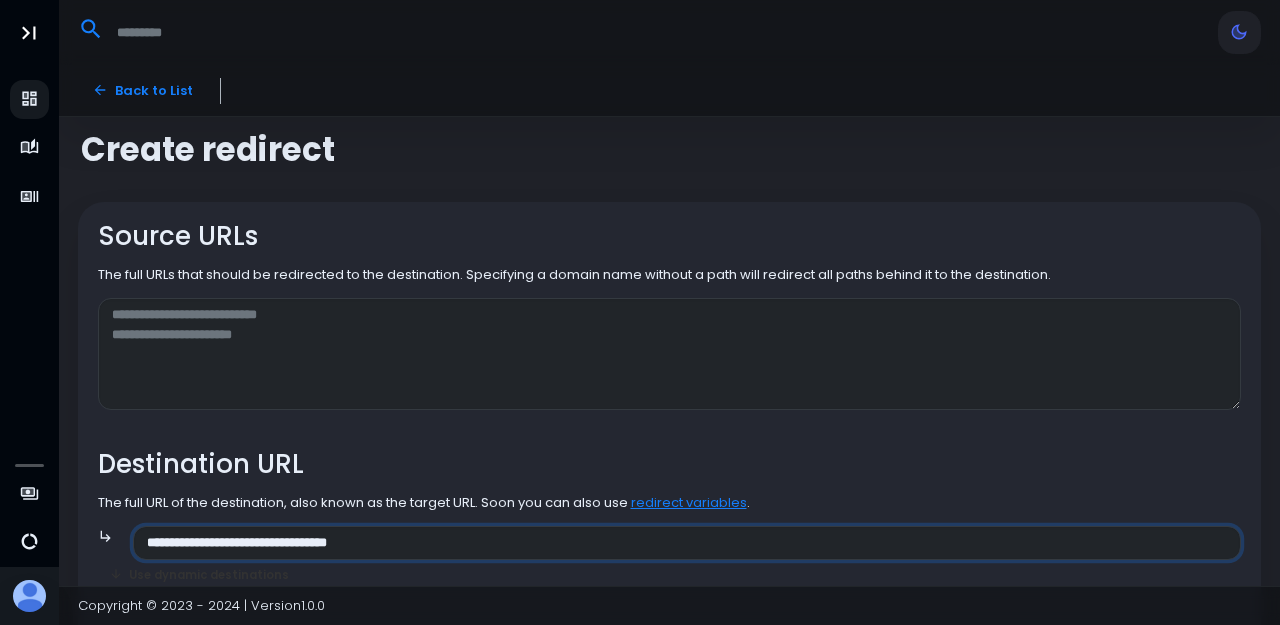 type on "**********" 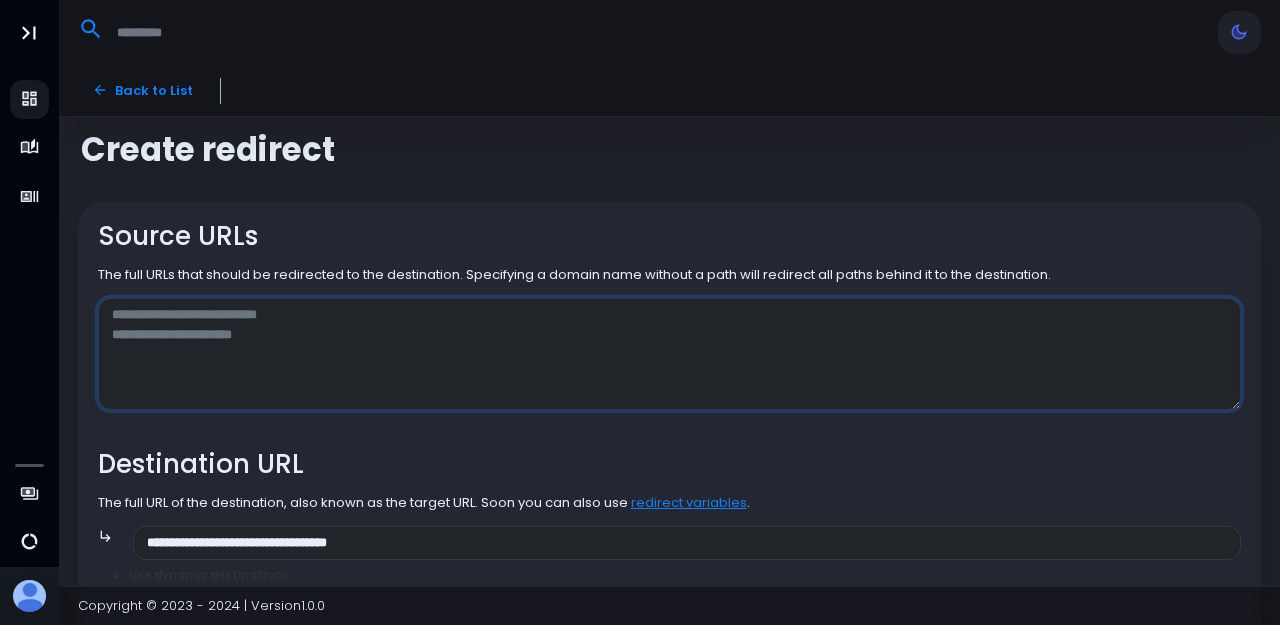 click at bounding box center (670, 354) 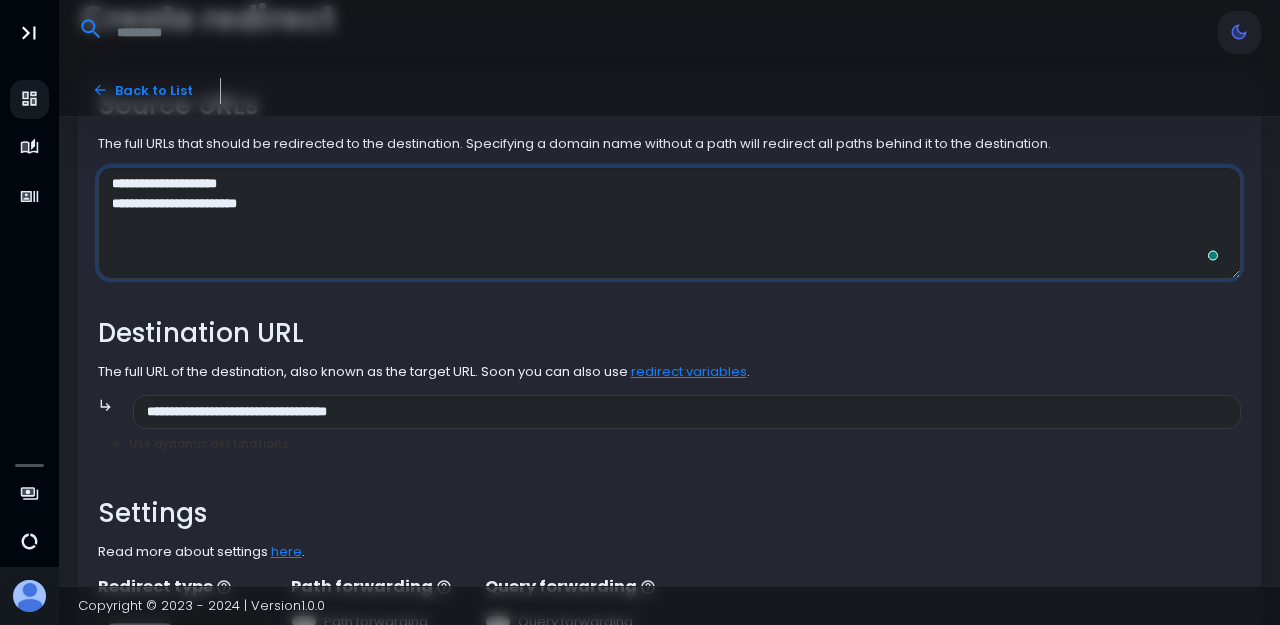 scroll, scrollTop: 129, scrollLeft: 0, axis: vertical 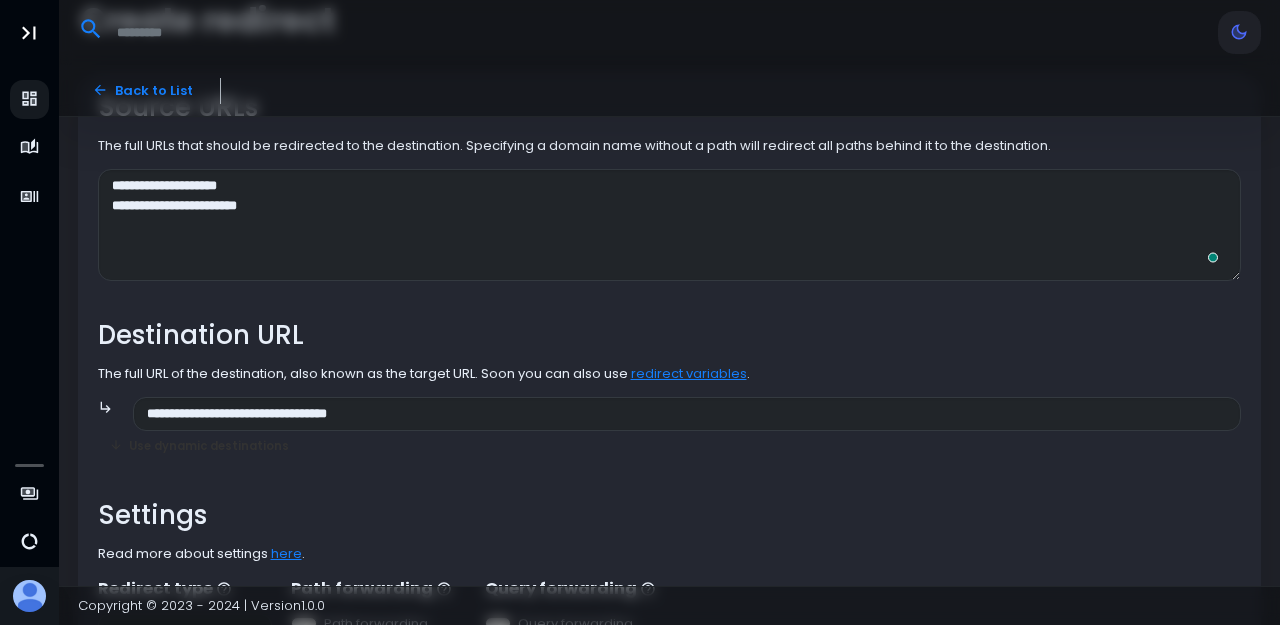 click on "Destination URL" at bounding box center [670, 335] 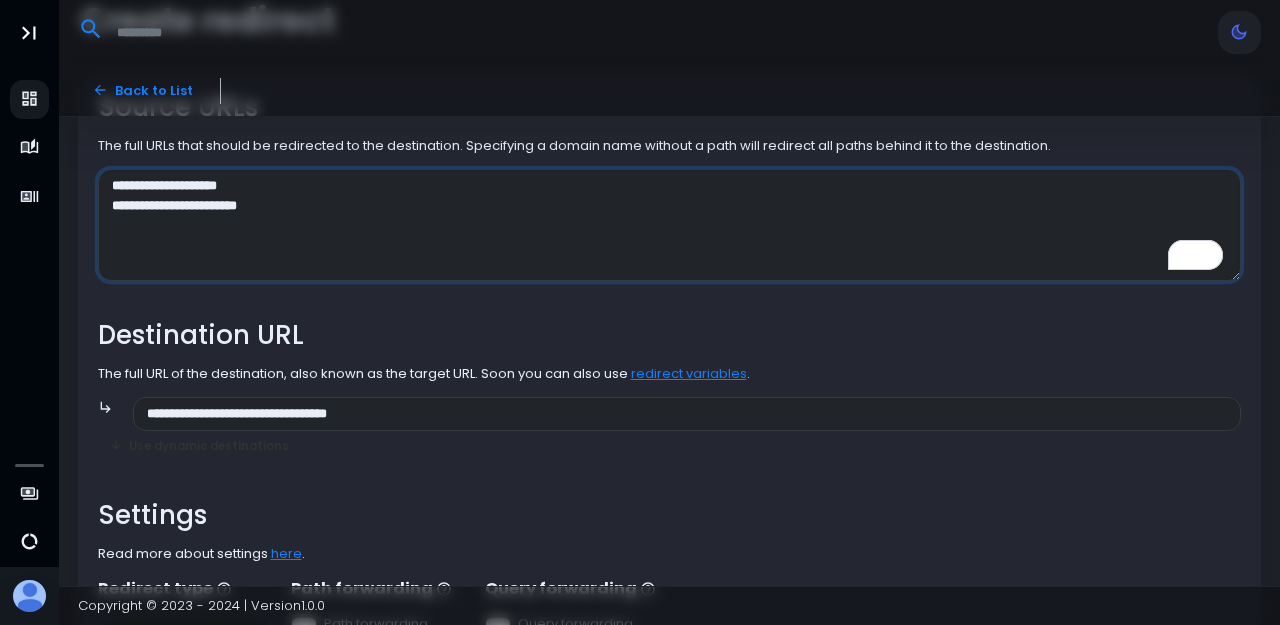 click on "**********" at bounding box center (670, 225) 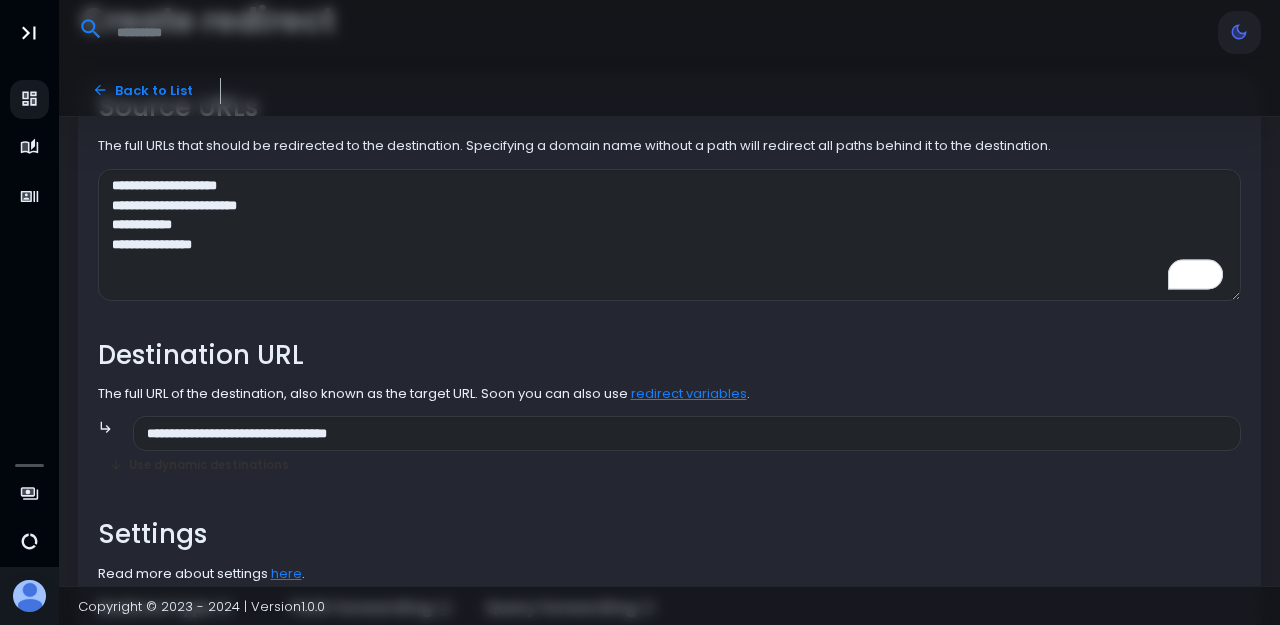 click on "Destination URL" at bounding box center [670, 355] 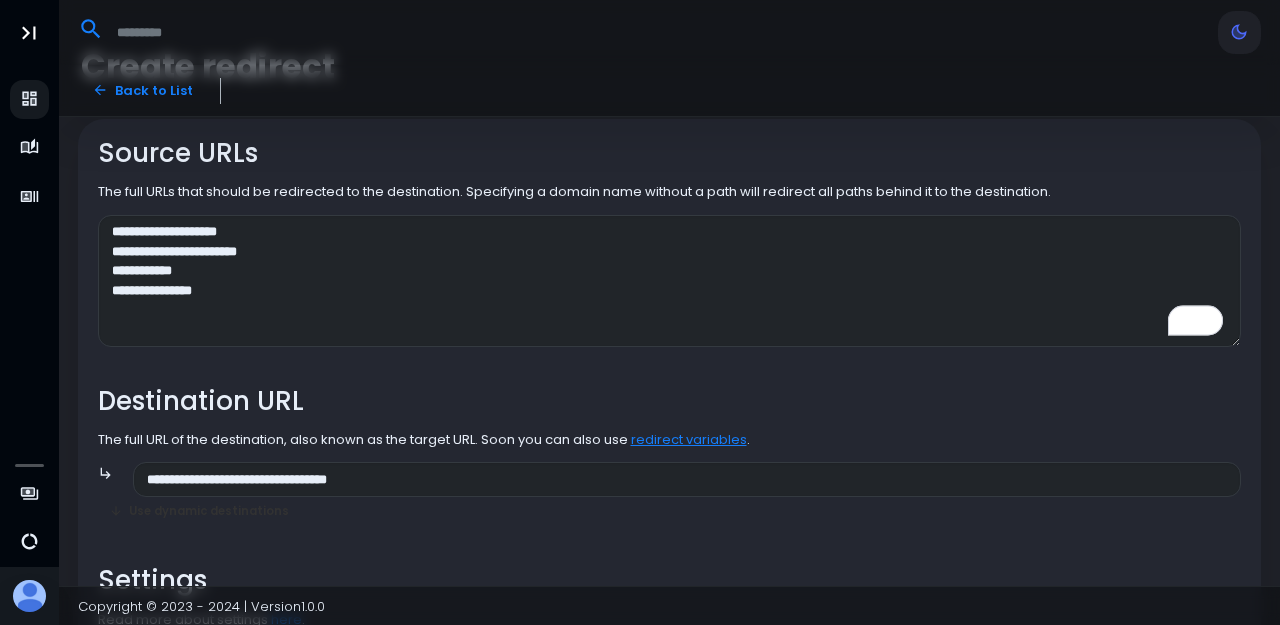 scroll, scrollTop: 0, scrollLeft: 0, axis: both 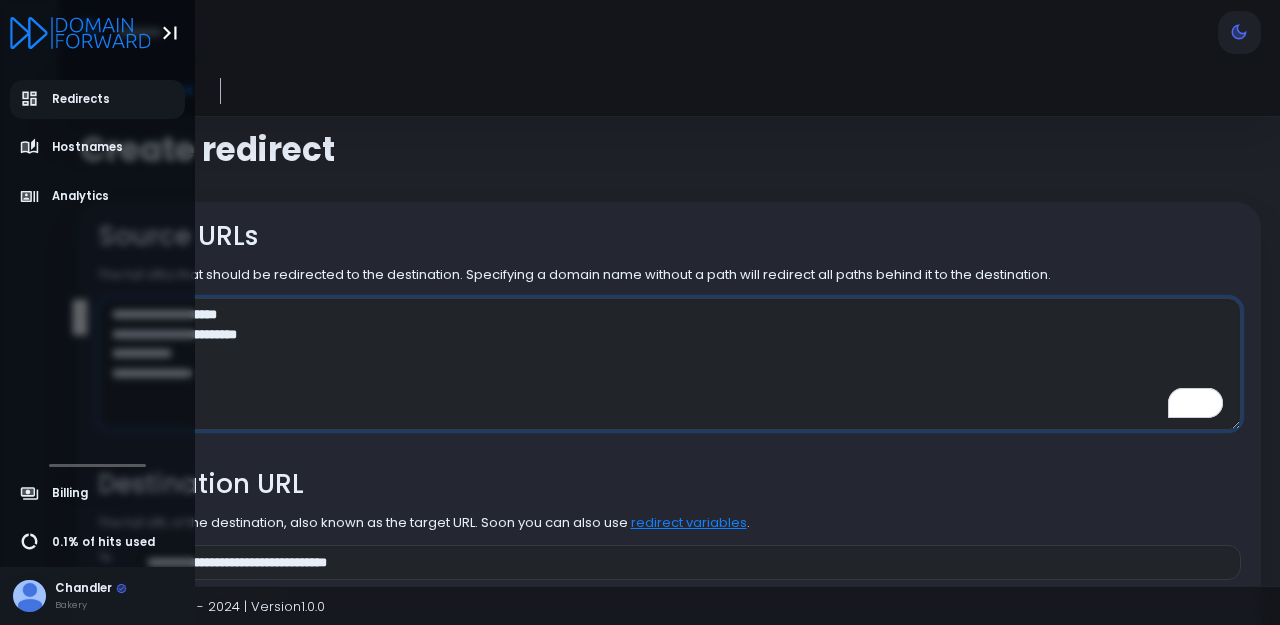 drag, startPoint x: 280, startPoint y: 378, endPoint x: 62, endPoint y: 348, distance: 220.05453 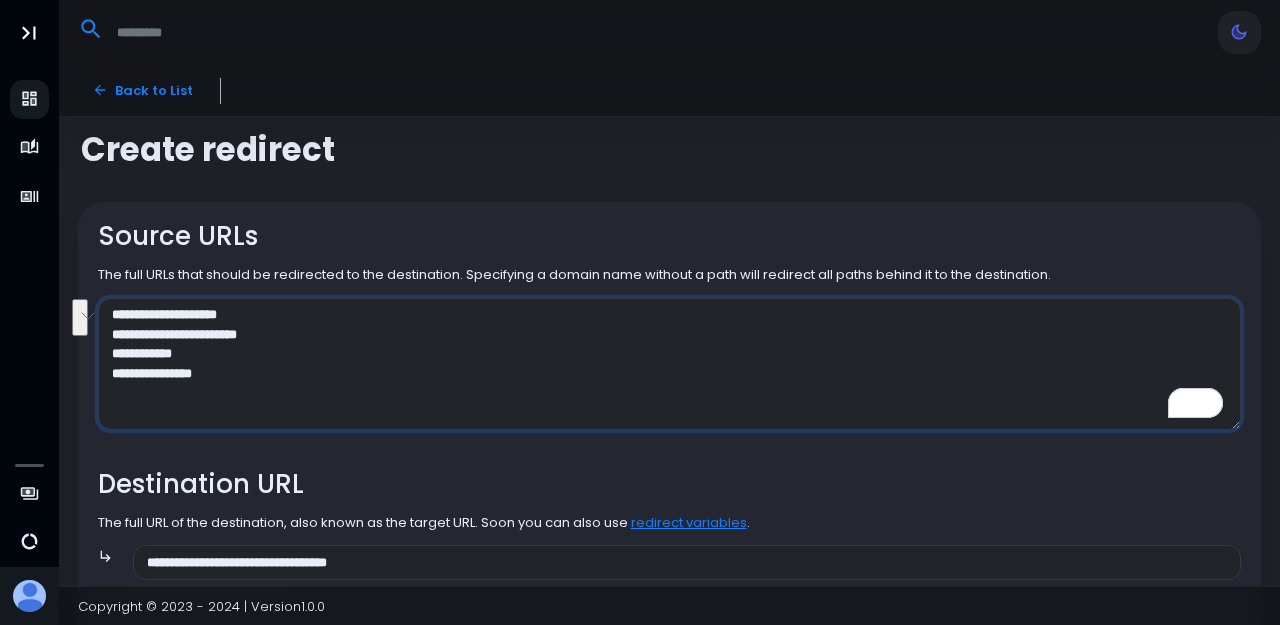 click on "**********" at bounding box center (670, 364) 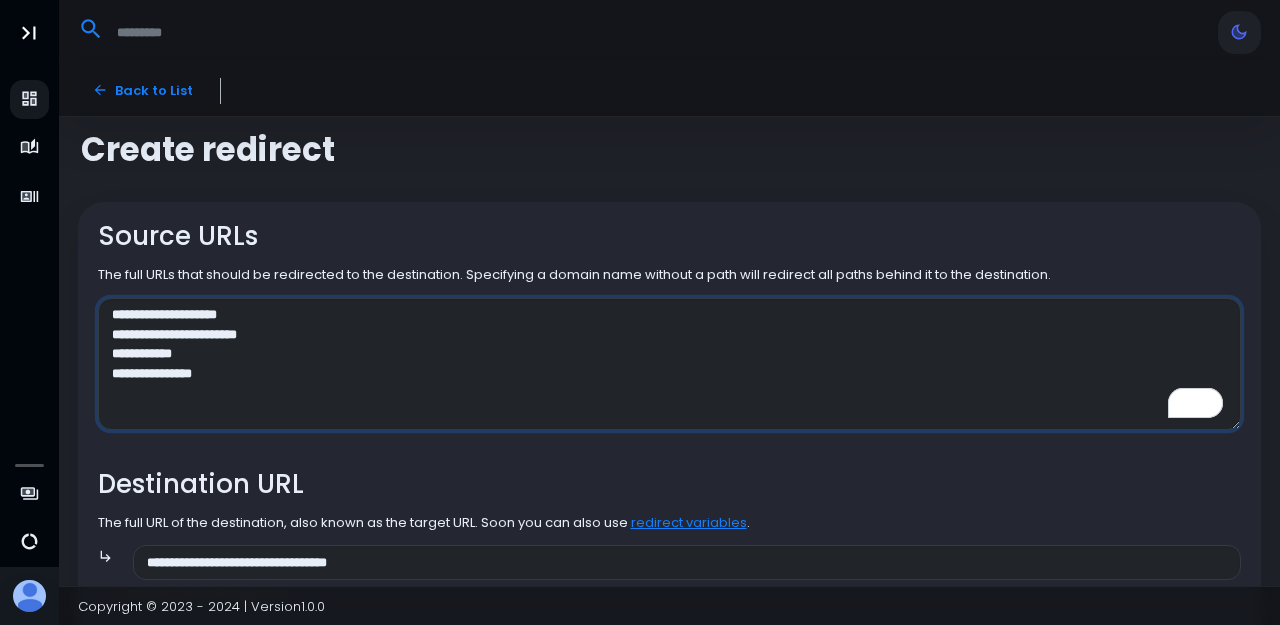 drag, startPoint x: 363, startPoint y: 384, endPoint x: 107, endPoint y: 351, distance: 258.1182 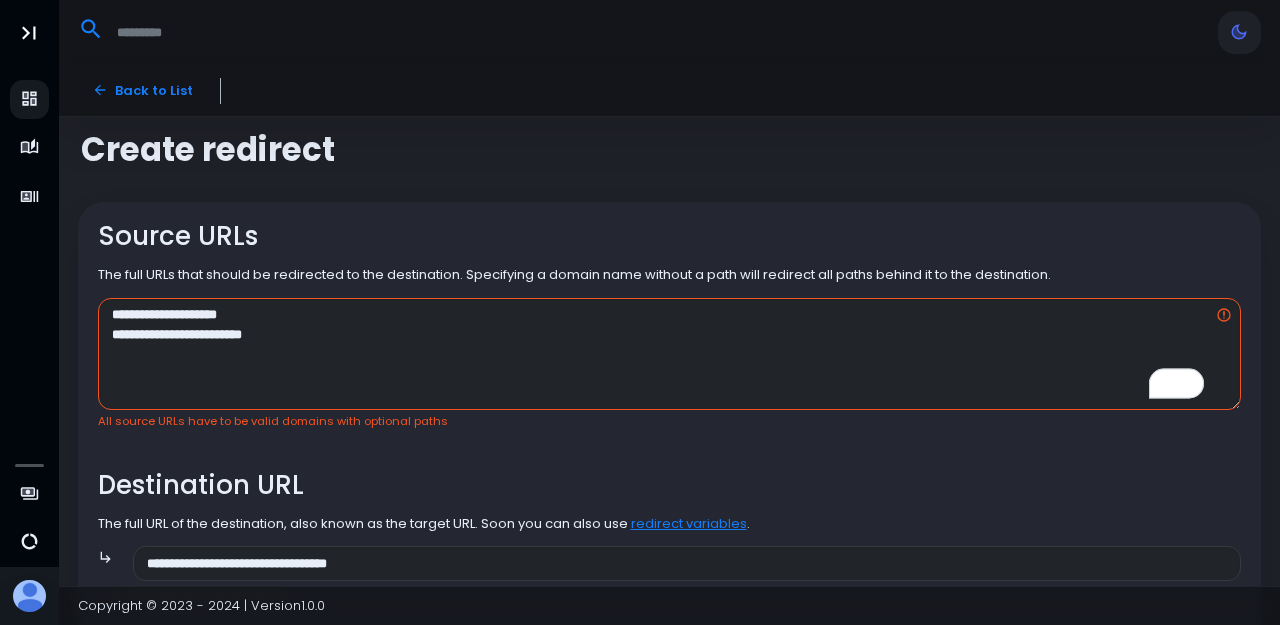click on "**********" at bounding box center (670, 622) 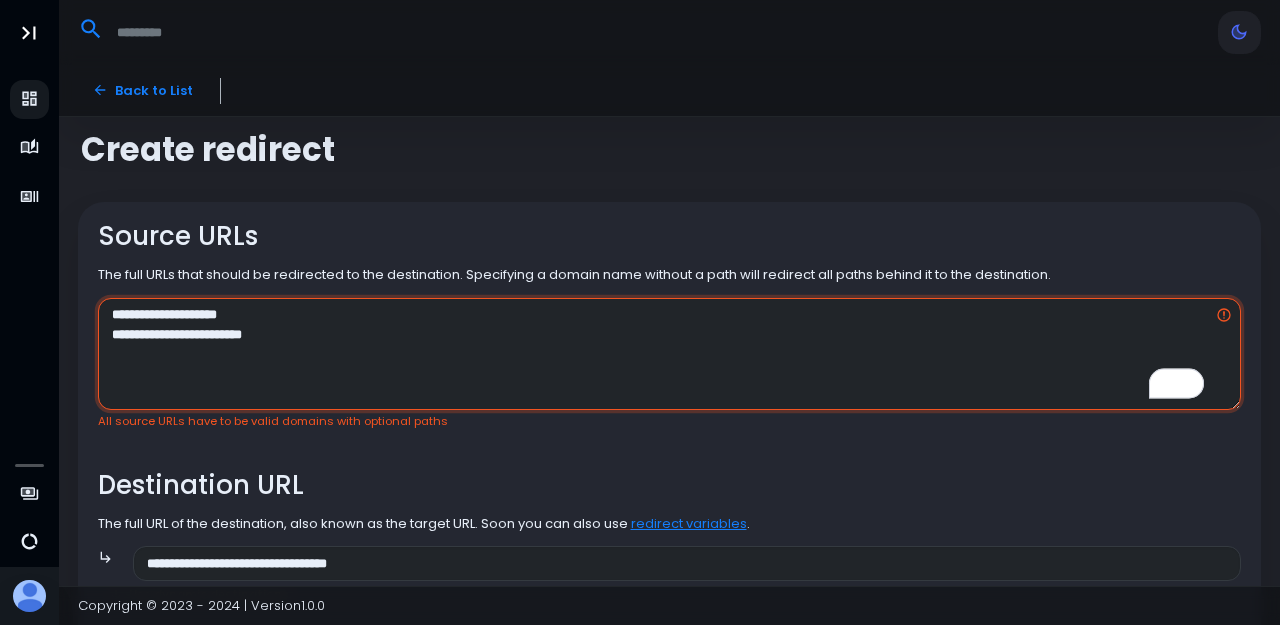 click on "**********" at bounding box center [670, 354] 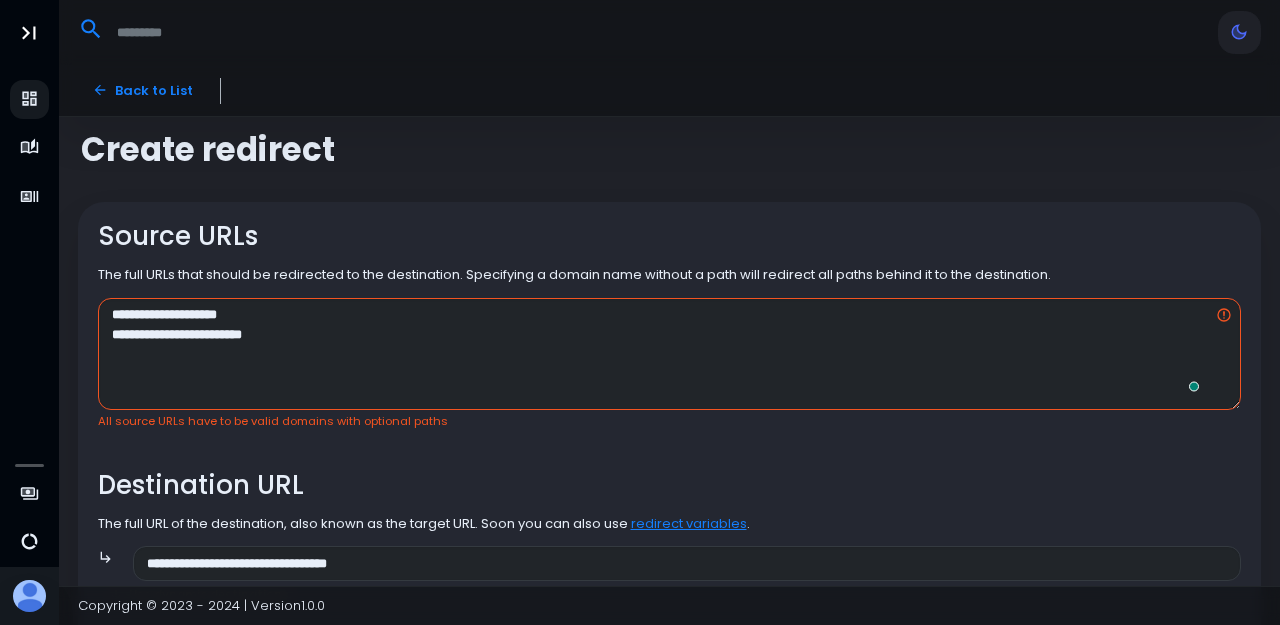 click on "**********" at bounding box center (670, 622) 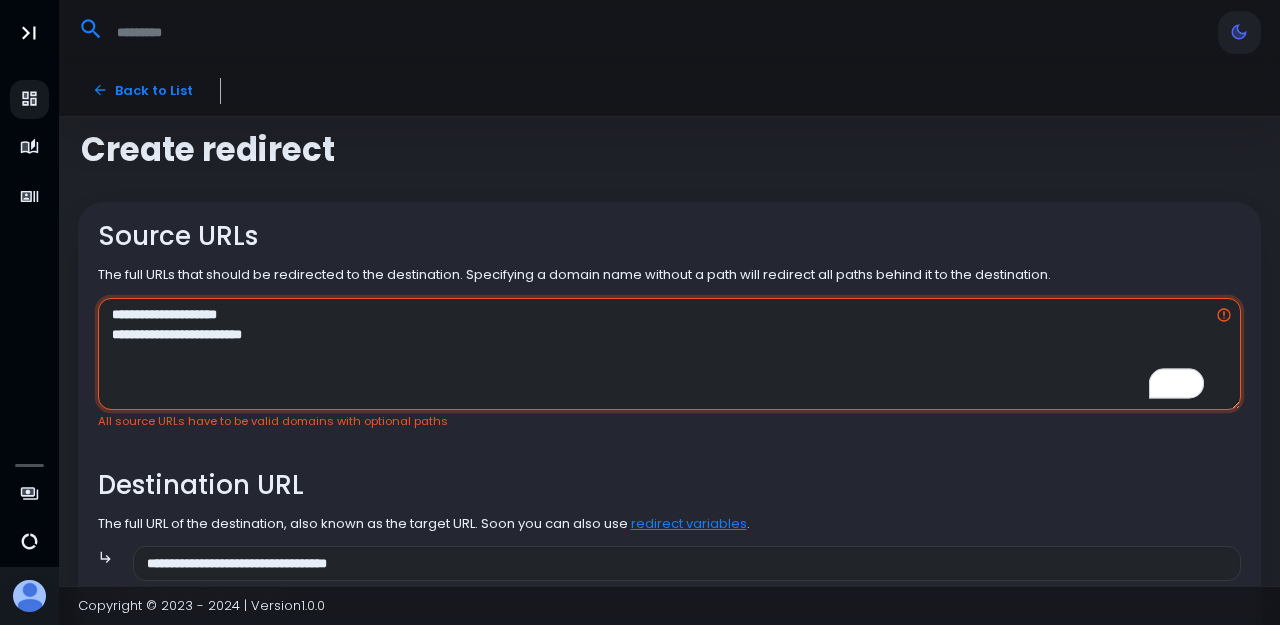 click on "**********" at bounding box center (670, 354) 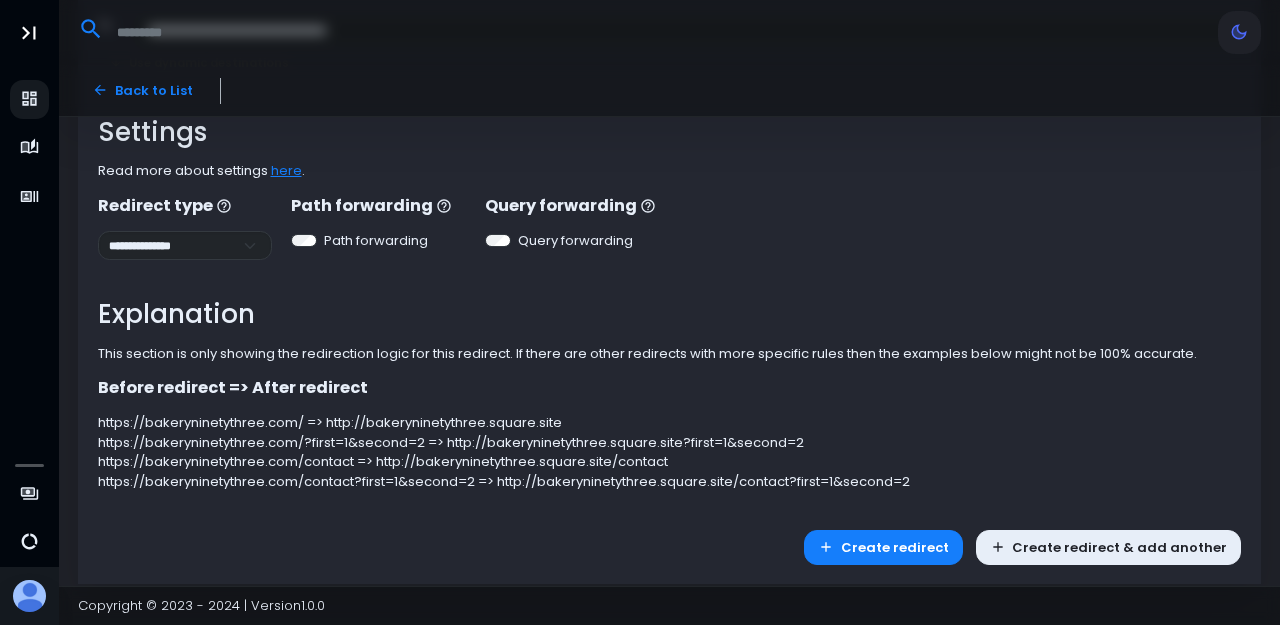 scroll, scrollTop: 530, scrollLeft: 0, axis: vertical 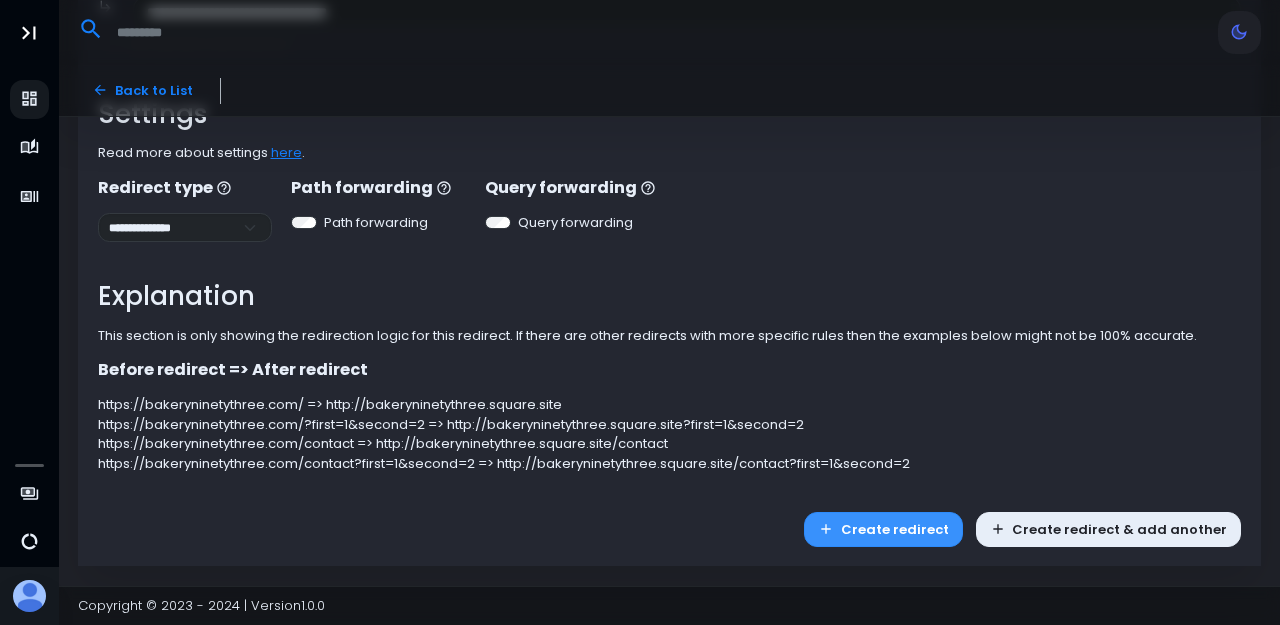 type on "**********" 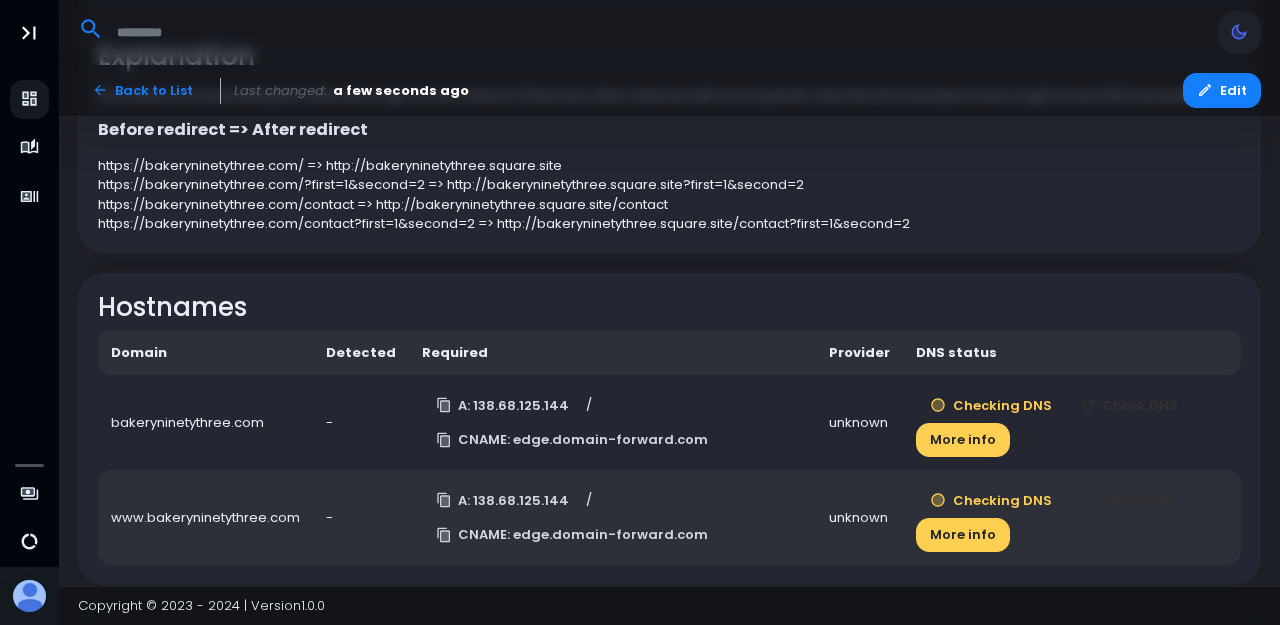 scroll, scrollTop: 675, scrollLeft: 0, axis: vertical 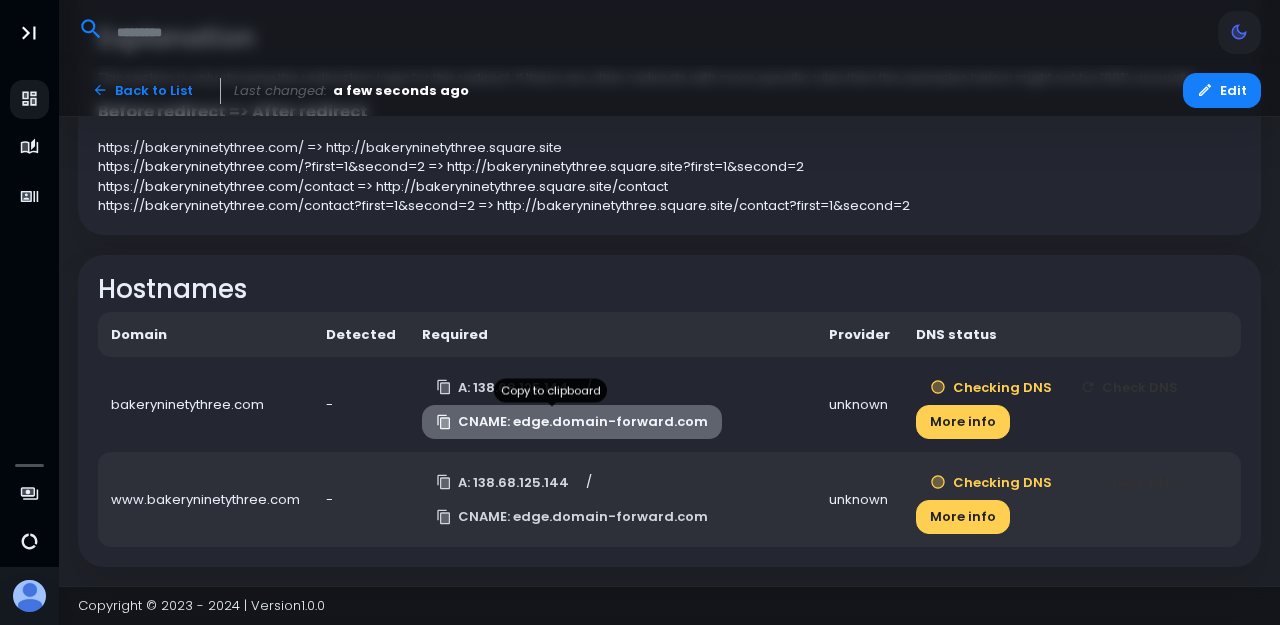 click on "CNAME: edge.domain-forward.com" at bounding box center (572, 422) 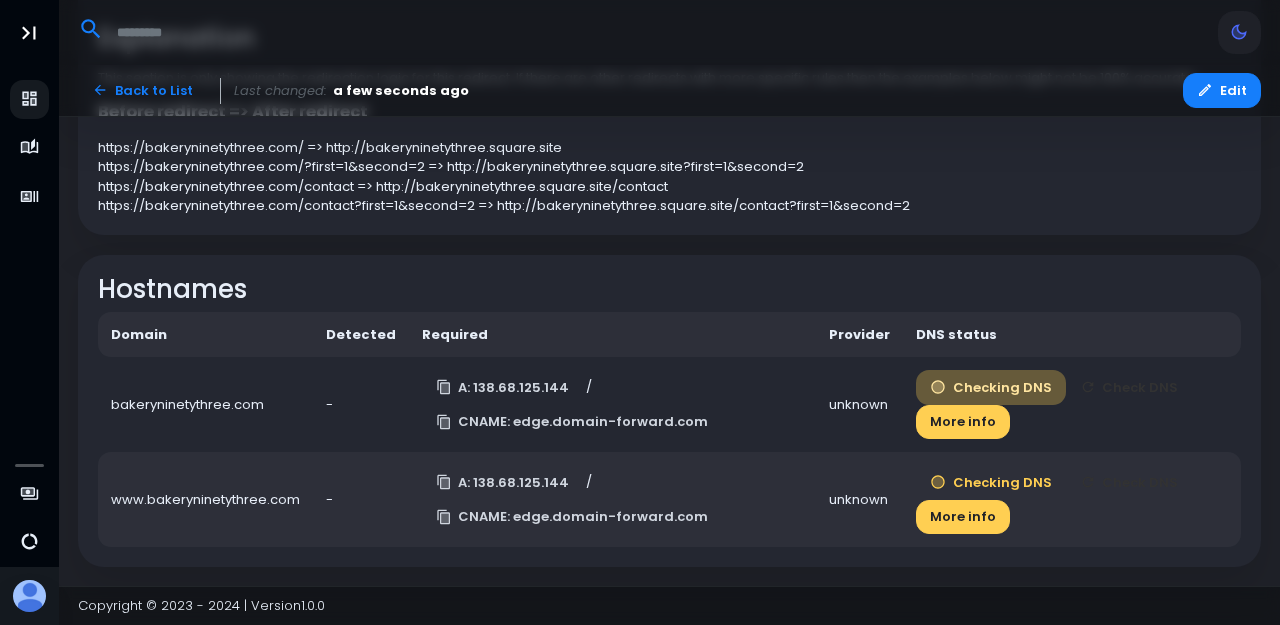 click on "Checking DNS" at bounding box center [991, 387] 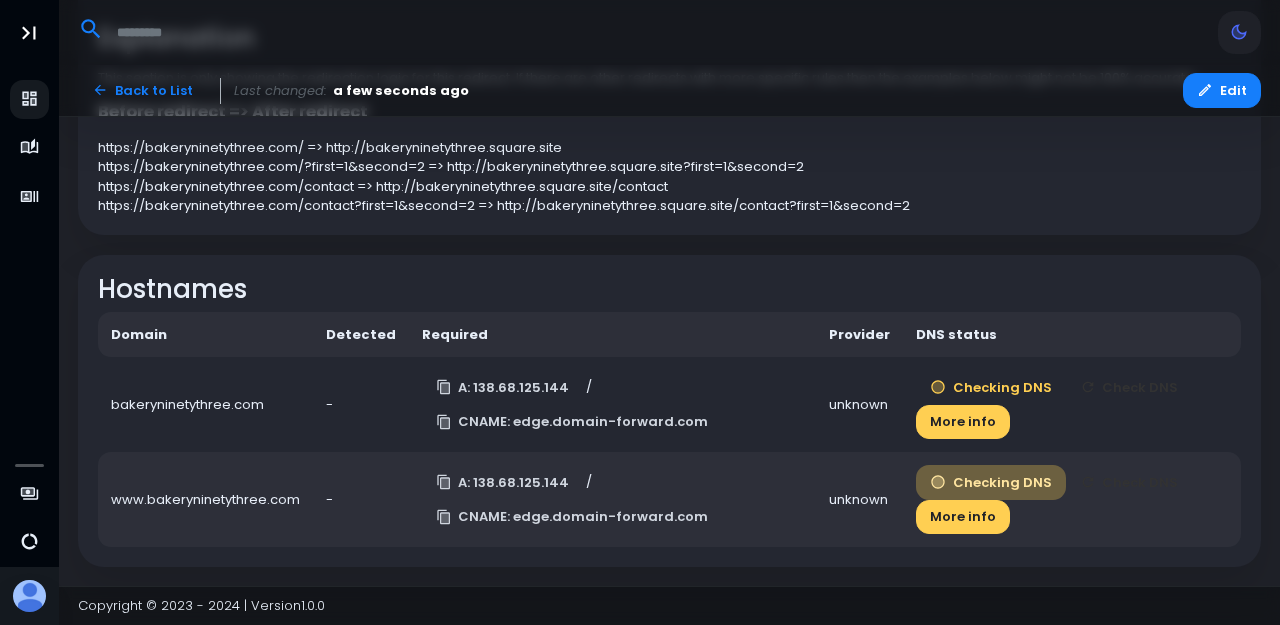 click on "Checking DNS" at bounding box center (991, 482) 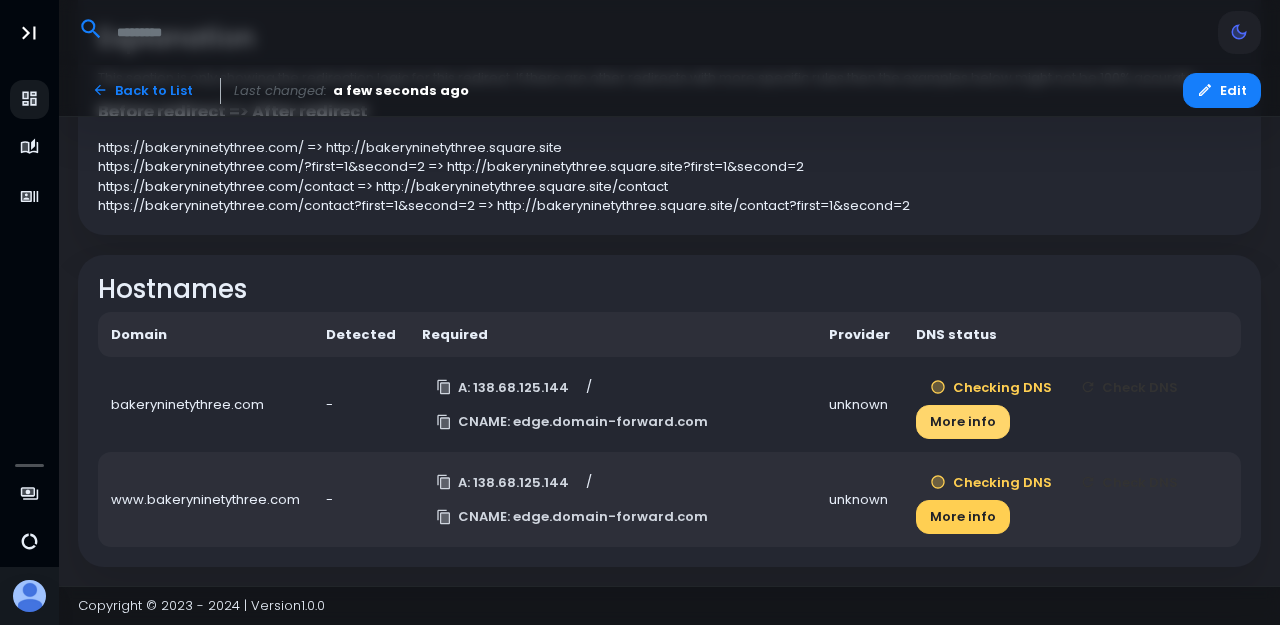 click on "More info" at bounding box center (963, 422) 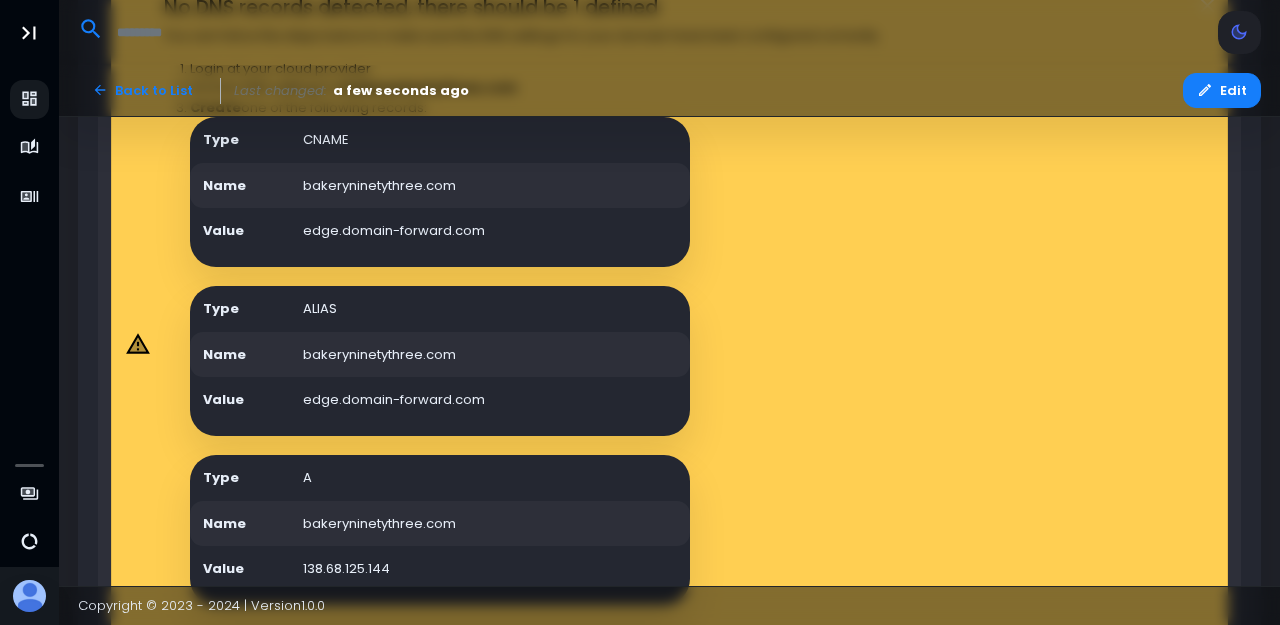scroll, scrollTop: 1146, scrollLeft: 0, axis: vertical 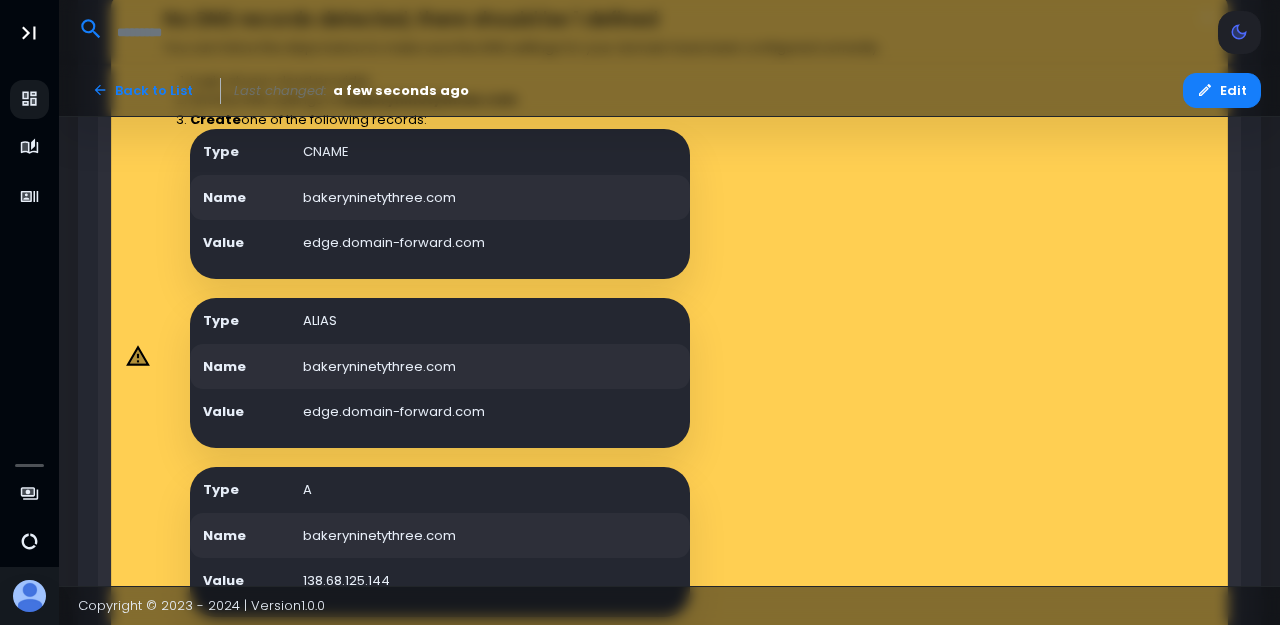 click on "edge.domain-forward.com" at bounding box center (490, 243) 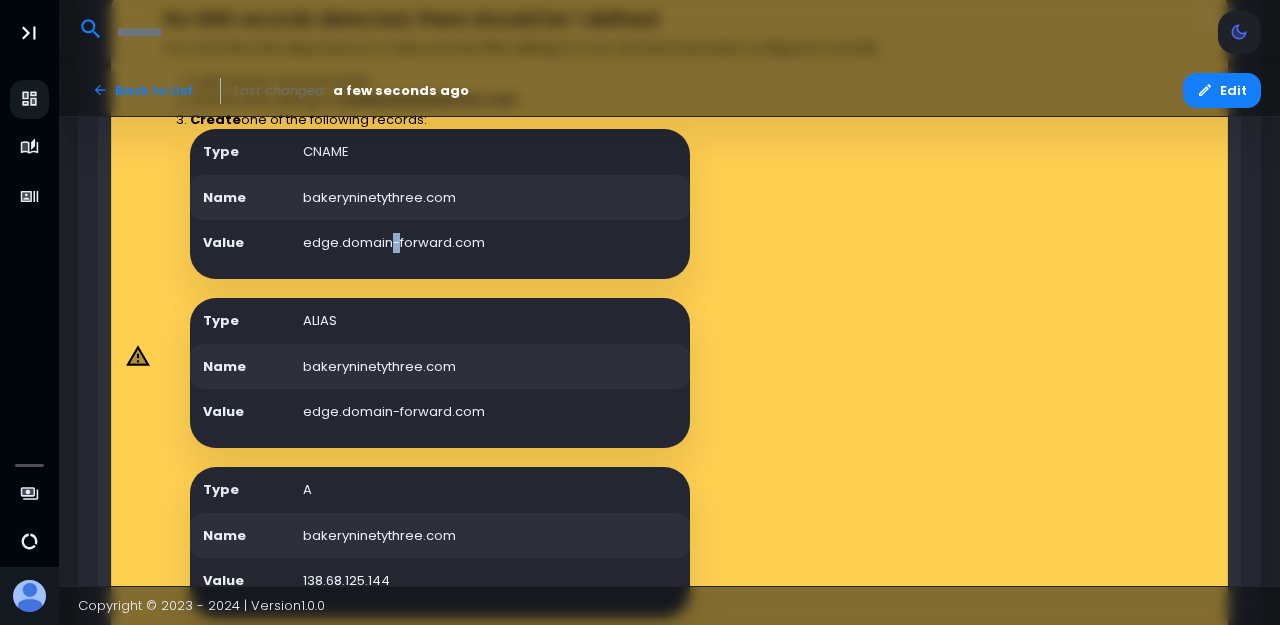 click on "edge.domain-forward.com" at bounding box center [490, 243] 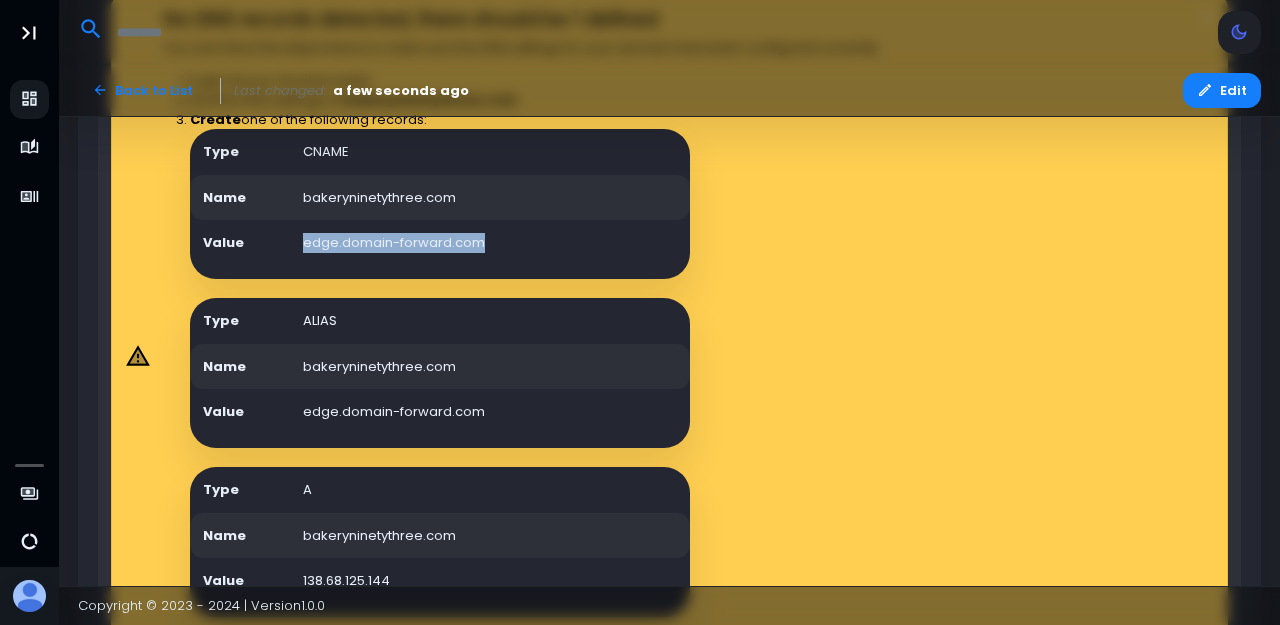 click on "edge.domain-forward.com" at bounding box center (490, 243) 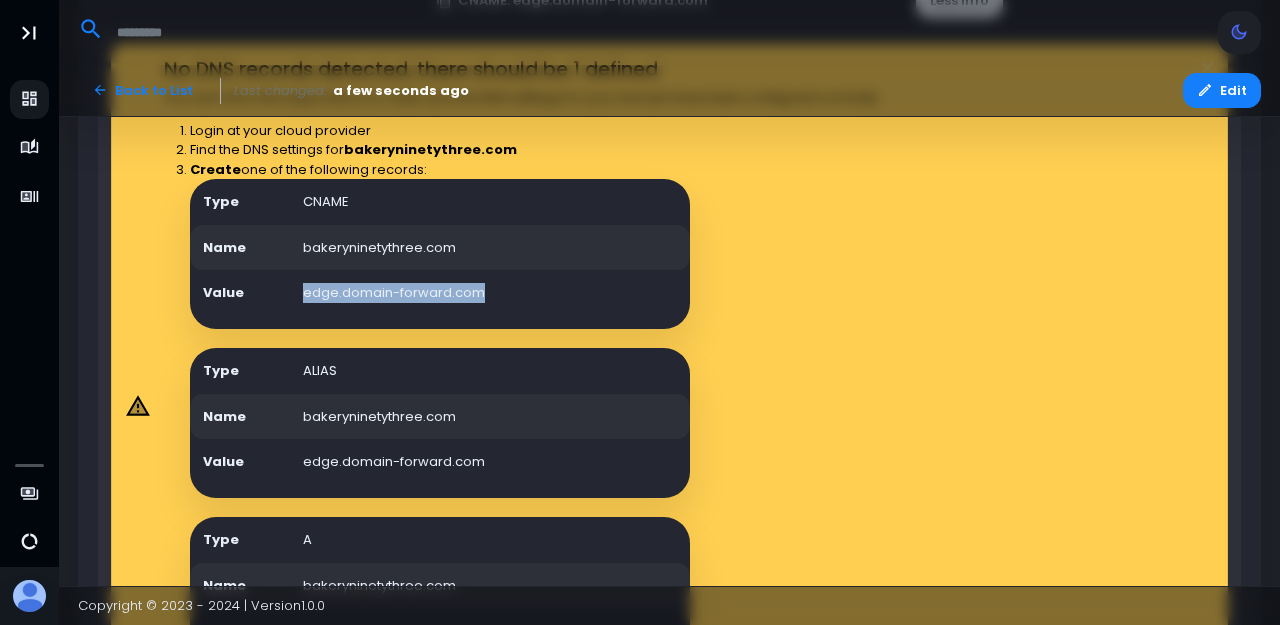 scroll, scrollTop: 1101, scrollLeft: 0, axis: vertical 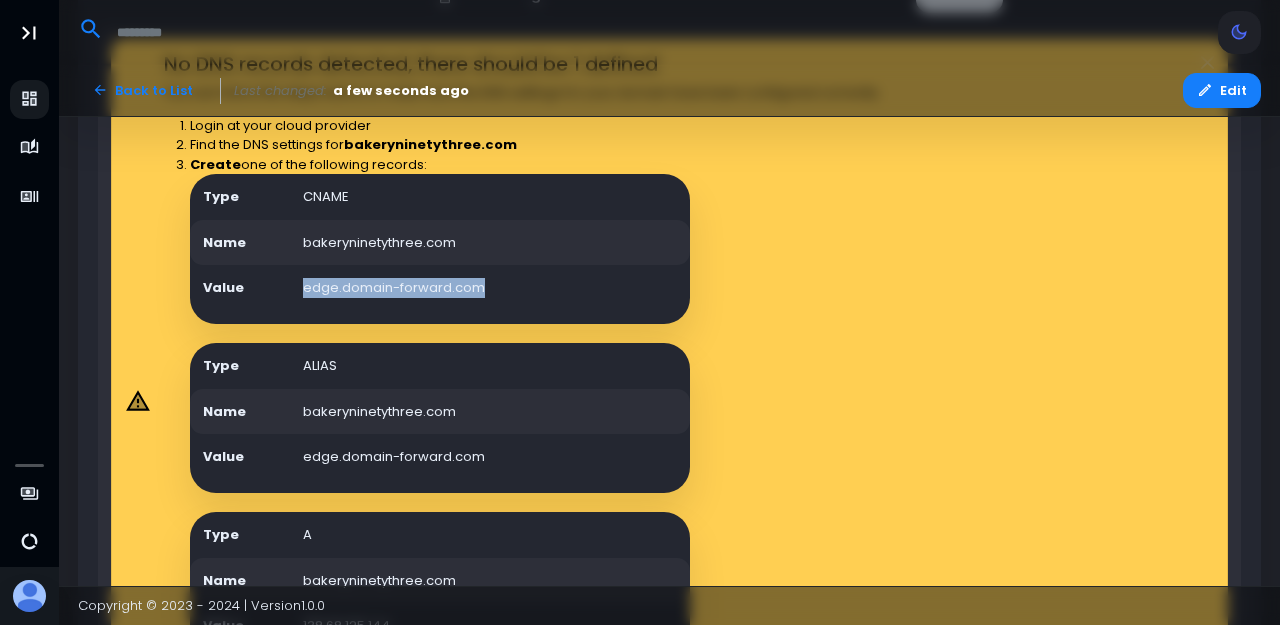 click on "bakeryninetythree.com" at bounding box center (490, 243) 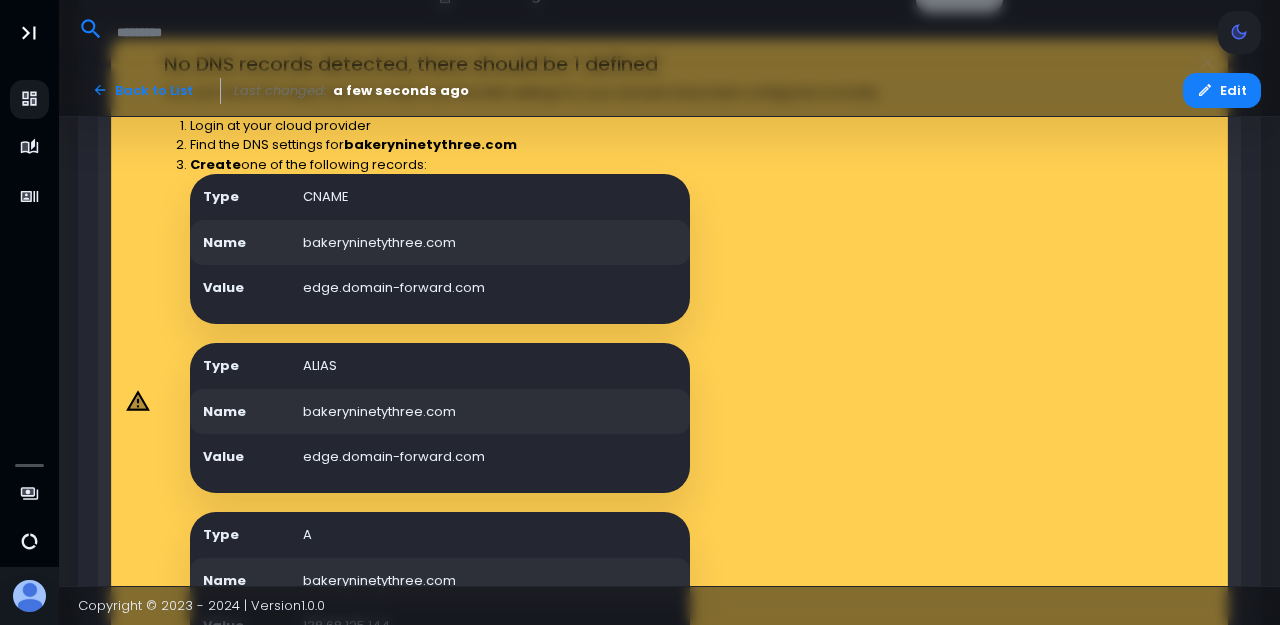 click on "bakeryninetythree.com" at bounding box center [490, 243] 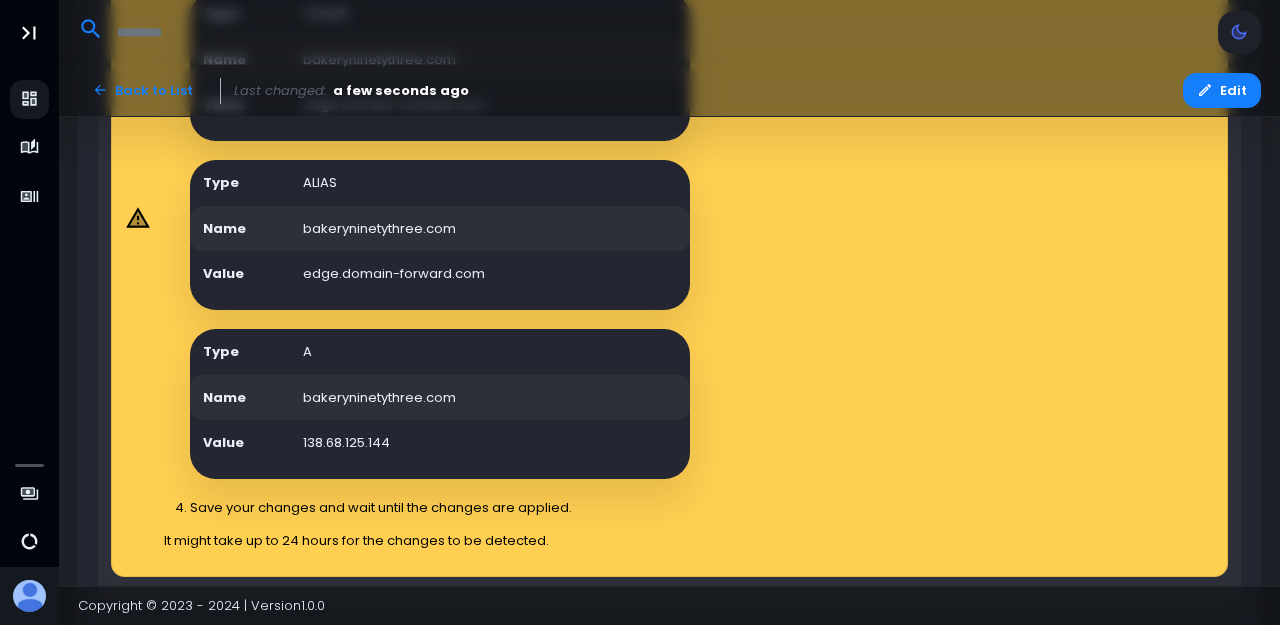 scroll, scrollTop: 1278, scrollLeft: 0, axis: vertical 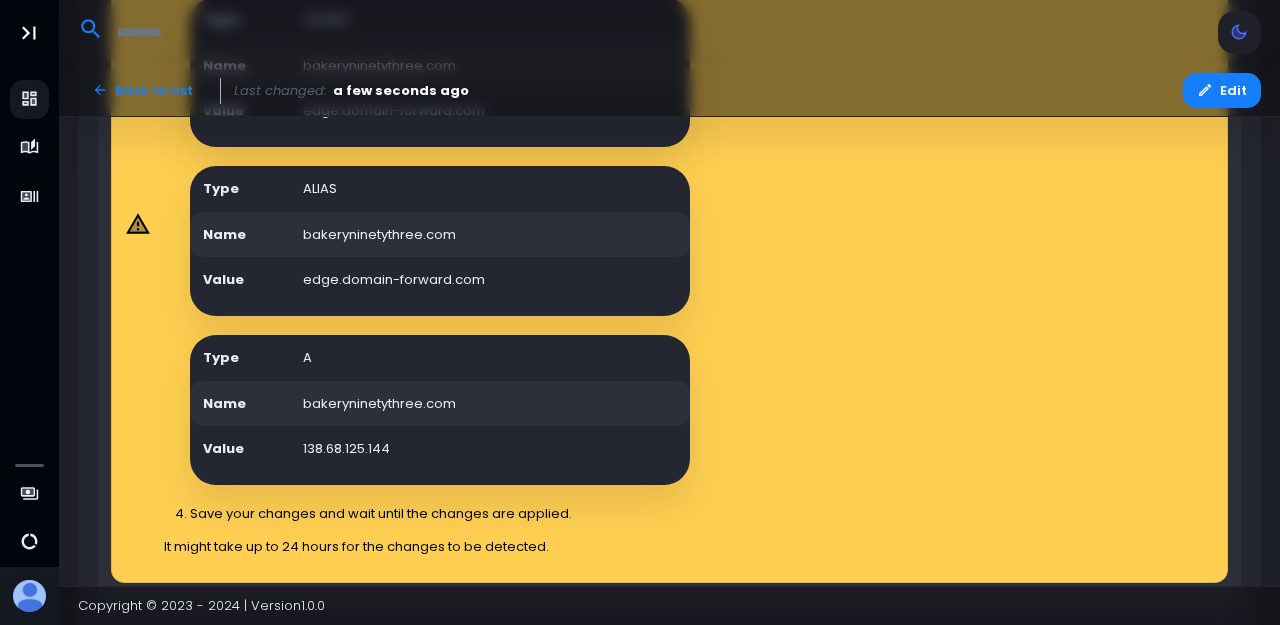 click on "138.68.125.144" at bounding box center [490, 449] 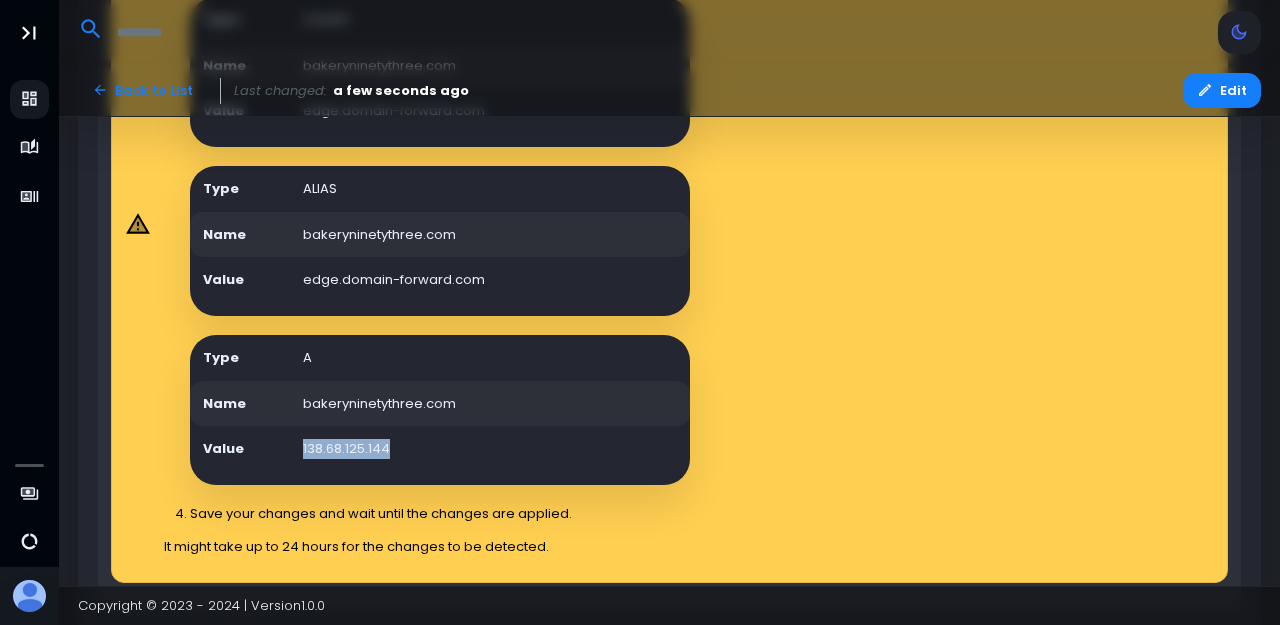 click on "138.68.125.144" at bounding box center [490, 449] 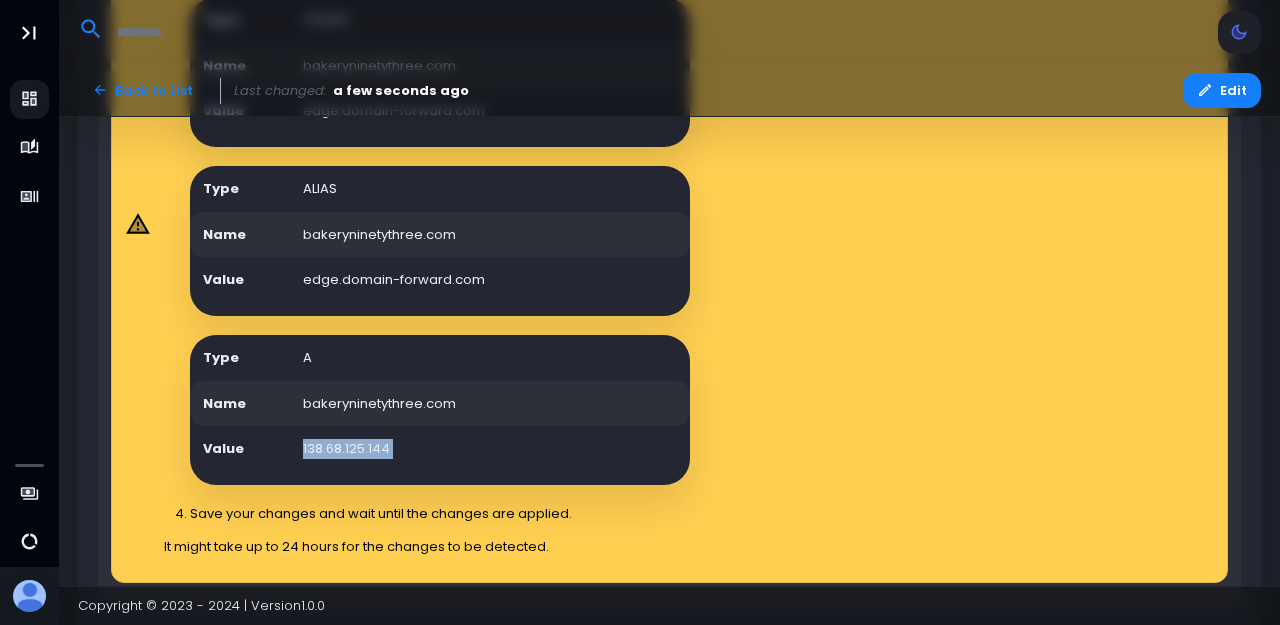 click on "138.68.125.144" at bounding box center [490, 449] 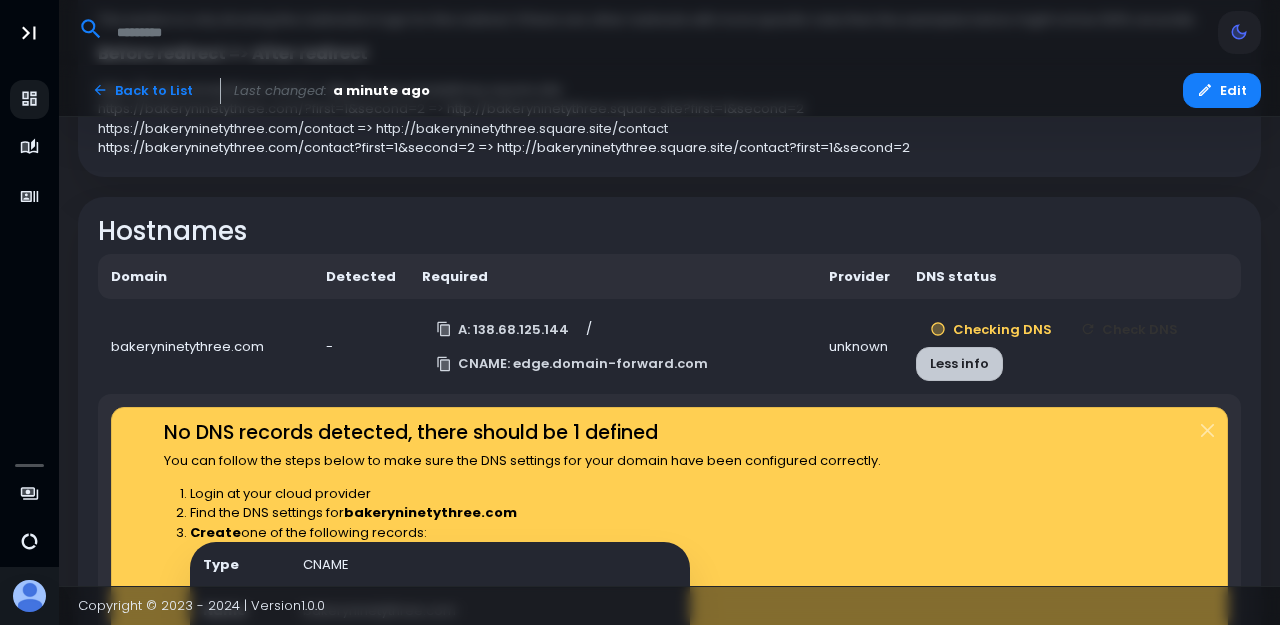 click on "Less info" at bounding box center [959, 364] 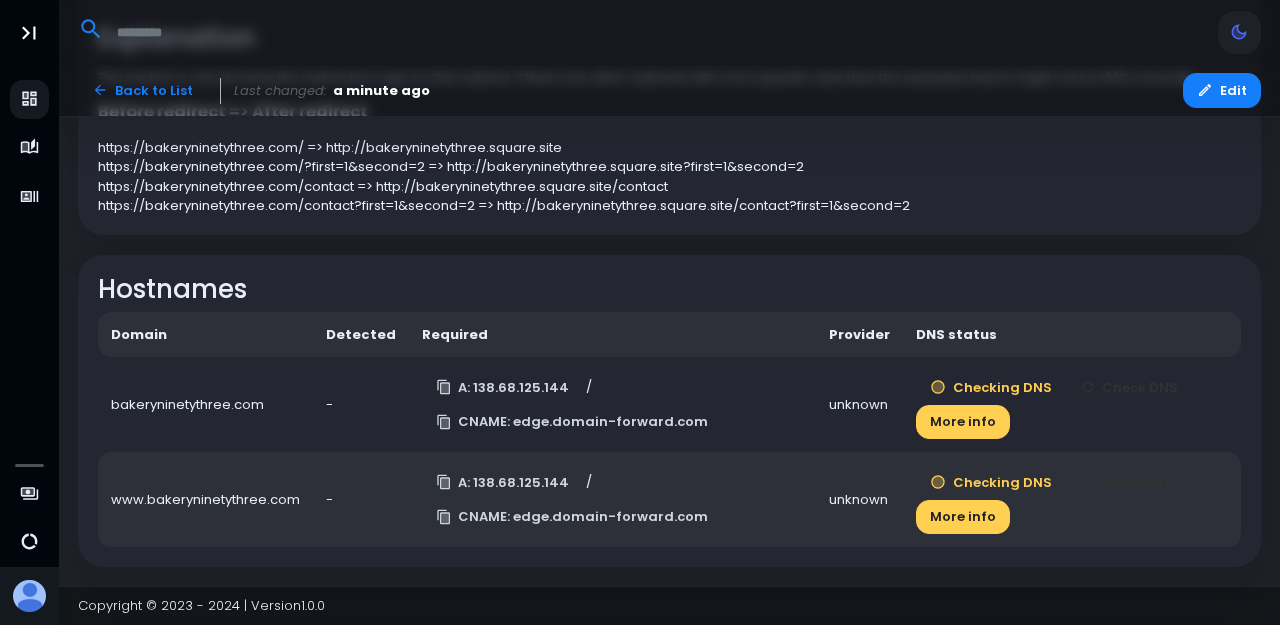 scroll, scrollTop: 675, scrollLeft: 0, axis: vertical 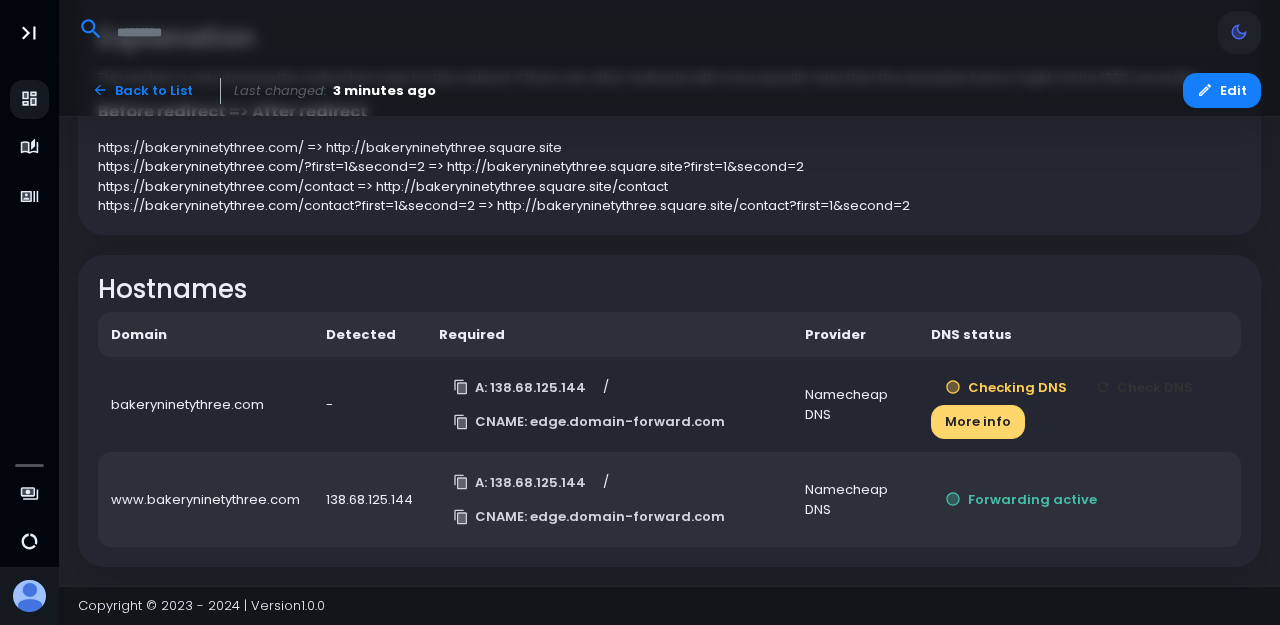 click on "More info" at bounding box center (978, 422) 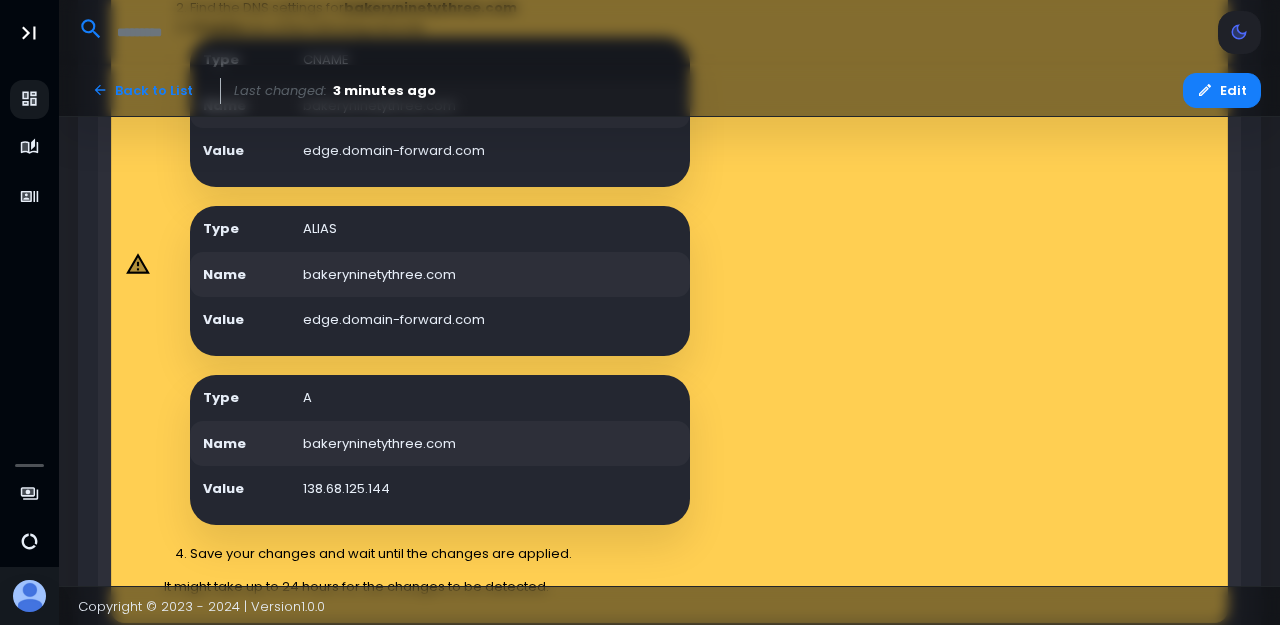 scroll, scrollTop: 1423, scrollLeft: 0, axis: vertical 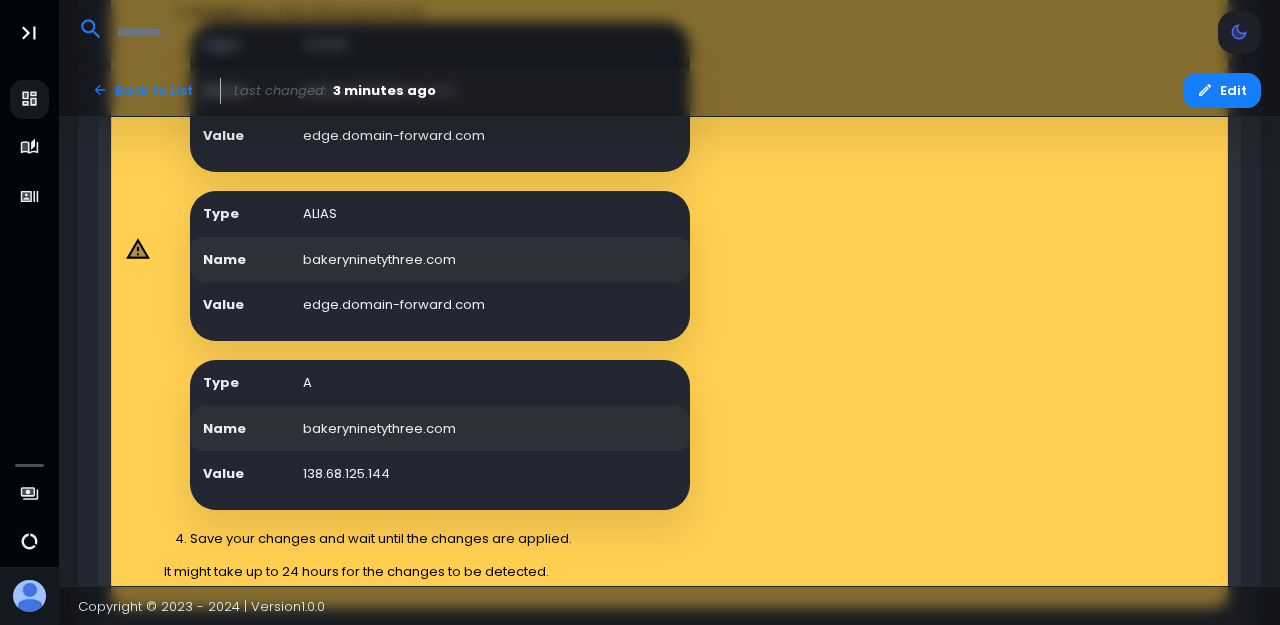 click on "138.68.125.144" at bounding box center [490, 474] 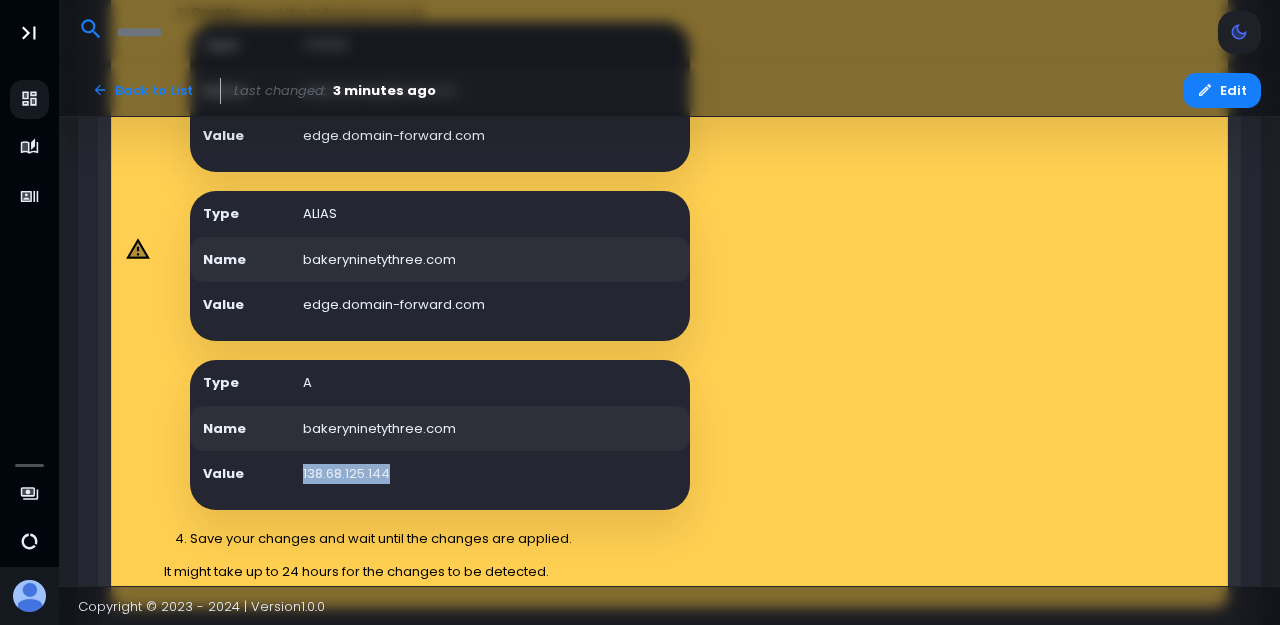 click on "138.68.125.144" at bounding box center [490, 474] 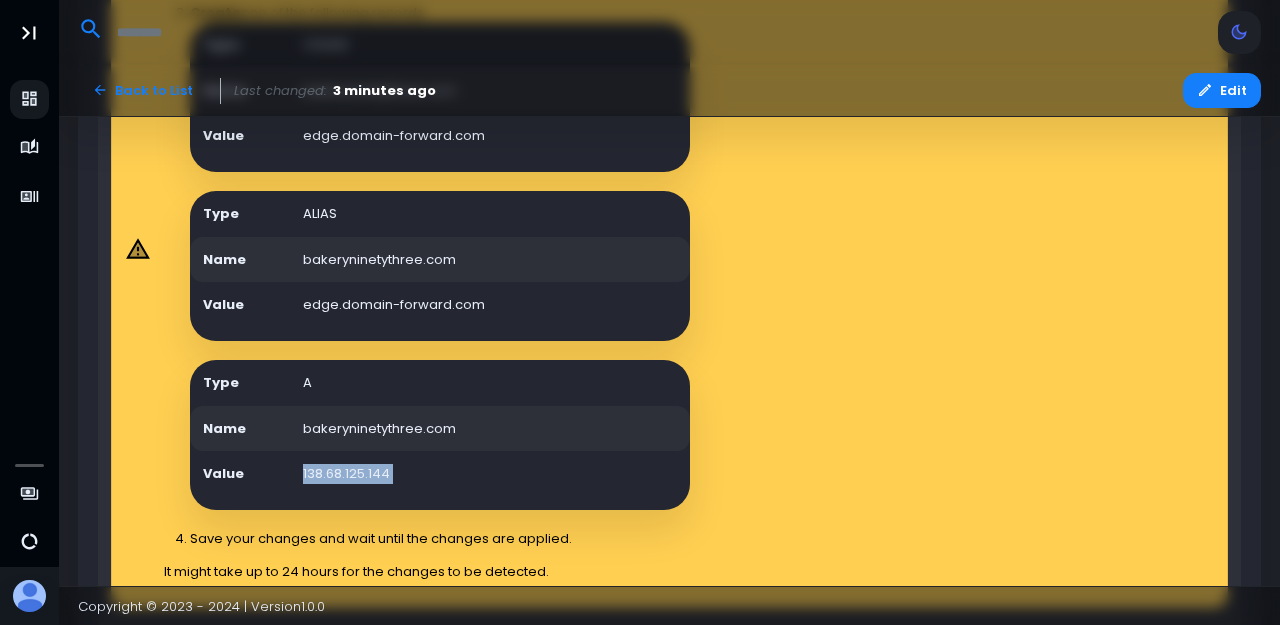 click on "138.68.125.144" at bounding box center (490, 474) 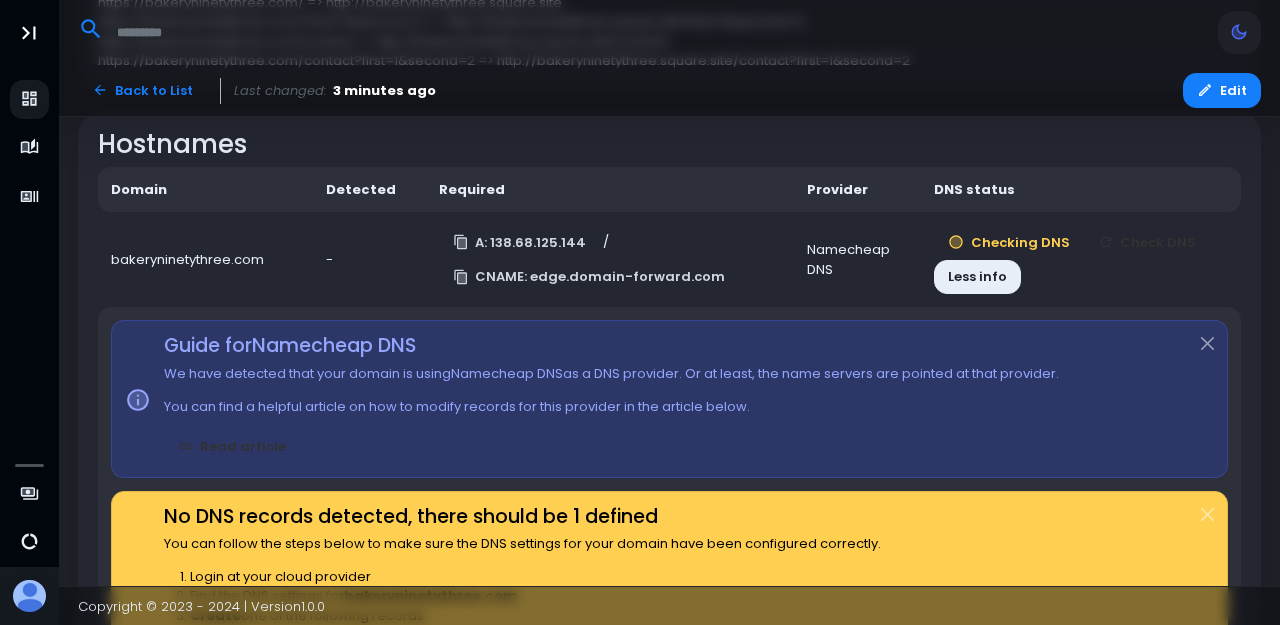 scroll, scrollTop: 723, scrollLeft: 0, axis: vertical 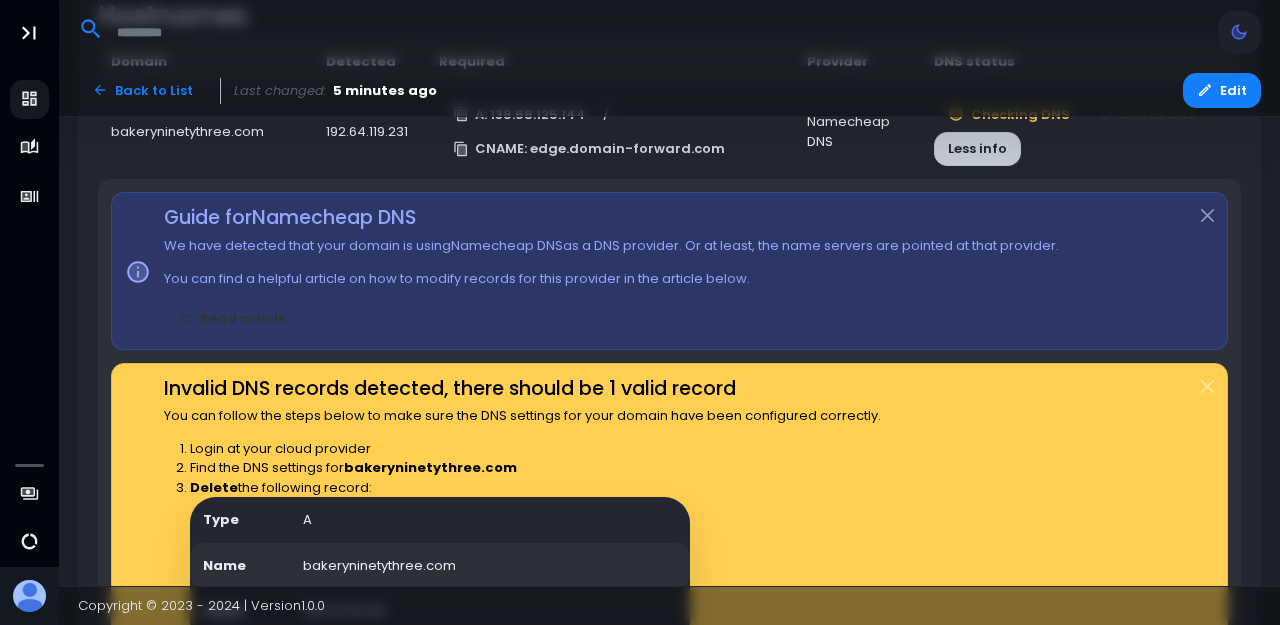 click on "Less info" at bounding box center [977, 149] 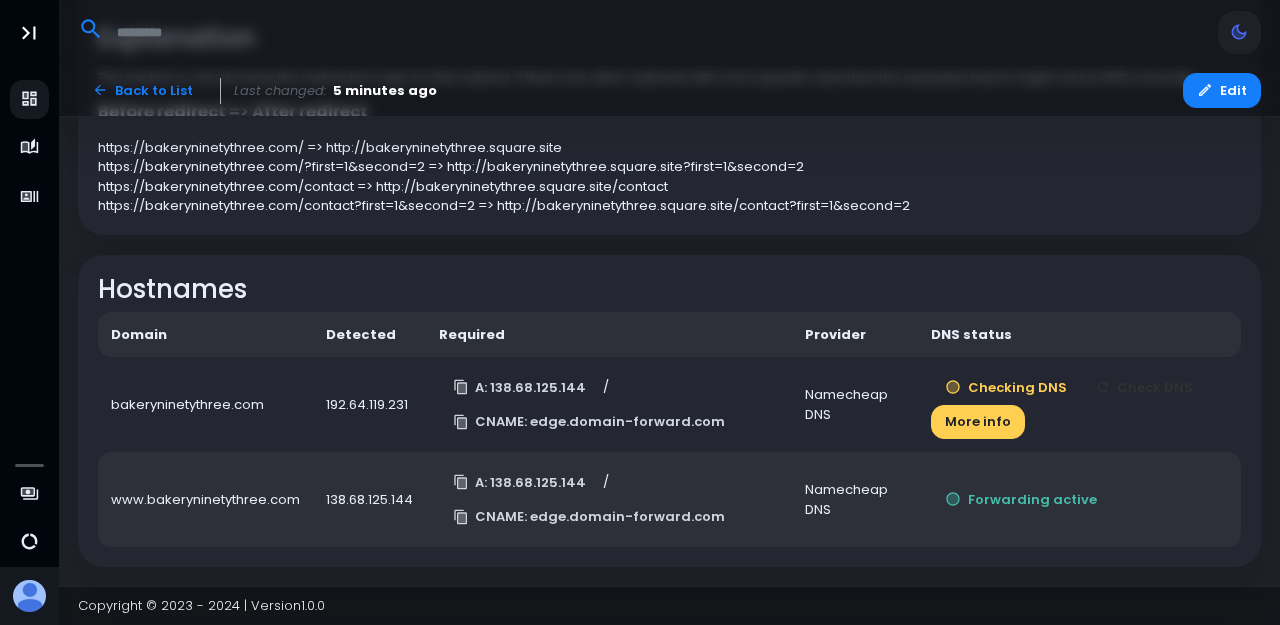 scroll, scrollTop: 675, scrollLeft: 0, axis: vertical 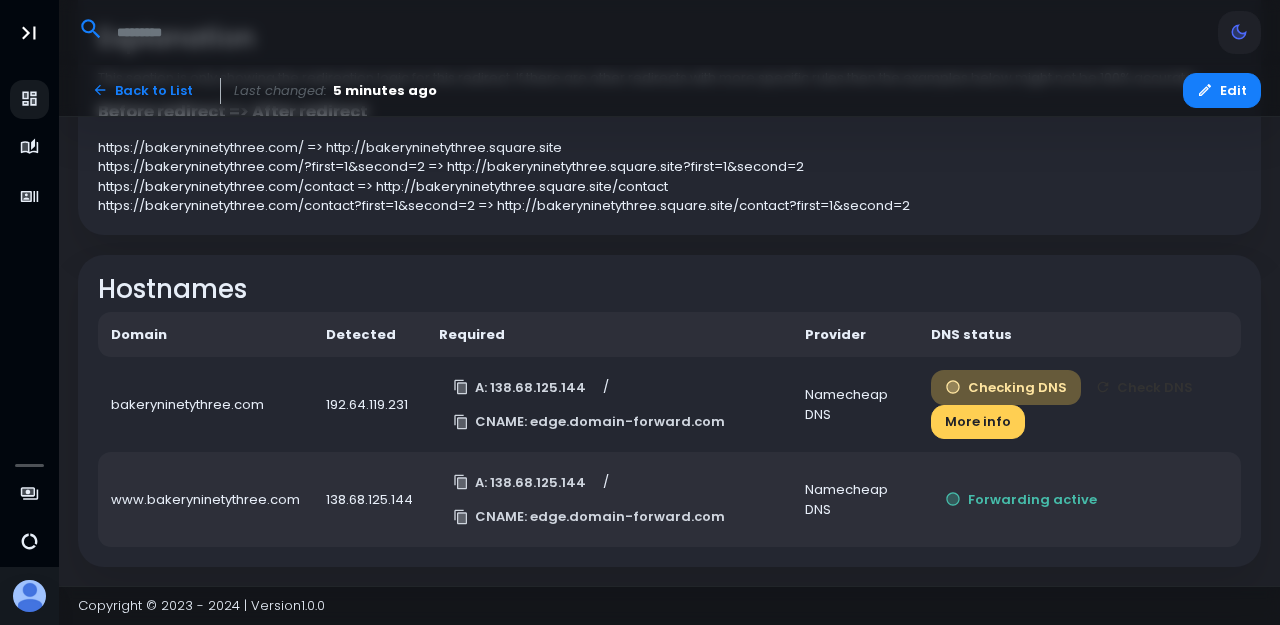 click on "Checking DNS" at bounding box center (1006, 387) 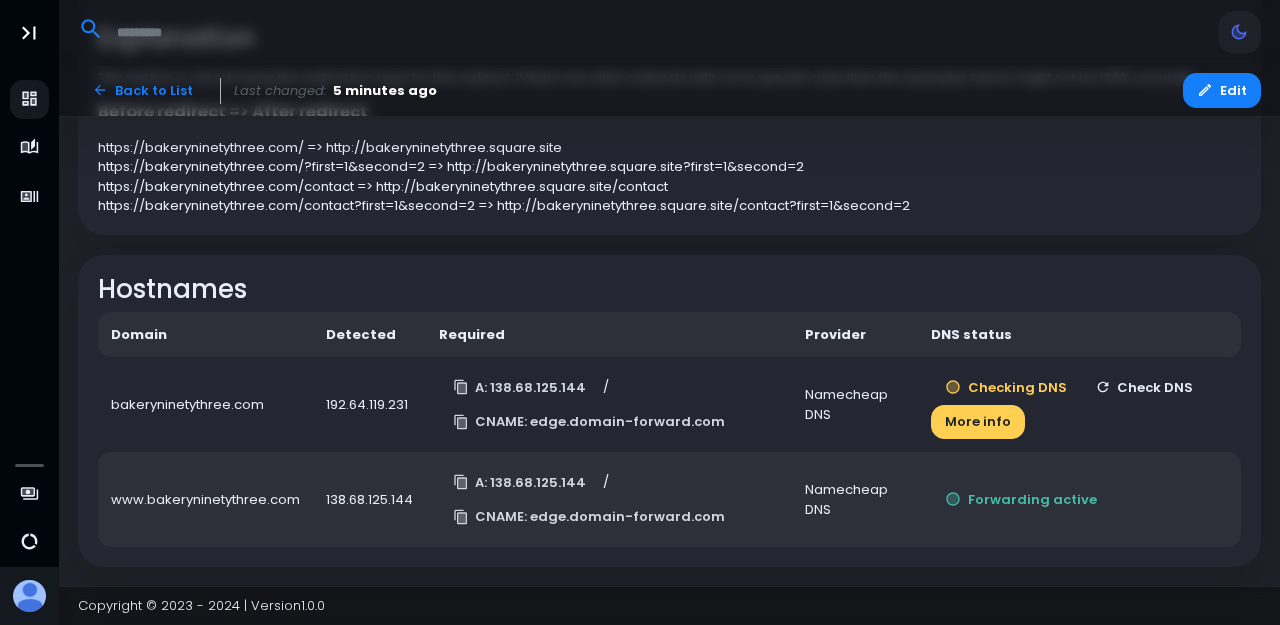 click on "Check DNS" at bounding box center [1144, 387] 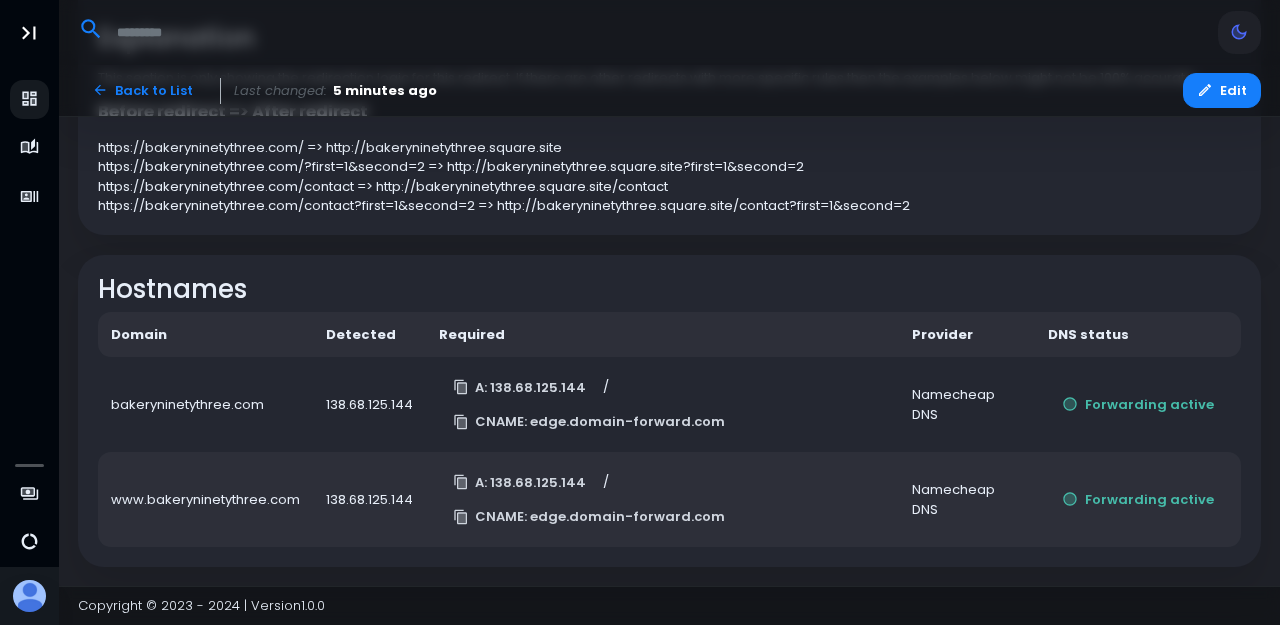 scroll, scrollTop: 606, scrollLeft: 0, axis: vertical 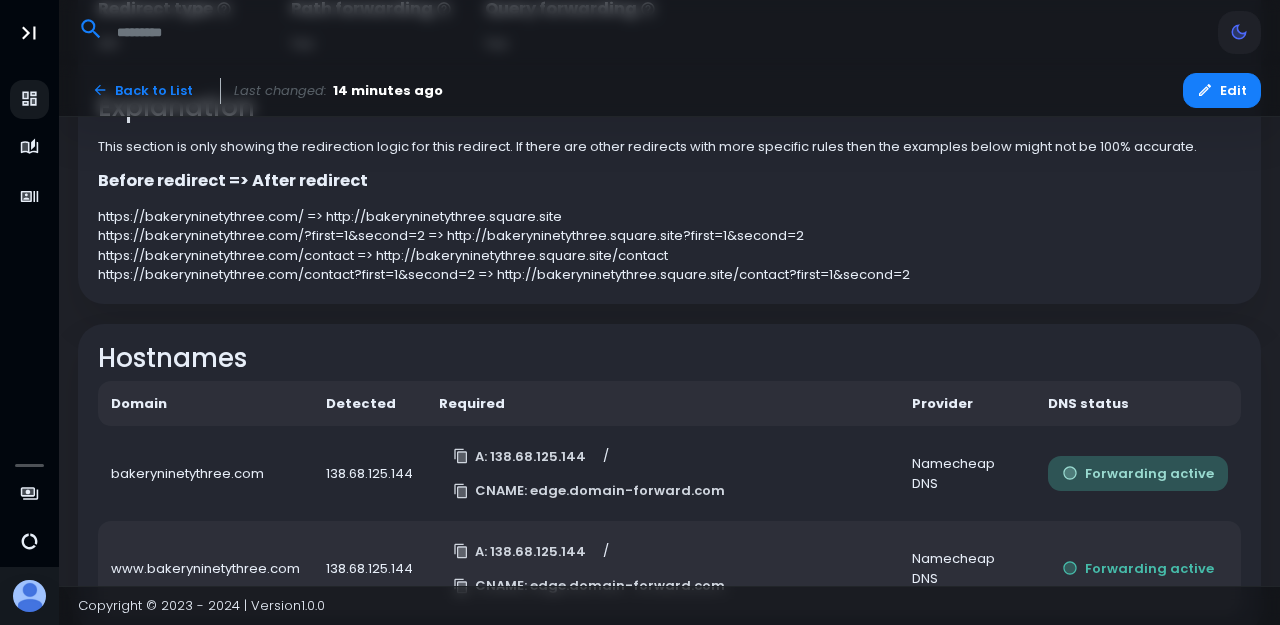 click on "Forwarding active" at bounding box center (1138, 473) 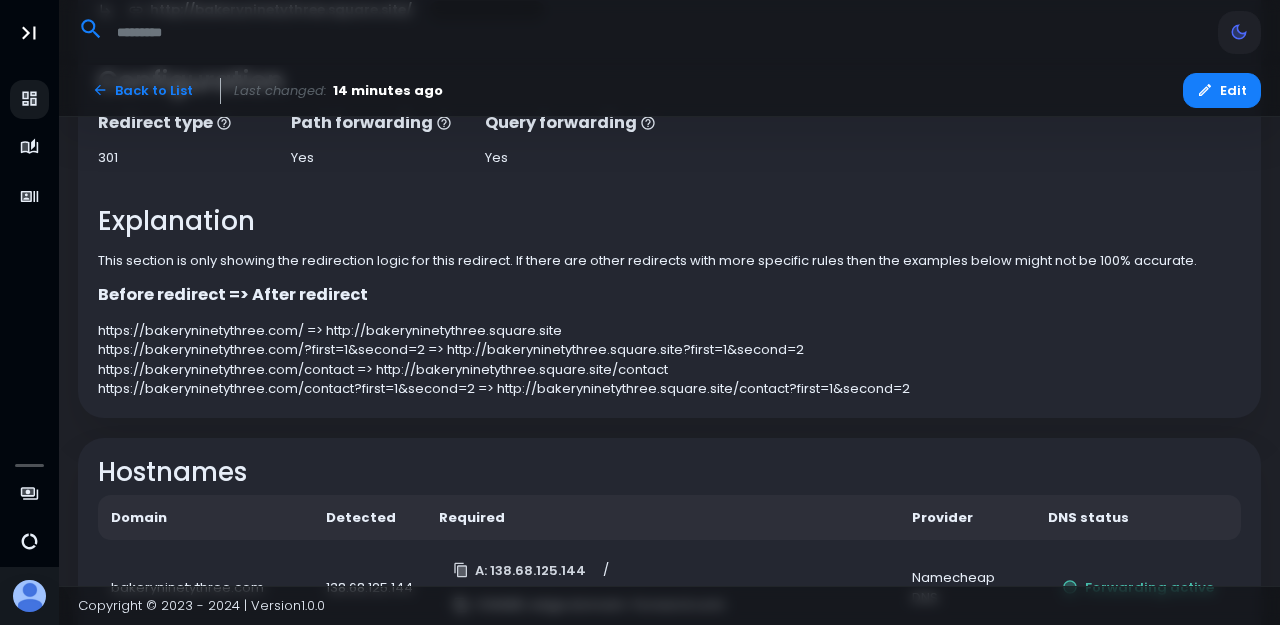 scroll, scrollTop: 0, scrollLeft: 0, axis: both 